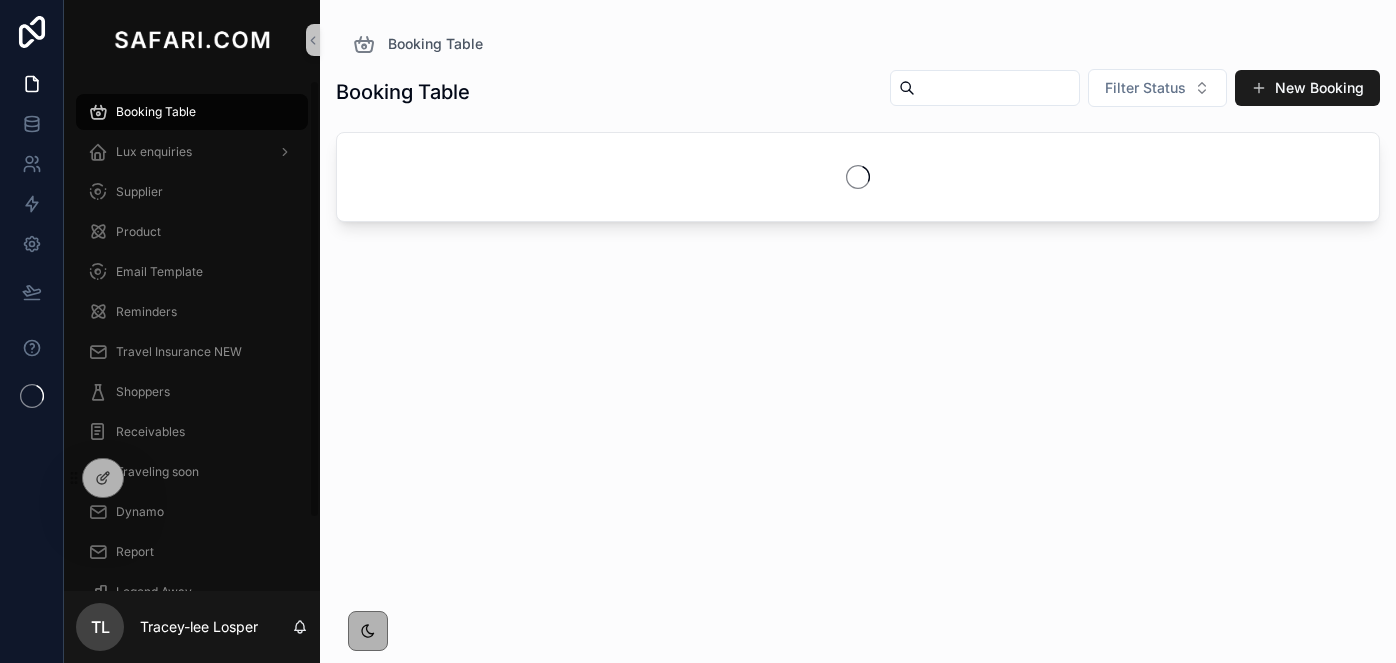 scroll, scrollTop: 0, scrollLeft: 0, axis: both 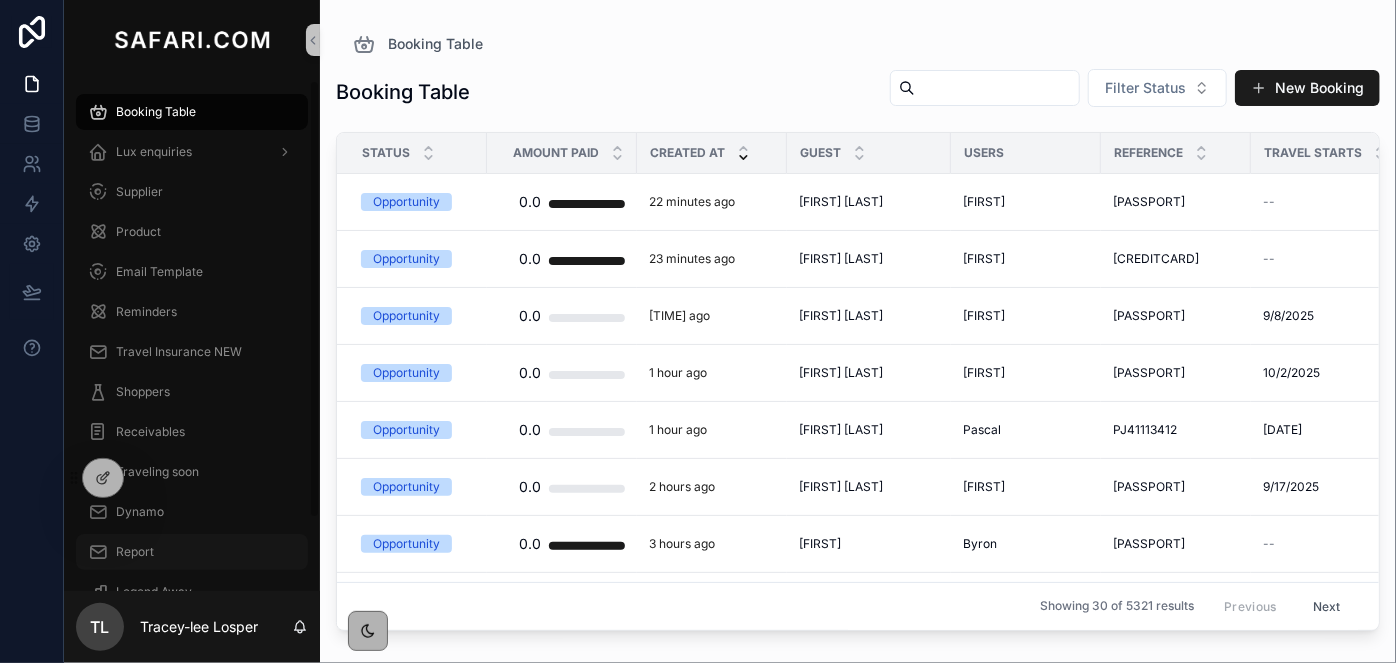 click on "Report" at bounding box center [192, 552] 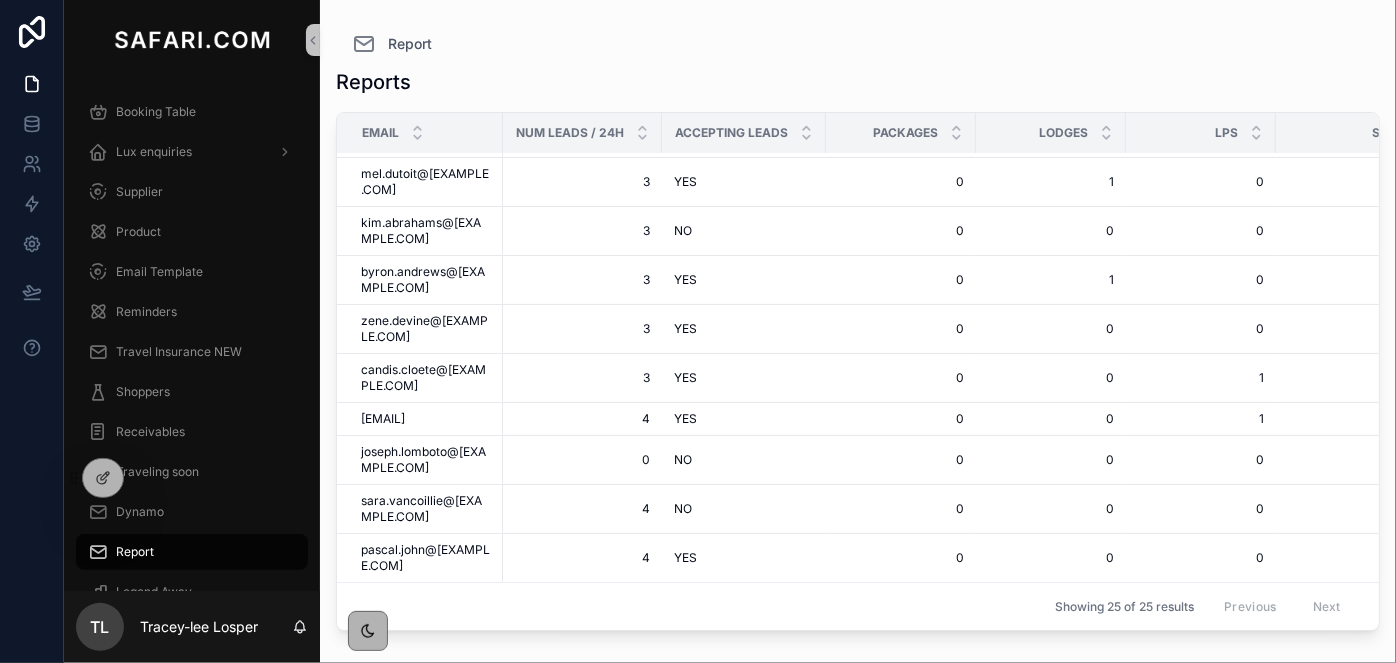 scroll, scrollTop: 786, scrollLeft: 0, axis: vertical 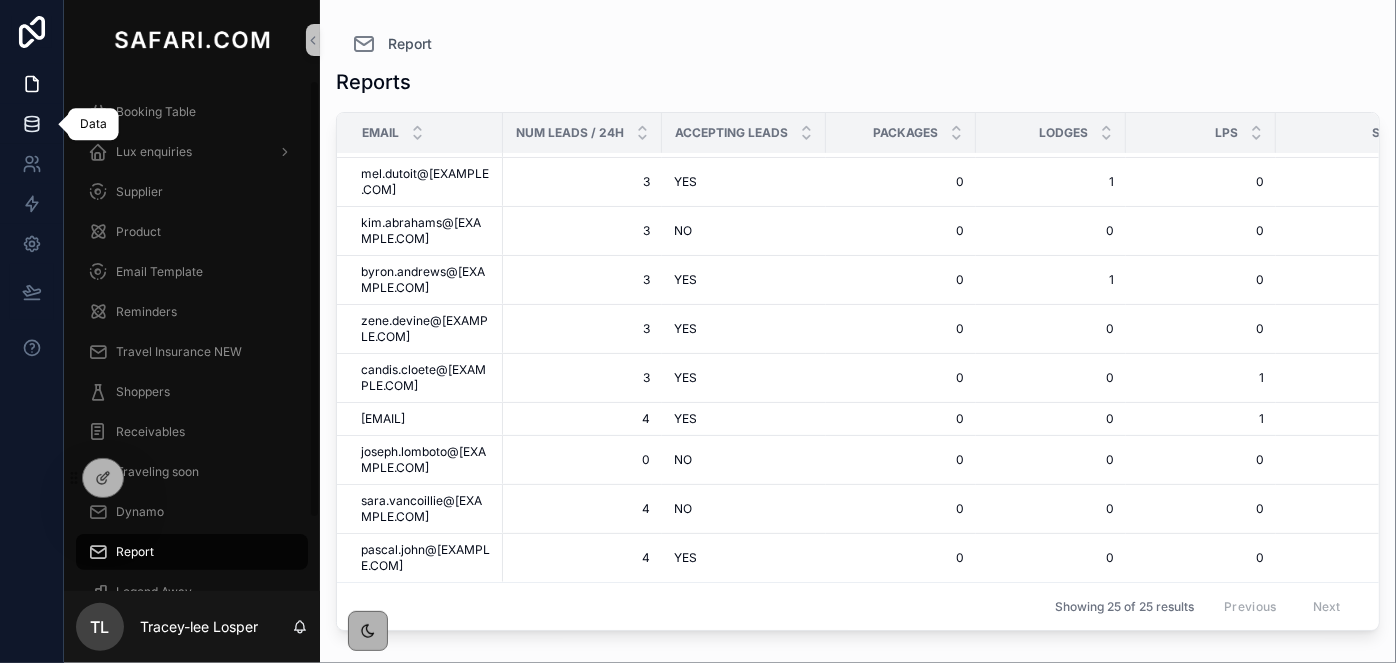 click at bounding box center (31, 124) 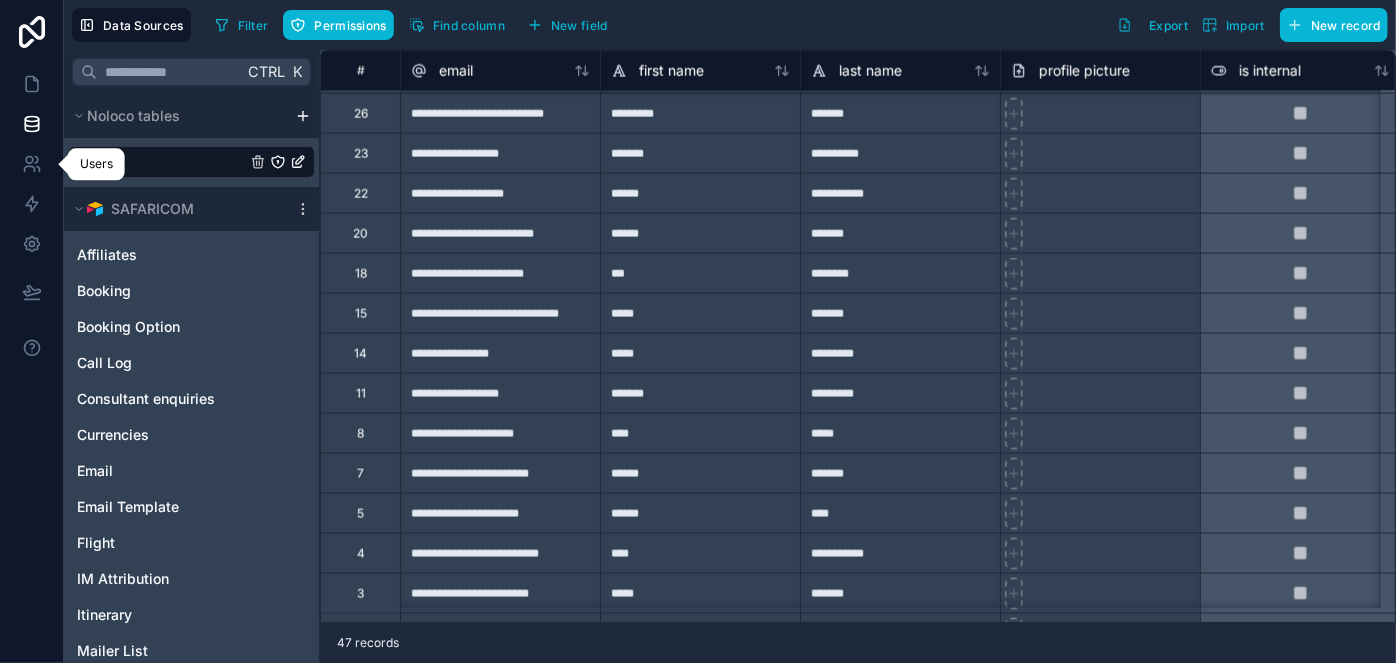 scroll, scrollTop: 1361, scrollLeft: 0, axis: vertical 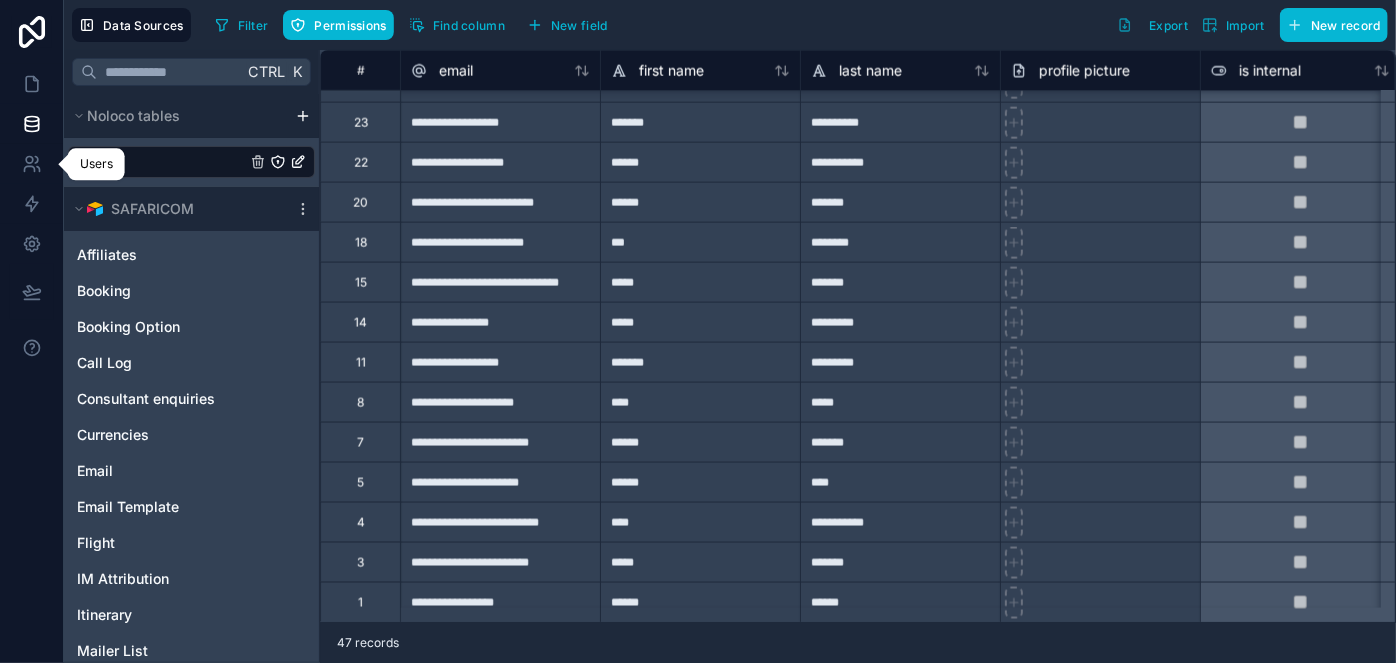 click on "**********" at bounding box center (500, 522) 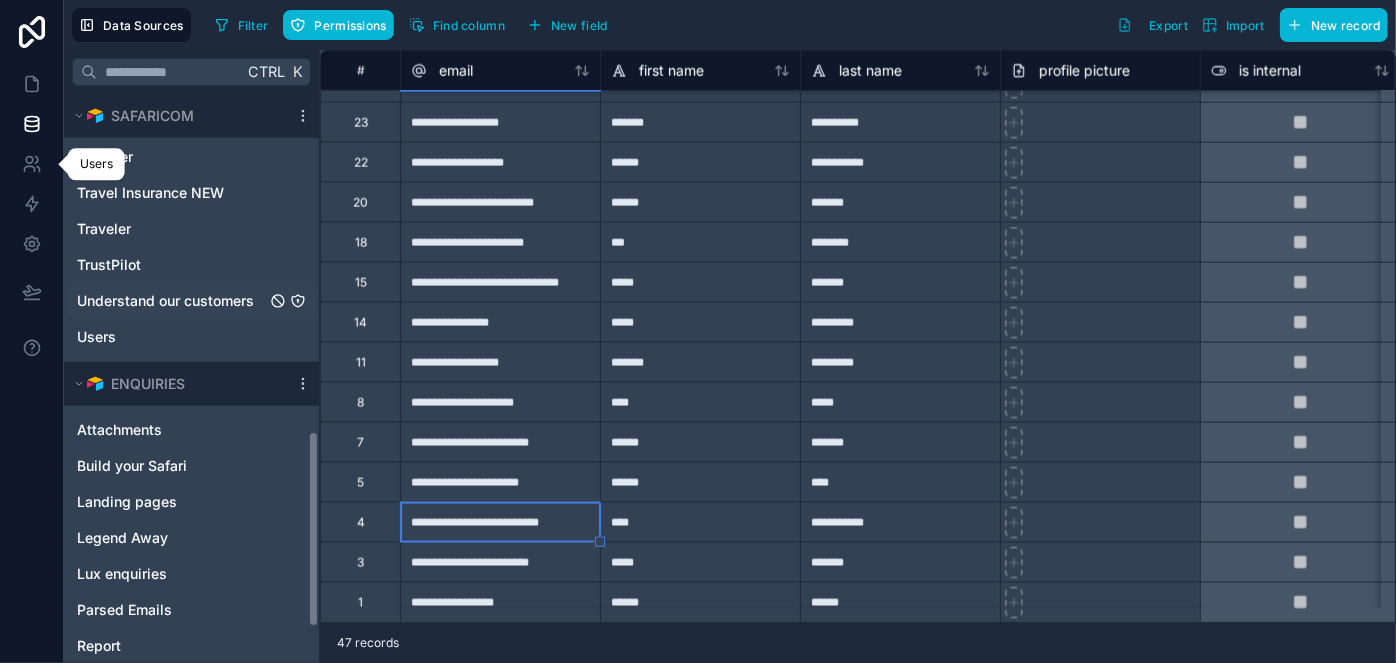 scroll, scrollTop: 1077, scrollLeft: 0, axis: vertical 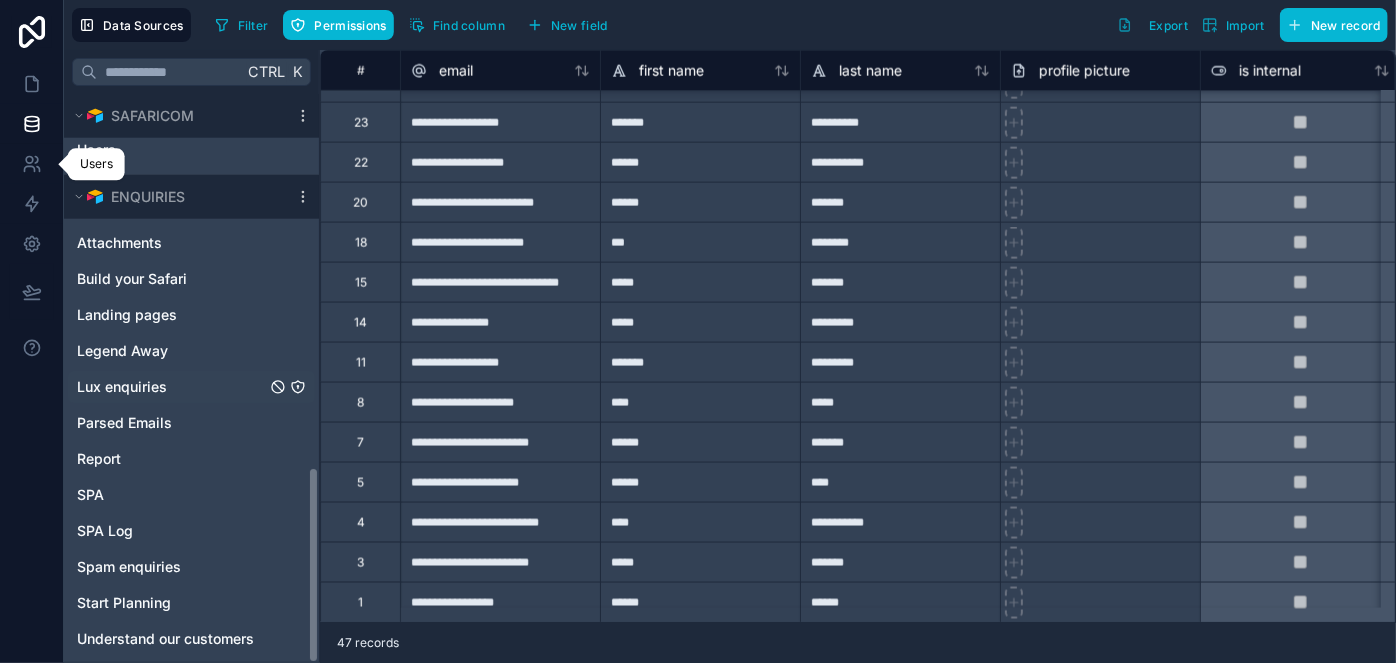 click on "Lux enquiries" at bounding box center (122, 387) 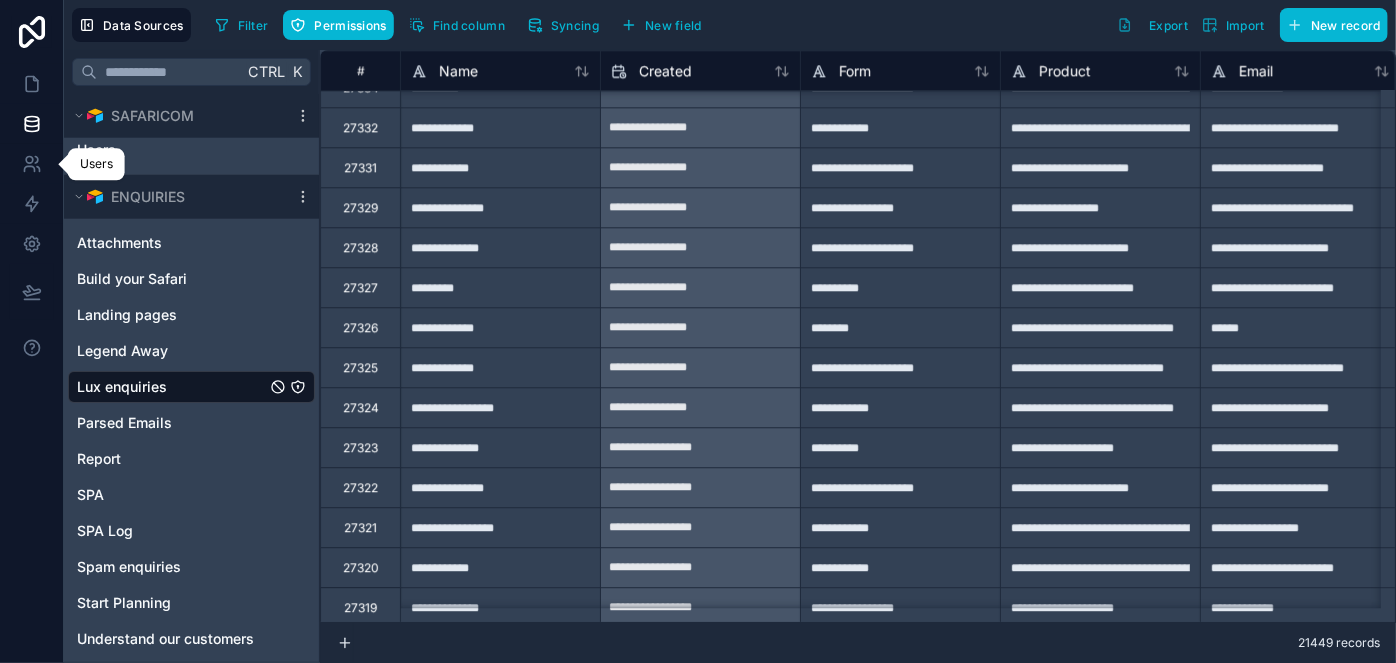 scroll, scrollTop: 2545, scrollLeft: 0, axis: vertical 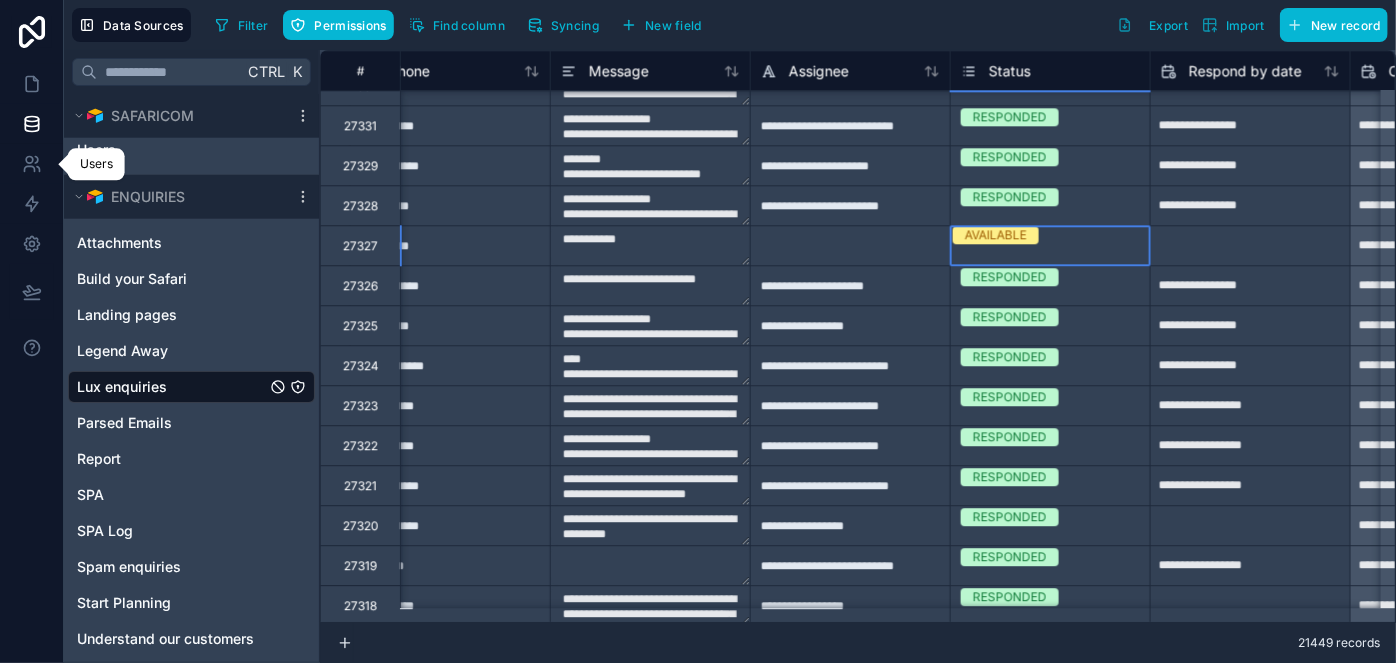 click on "AVAILABLE" at bounding box center (1050, 235) 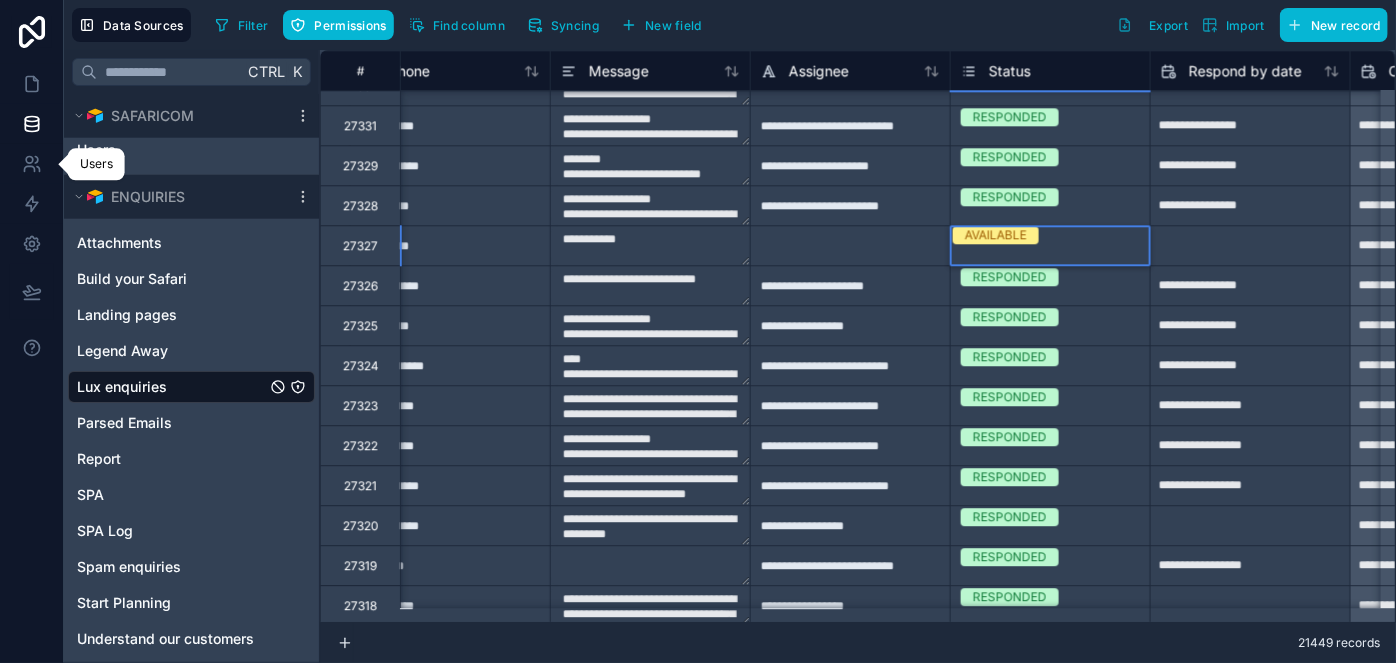 click on "AVAILABLE" at bounding box center [1050, 235] 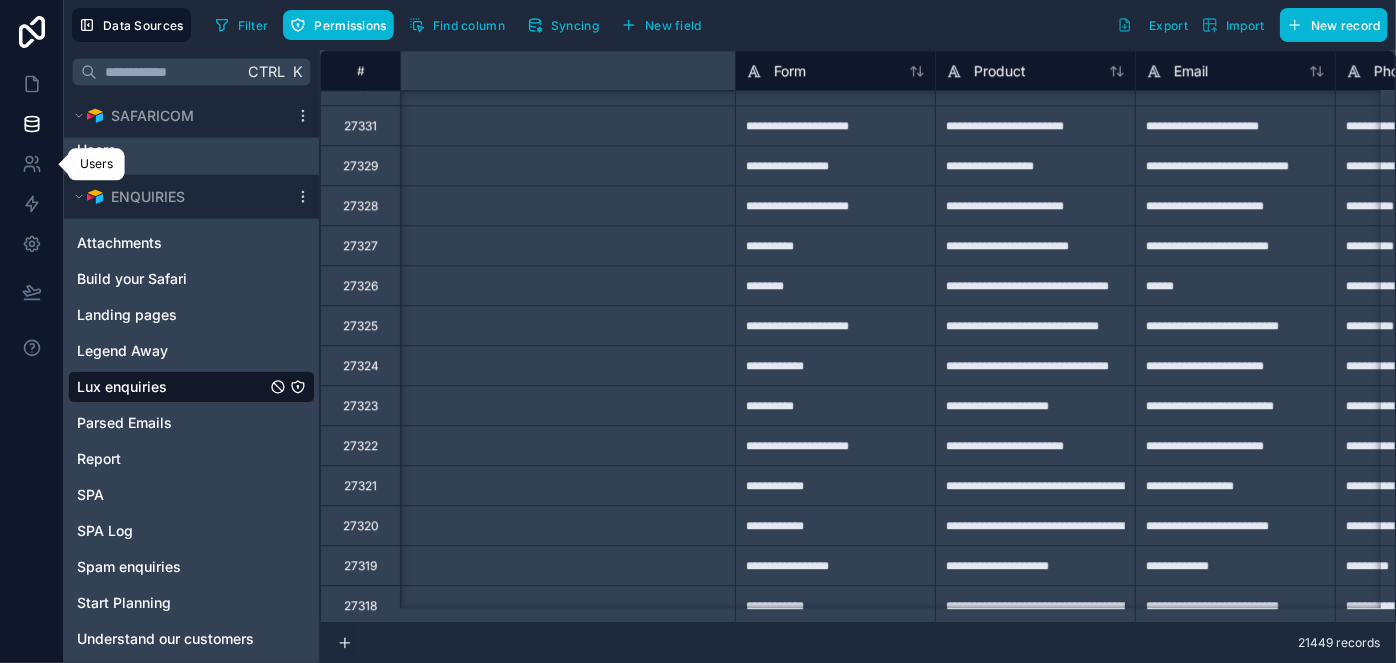 scroll, scrollTop: 2545, scrollLeft: 0, axis: vertical 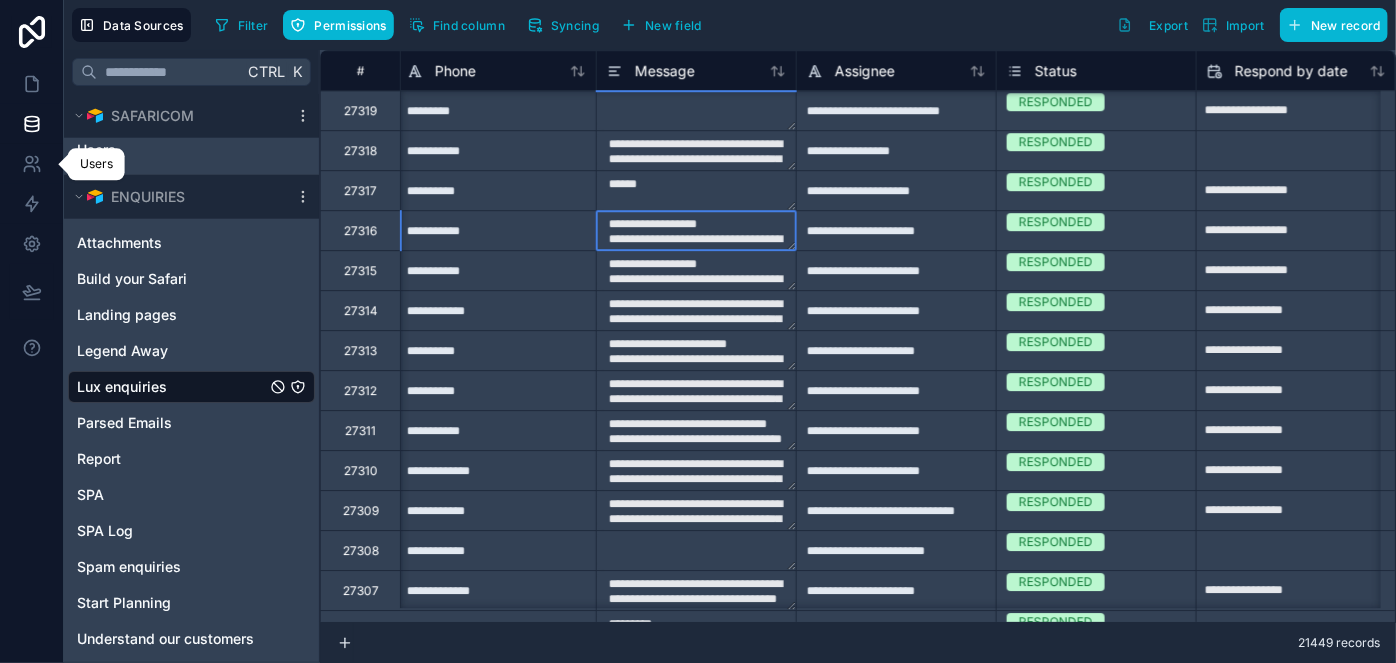 click on "**********" at bounding box center (696, 230) 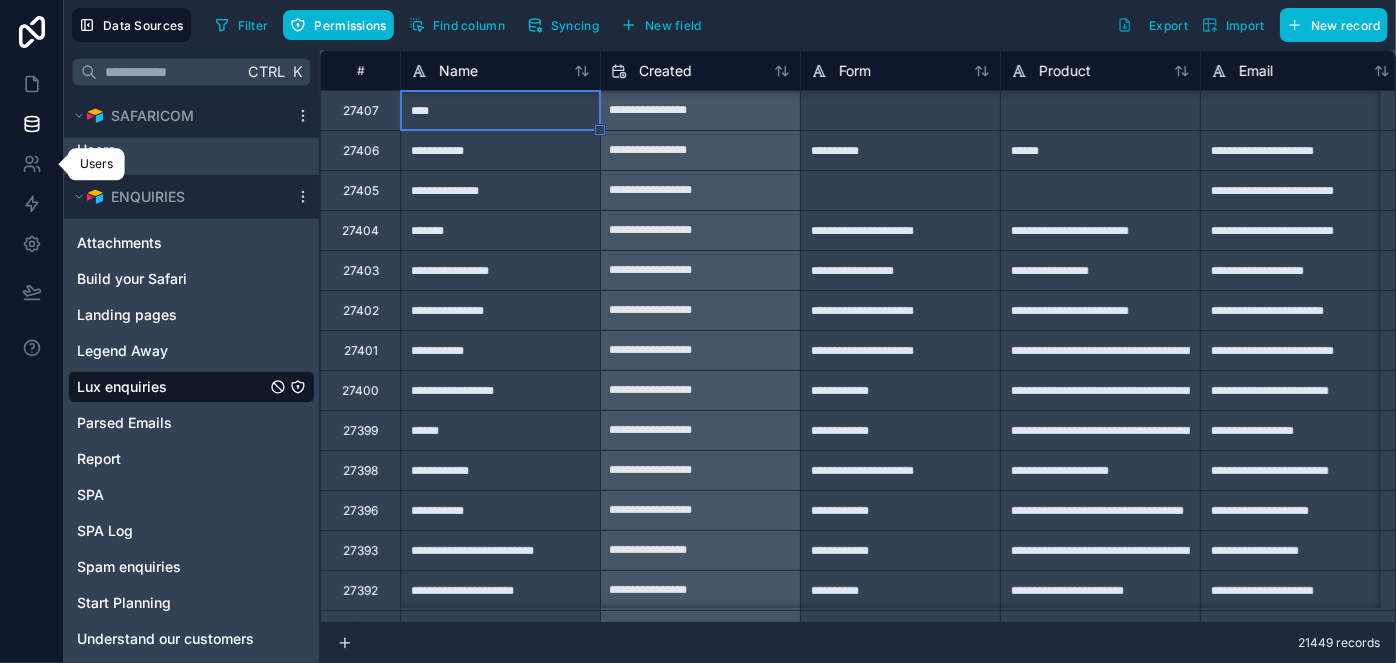 scroll, scrollTop: 0, scrollLeft: 0, axis: both 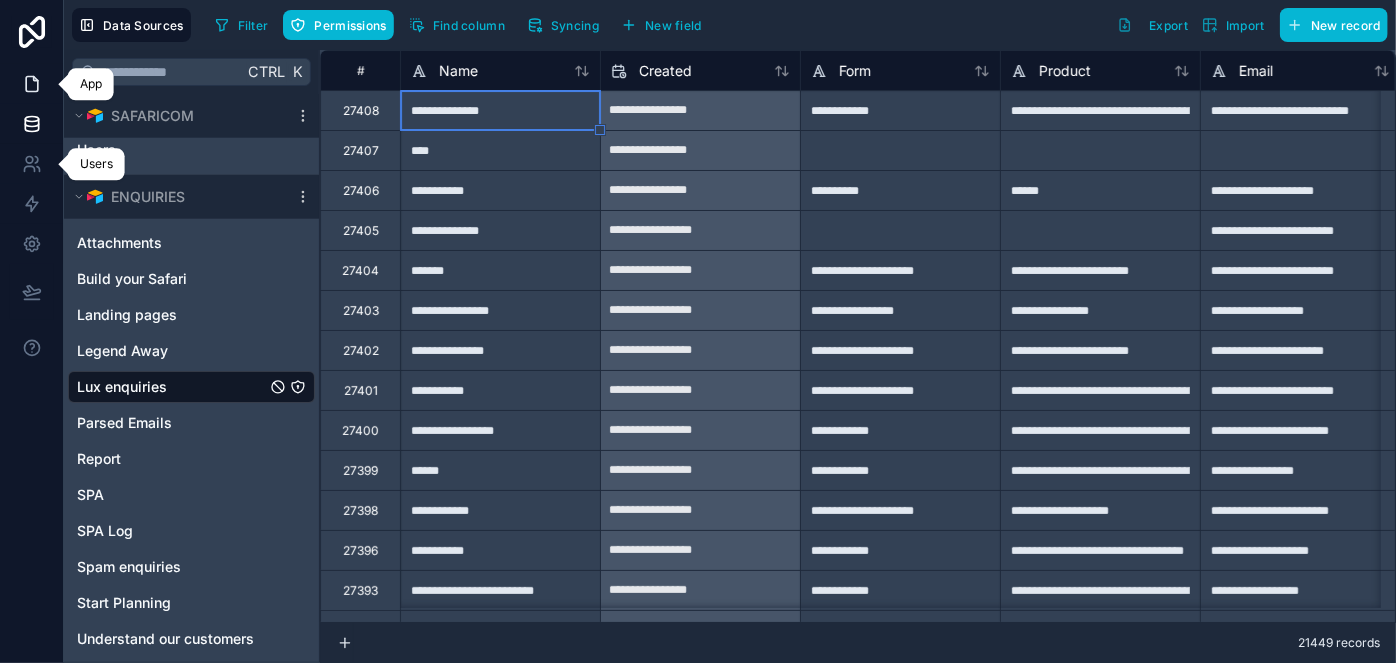 click 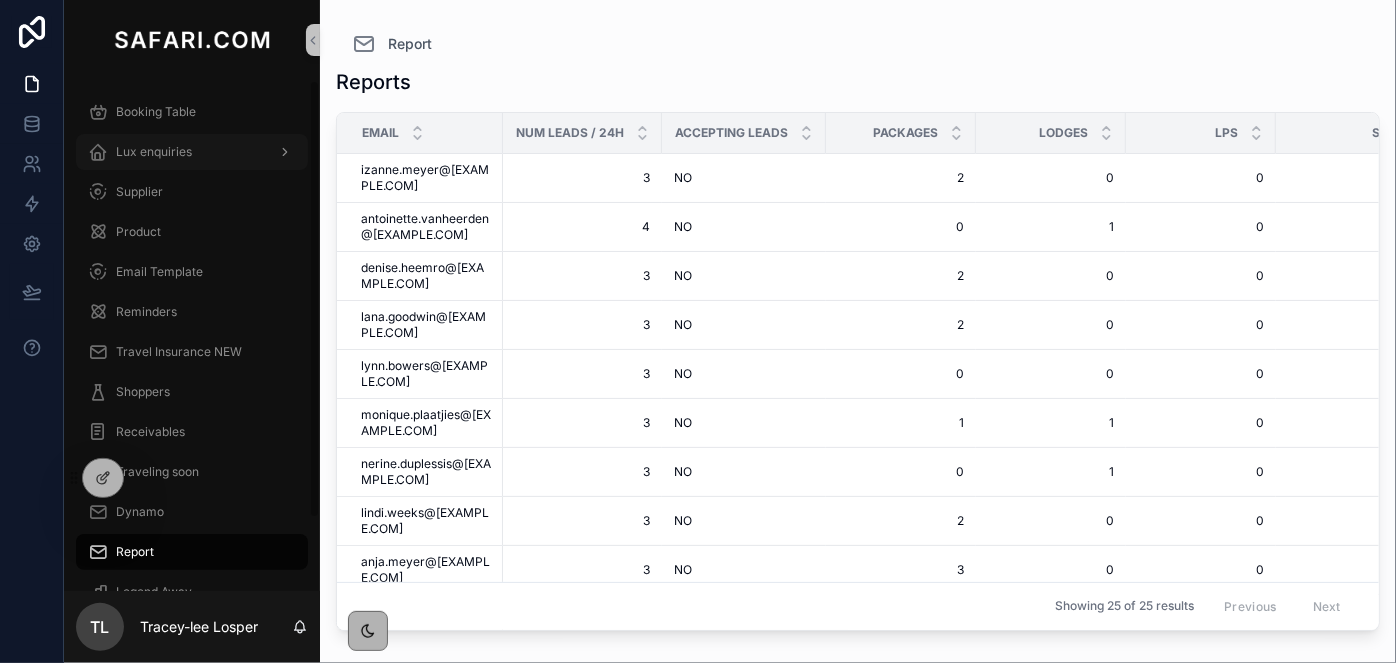 click on "Lux enquiries" at bounding box center (154, 152) 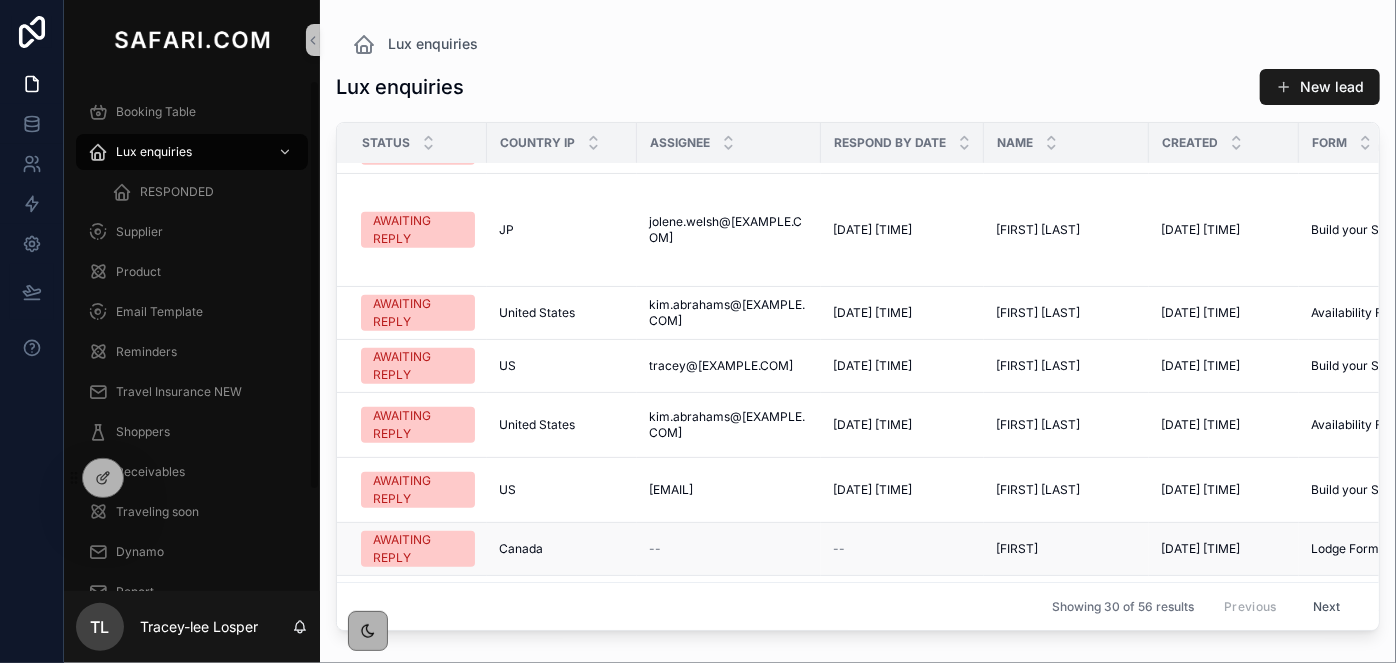 scroll, scrollTop: 909, scrollLeft: 0, axis: vertical 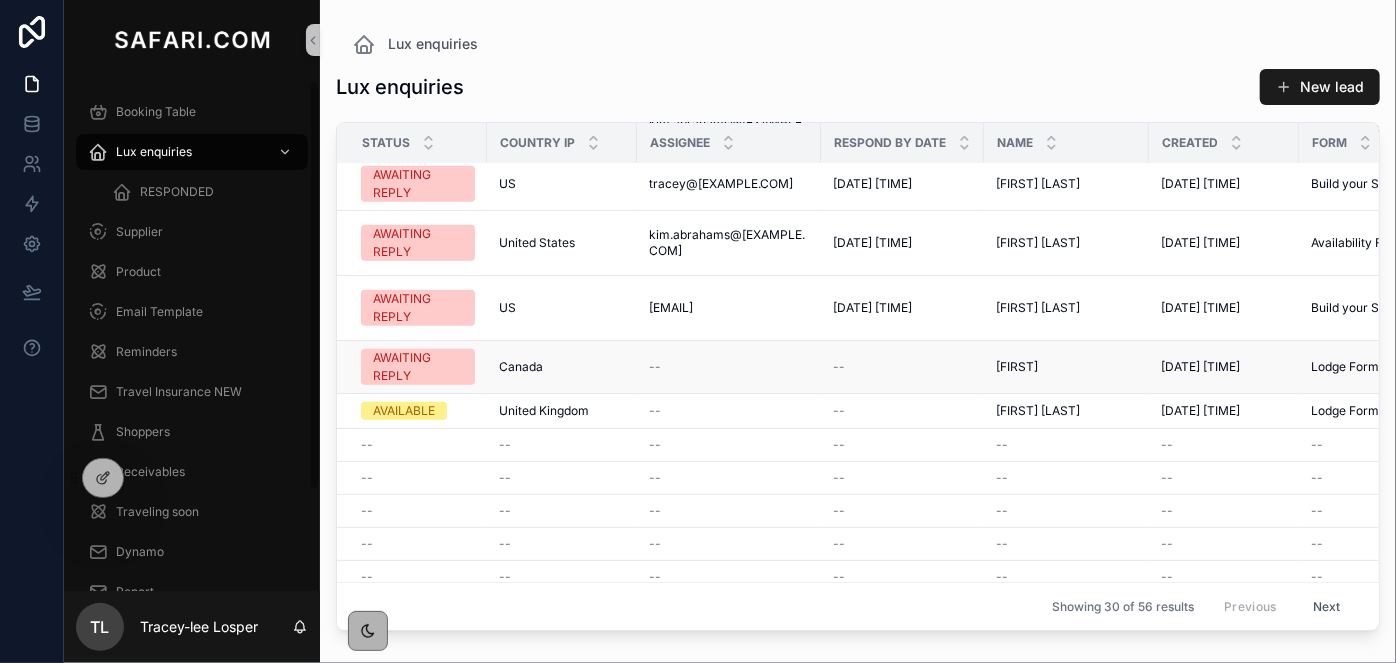 click on "[FIRST]" at bounding box center (1017, 367) 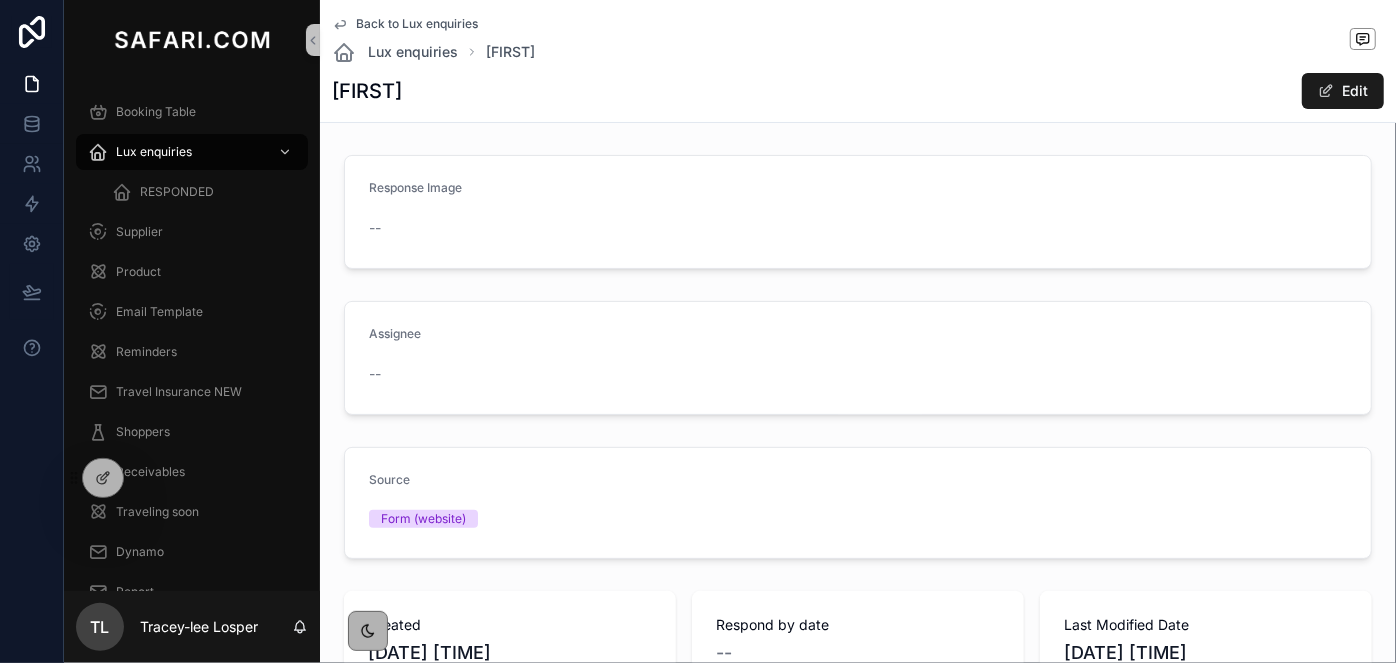 click on "[FIRST]  Edit" at bounding box center (858, 91) 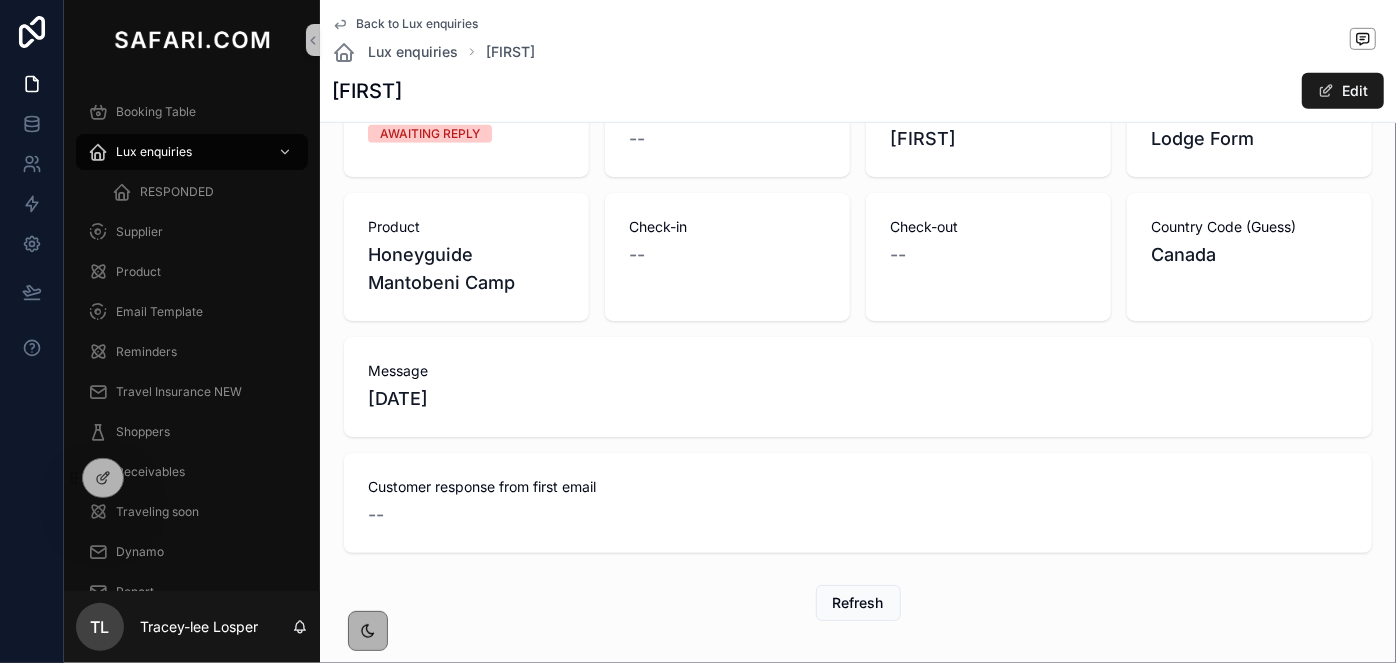 scroll, scrollTop: 722, scrollLeft: 0, axis: vertical 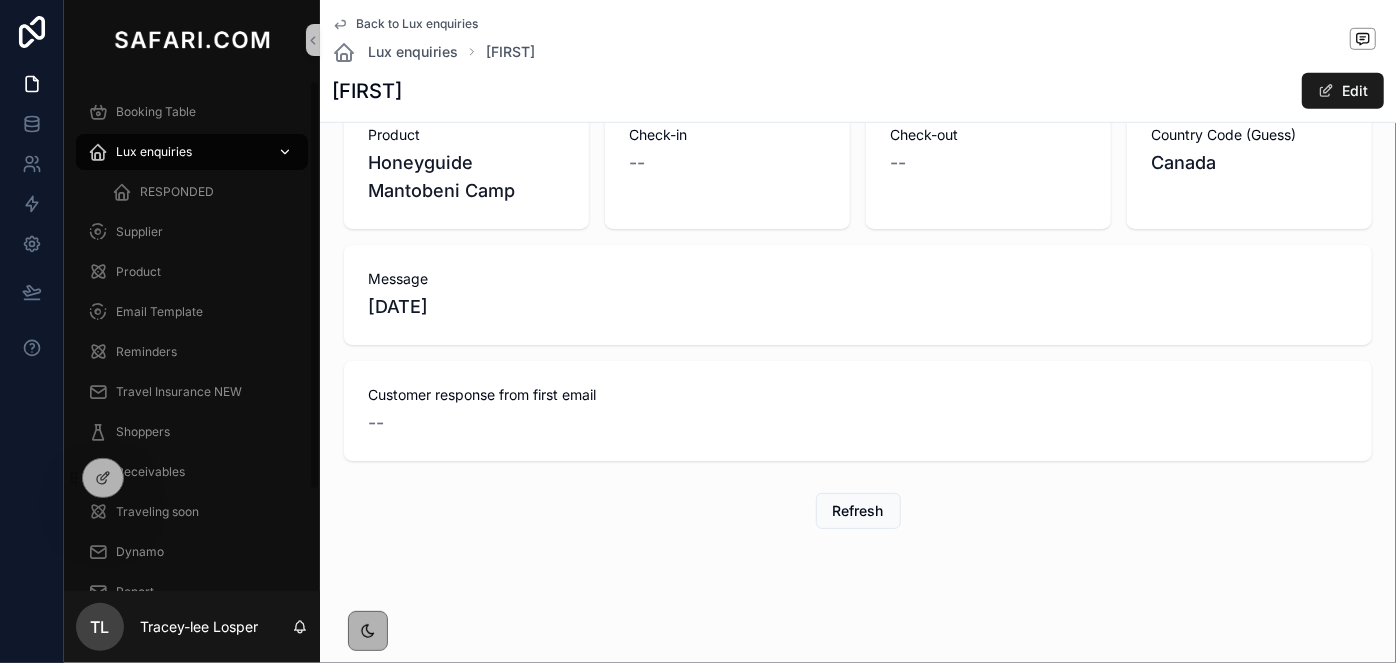 click on "Lux enquiries" at bounding box center (154, 152) 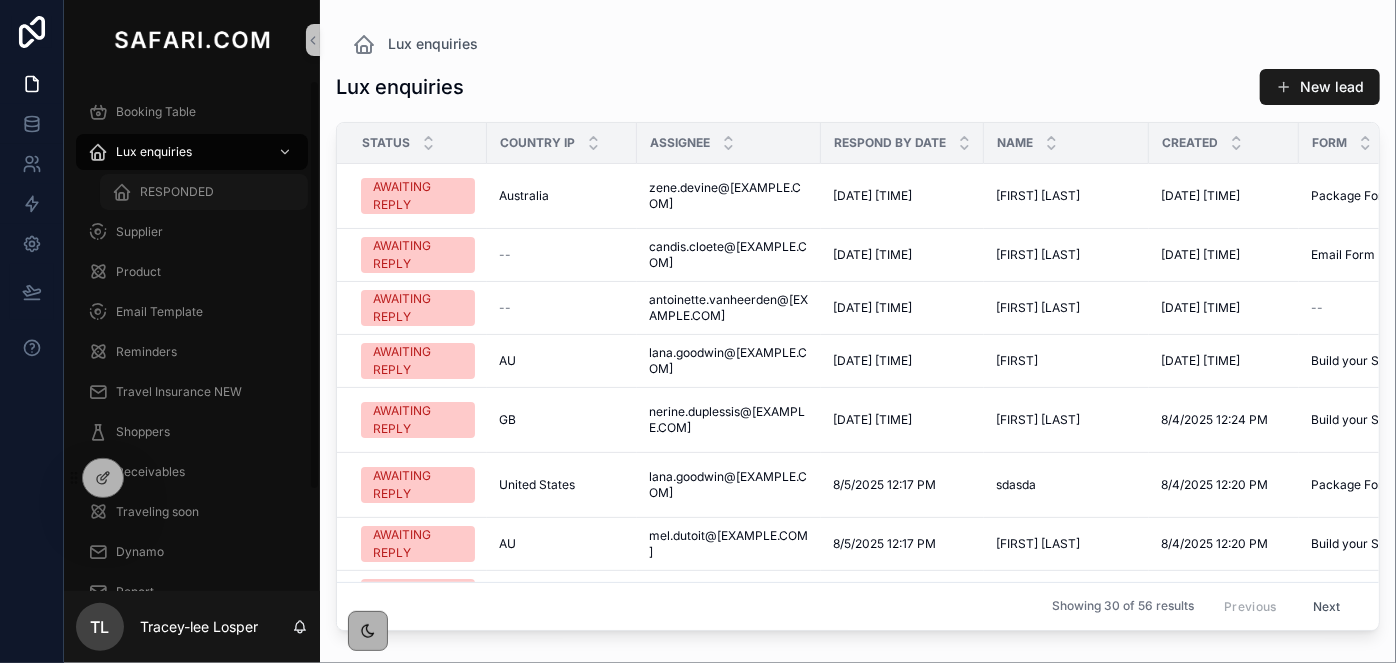 scroll, scrollTop: 0, scrollLeft: 0, axis: both 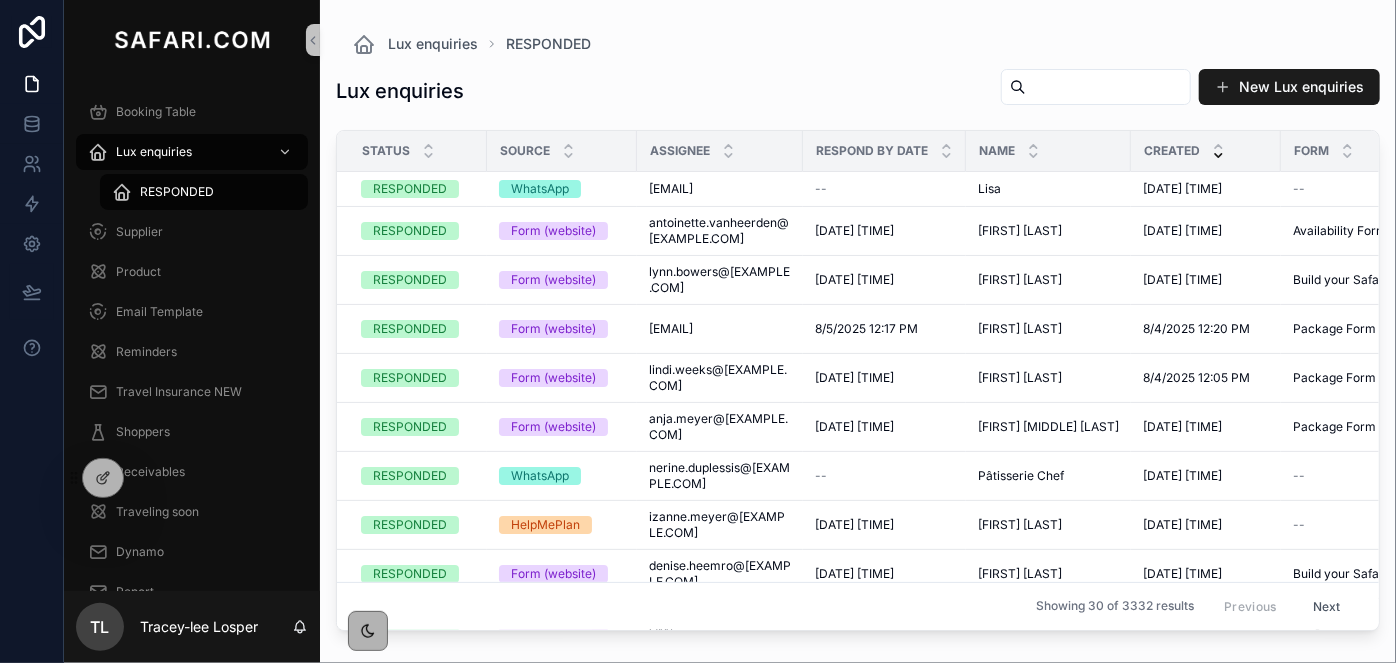 paste on "********" 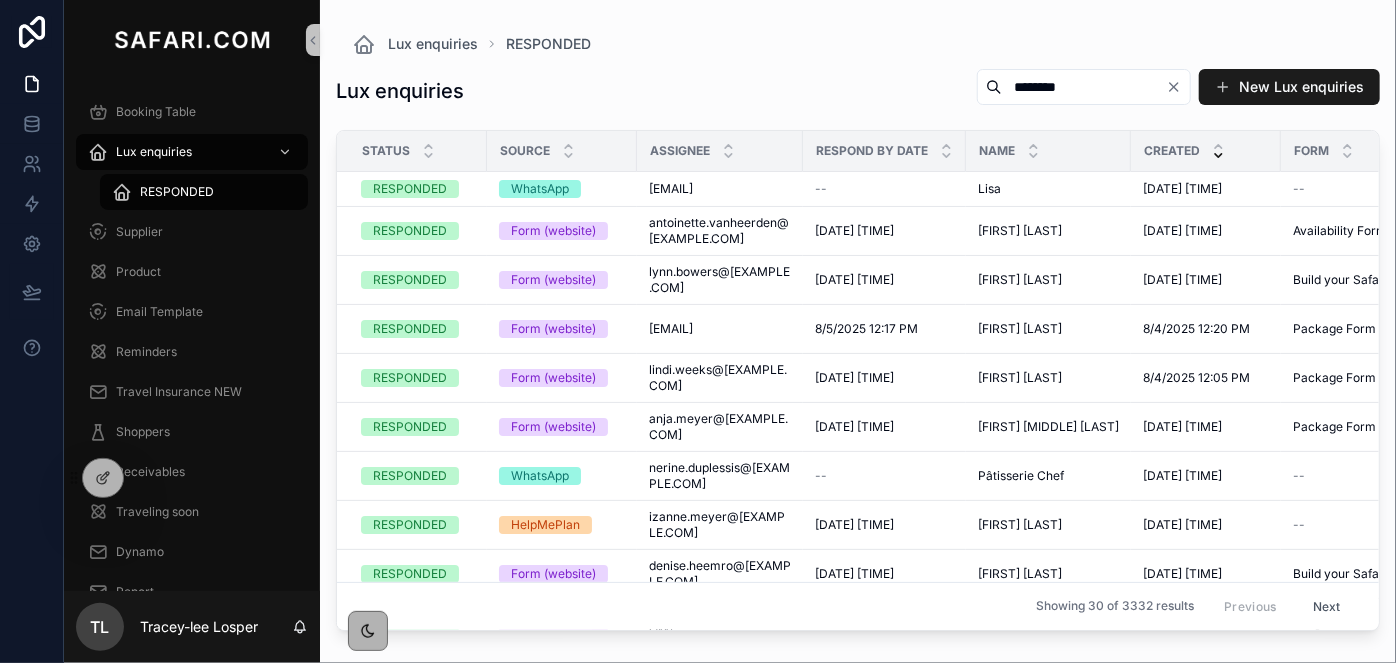type on "********" 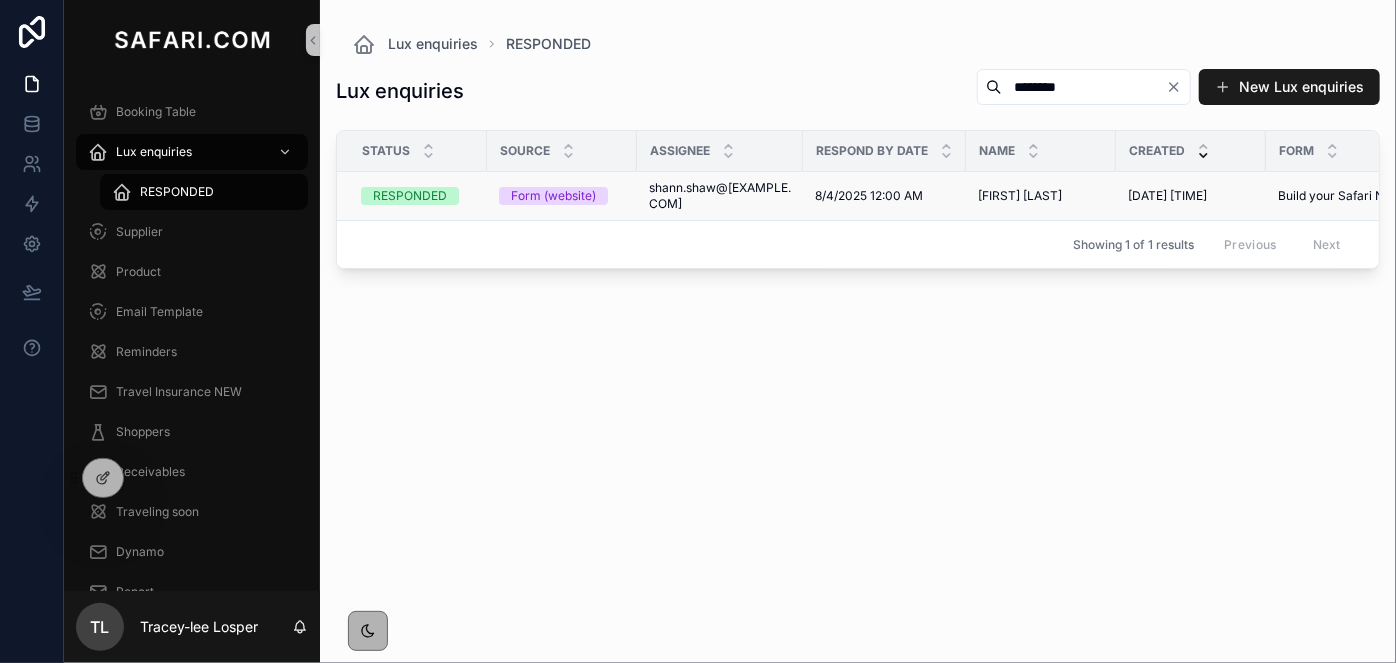 click on "[FIRST] [LAST]" at bounding box center [1020, 196] 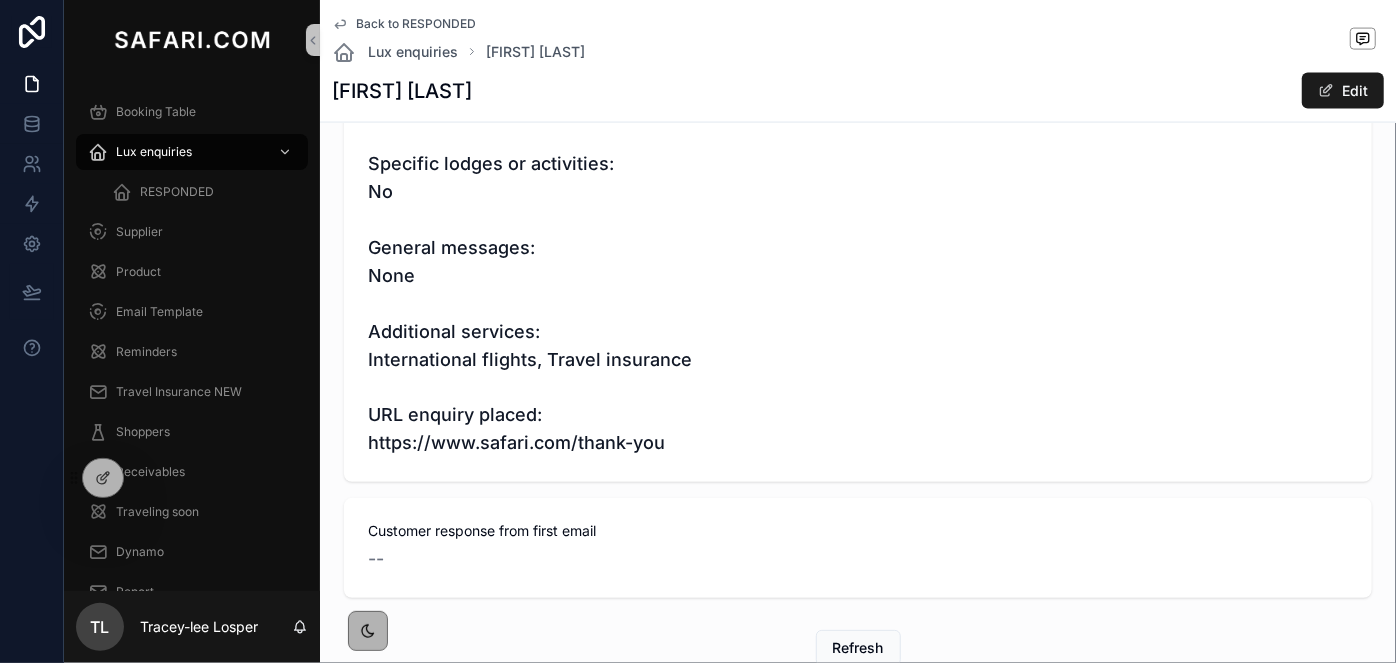 scroll, scrollTop: 1545, scrollLeft: 0, axis: vertical 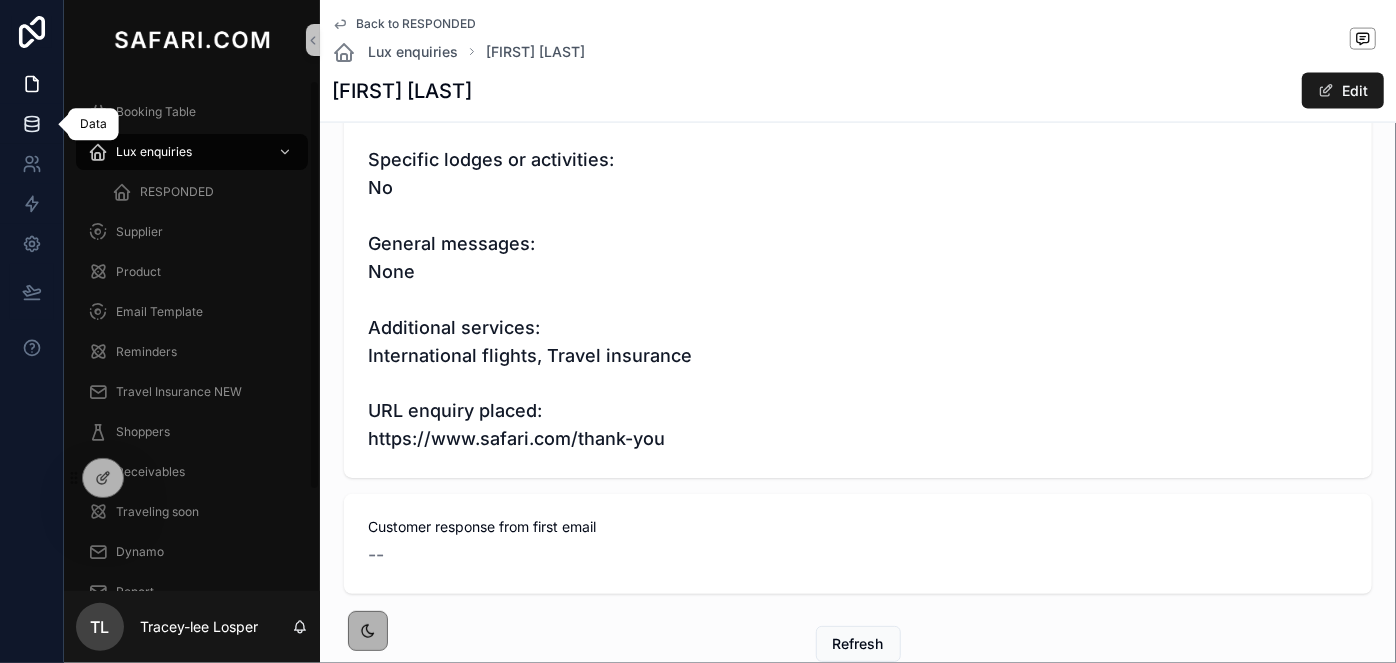 click 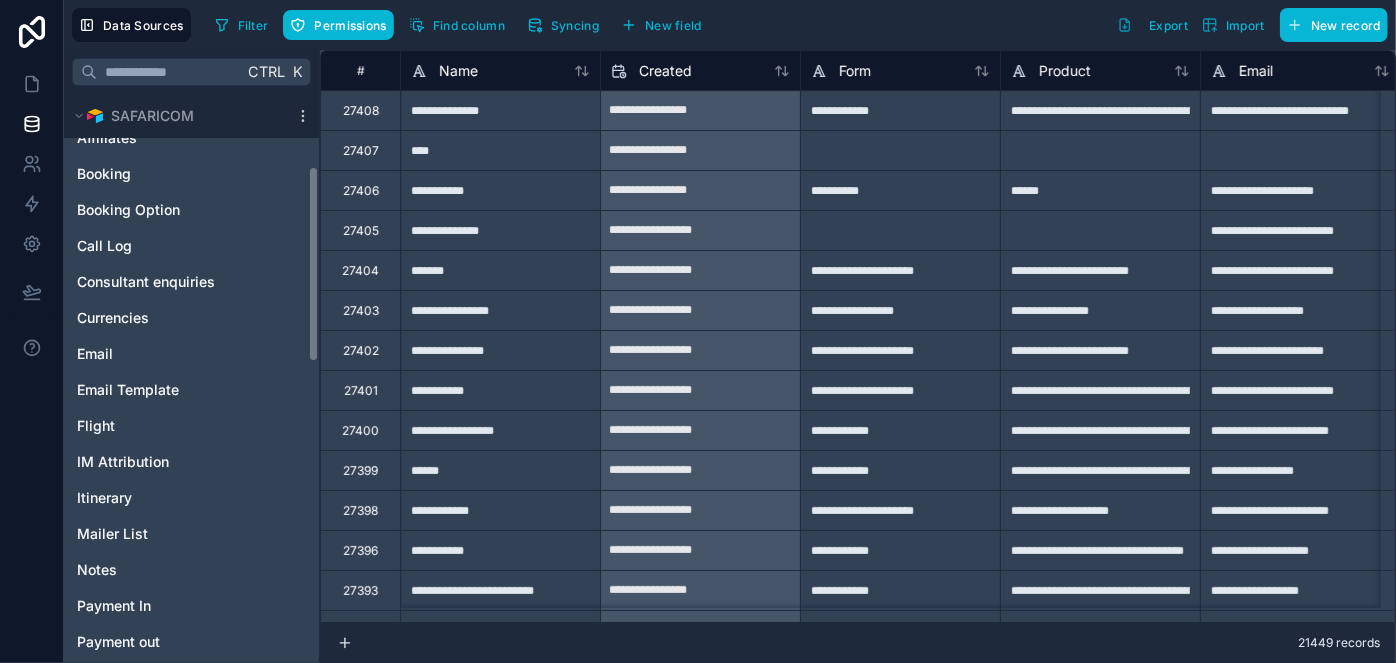 scroll, scrollTop: 272, scrollLeft: 0, axis: vertical 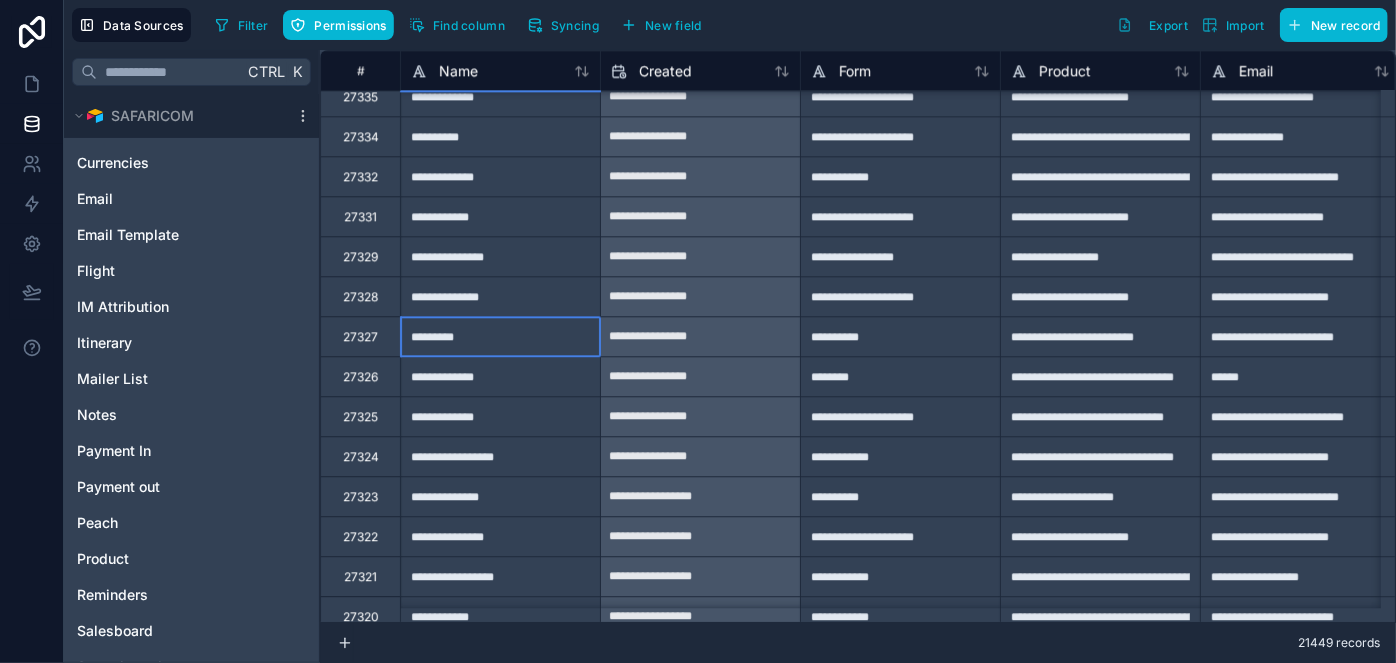click on "********" at bounding box center (500, 336) 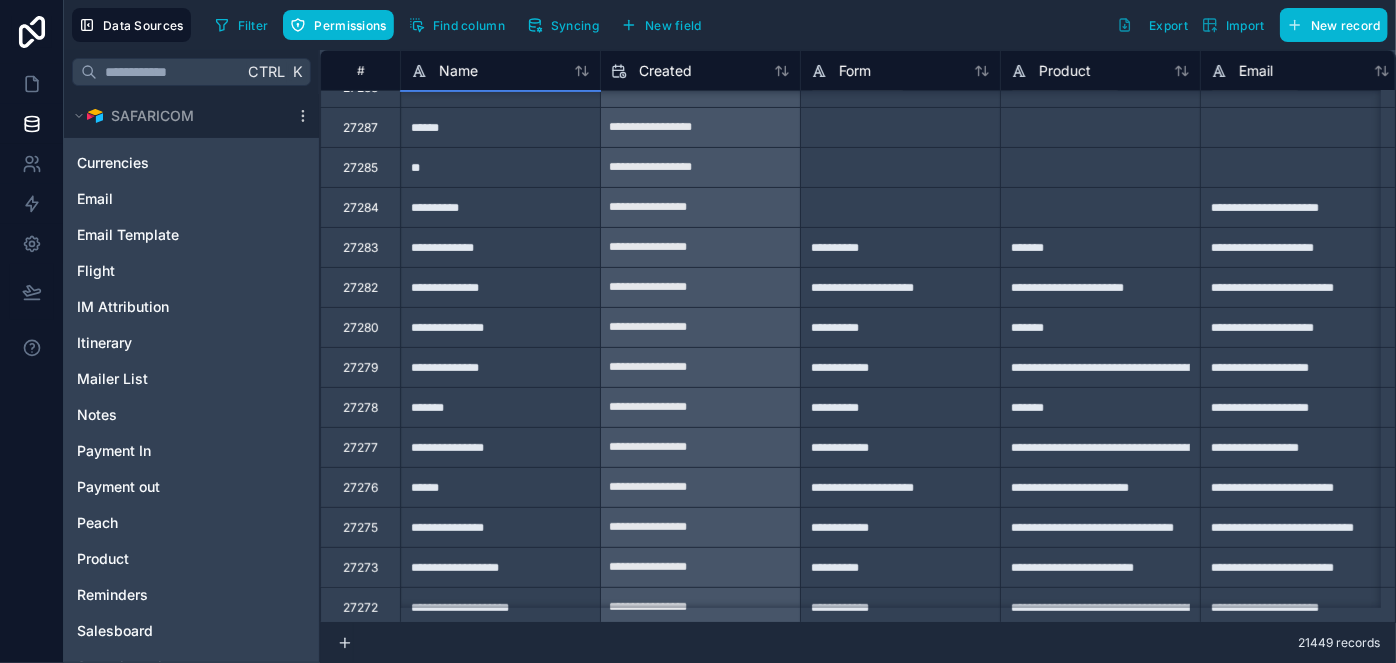 scroll, scrollTop: 4130, scrollLeft: 0, axis: vertical 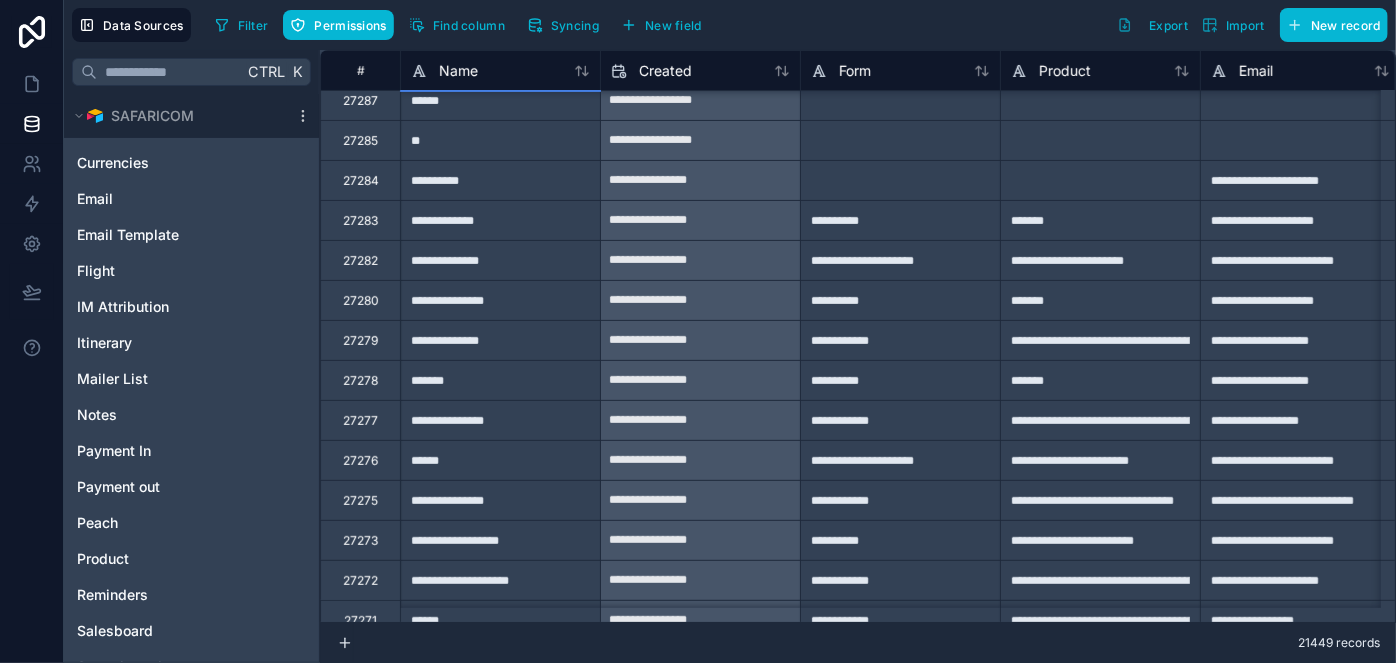 click on "**********" at bounding box center [1100, 260] 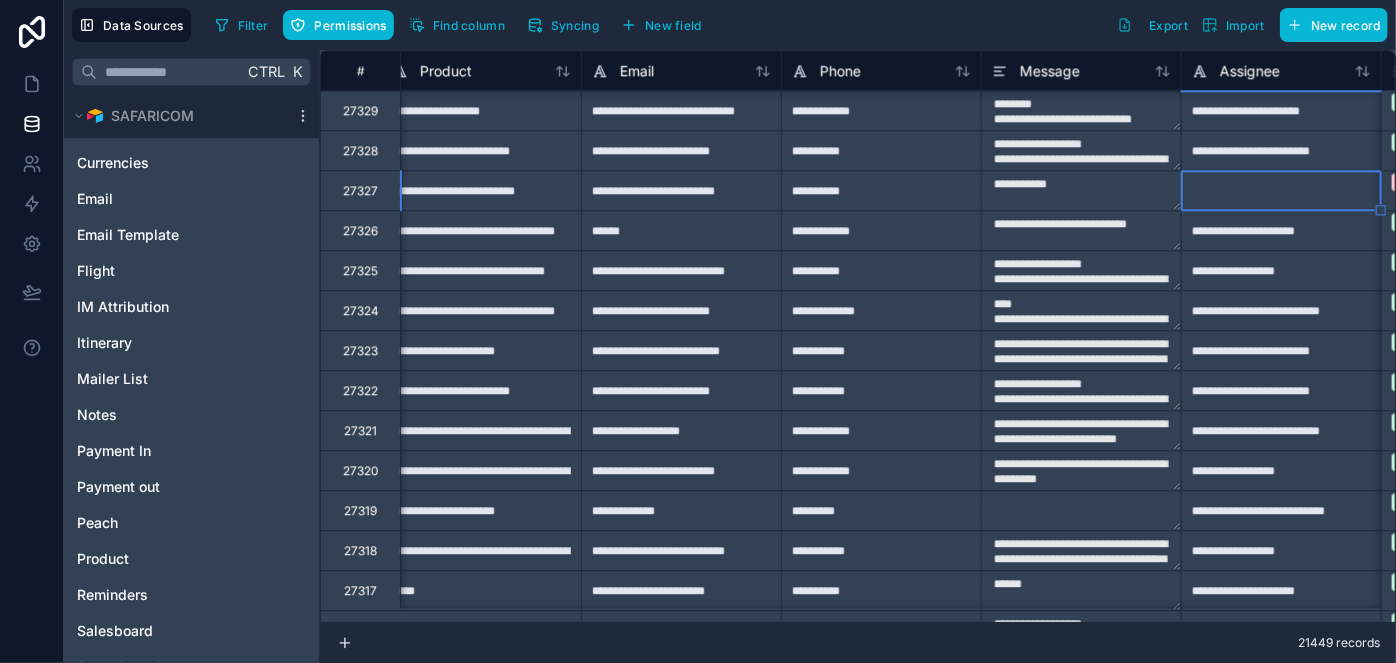 scroll, scrollTop: 2600, scrollLeft: 819, axis: both 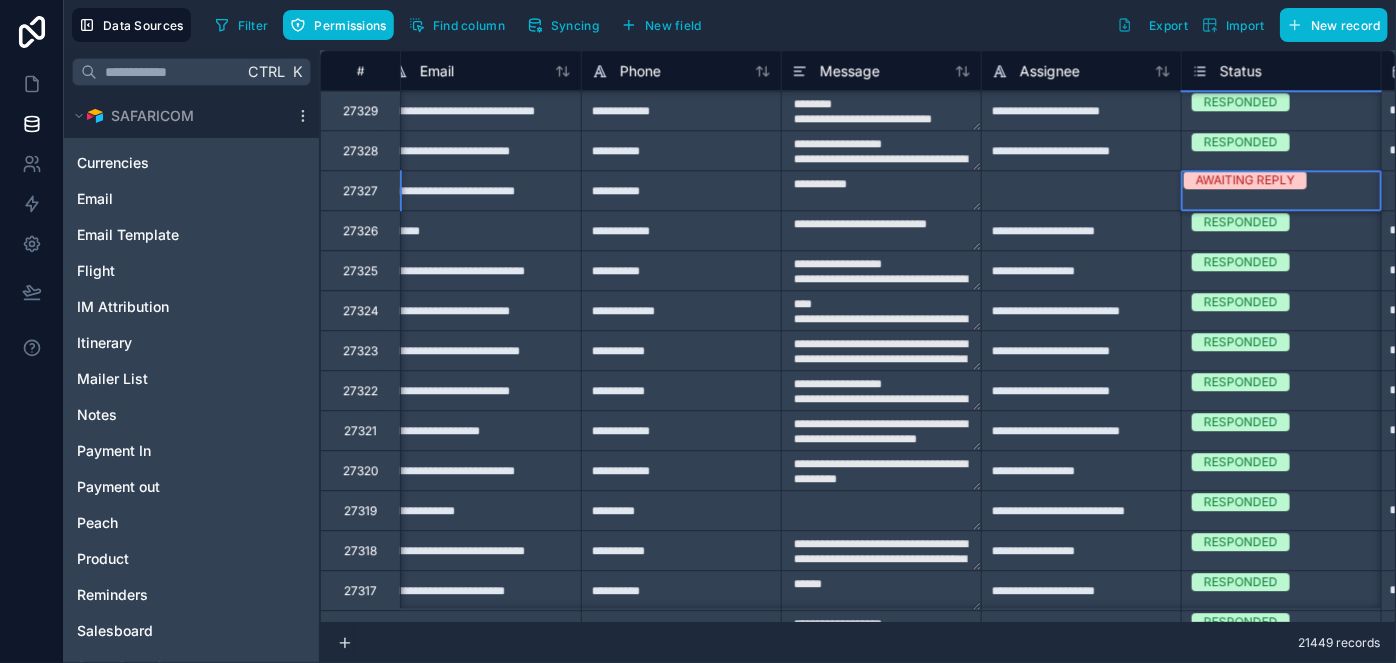 click on "AWAITING REPLY" at bounding box center (1245, 180) 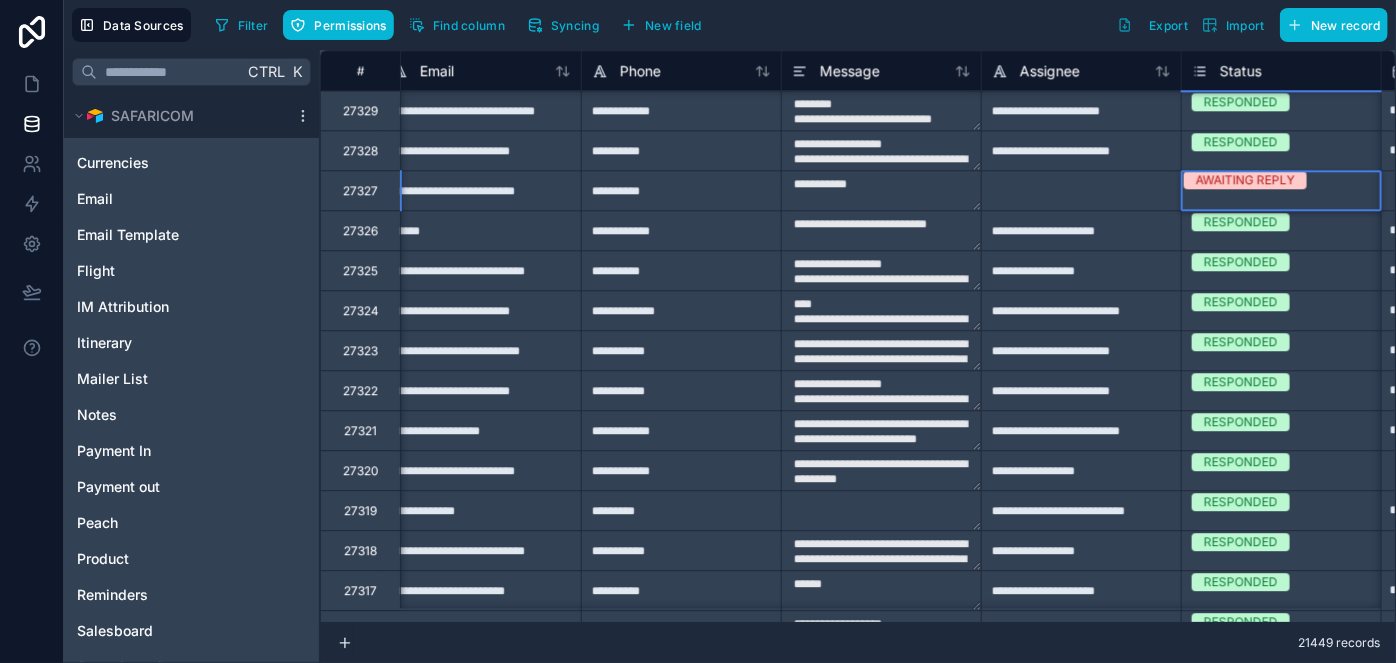 click on "RESPONDED" at bounding box center (698, 675) 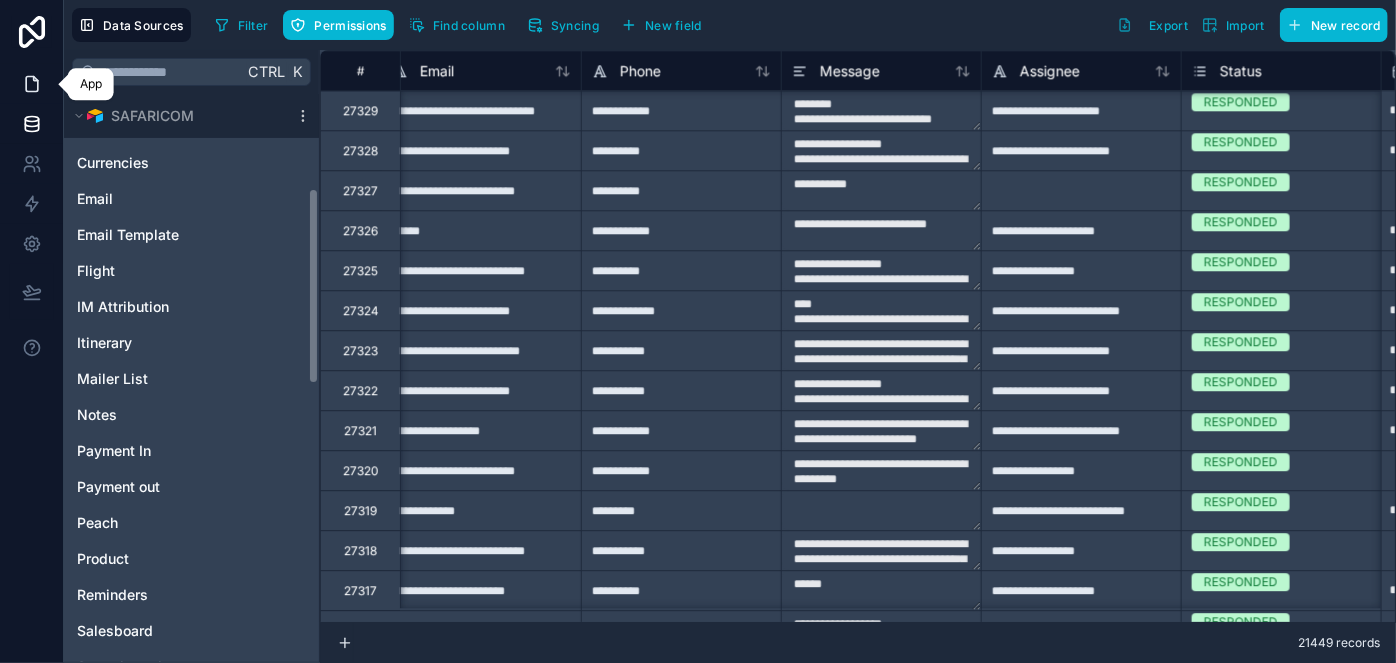 click at bounding box center [31, 84] 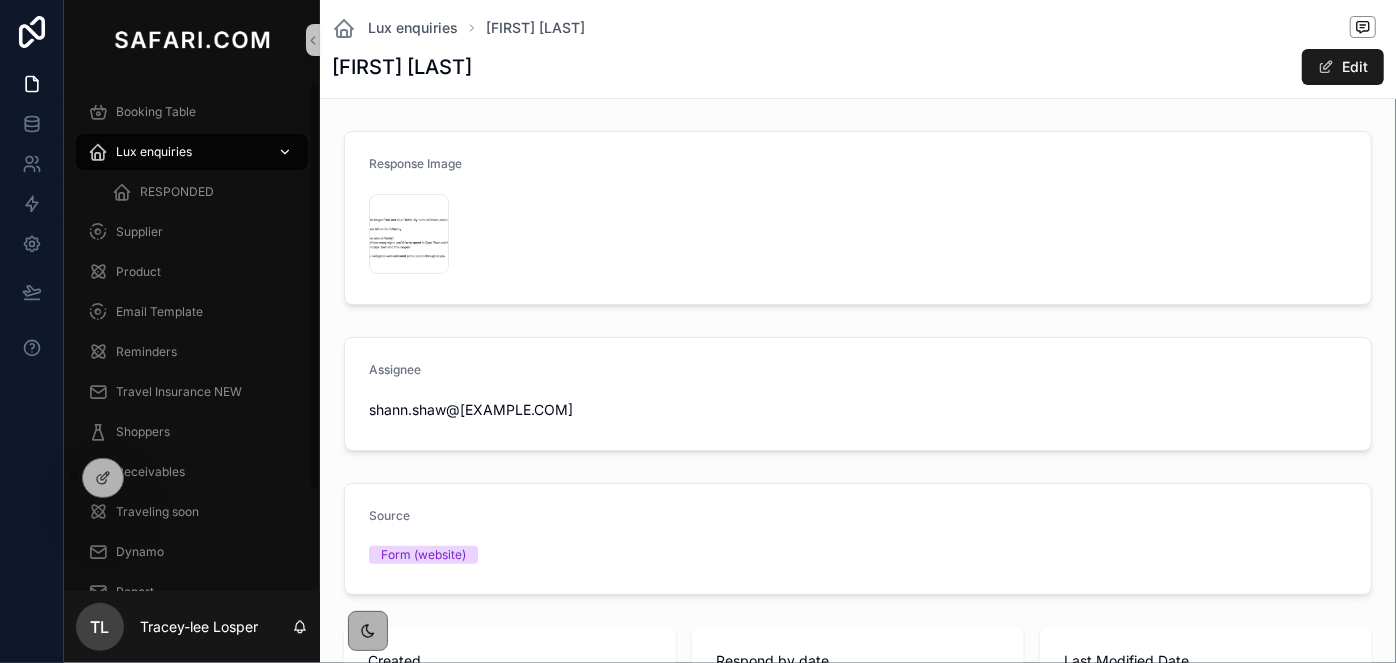 click on "Lux enquiries" at bounding box center (192, 152) 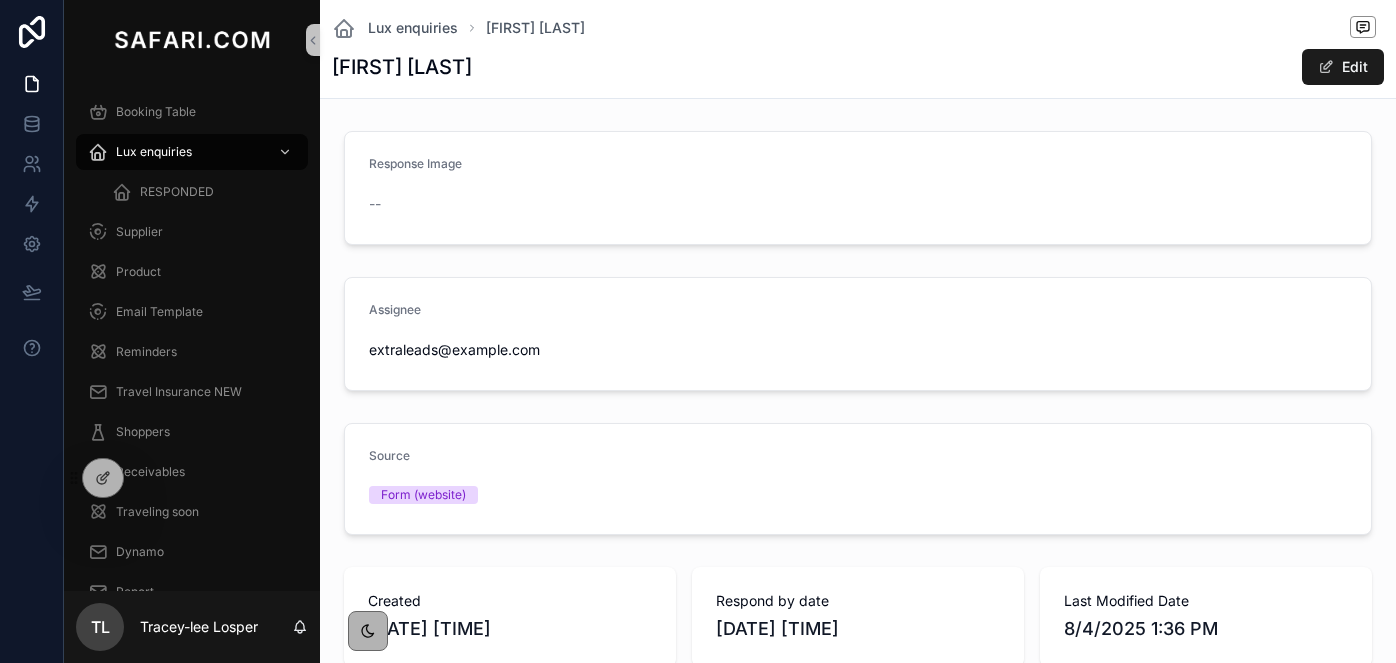 scroll, scrollTop: 0, scrollLeft: 0, axis: both 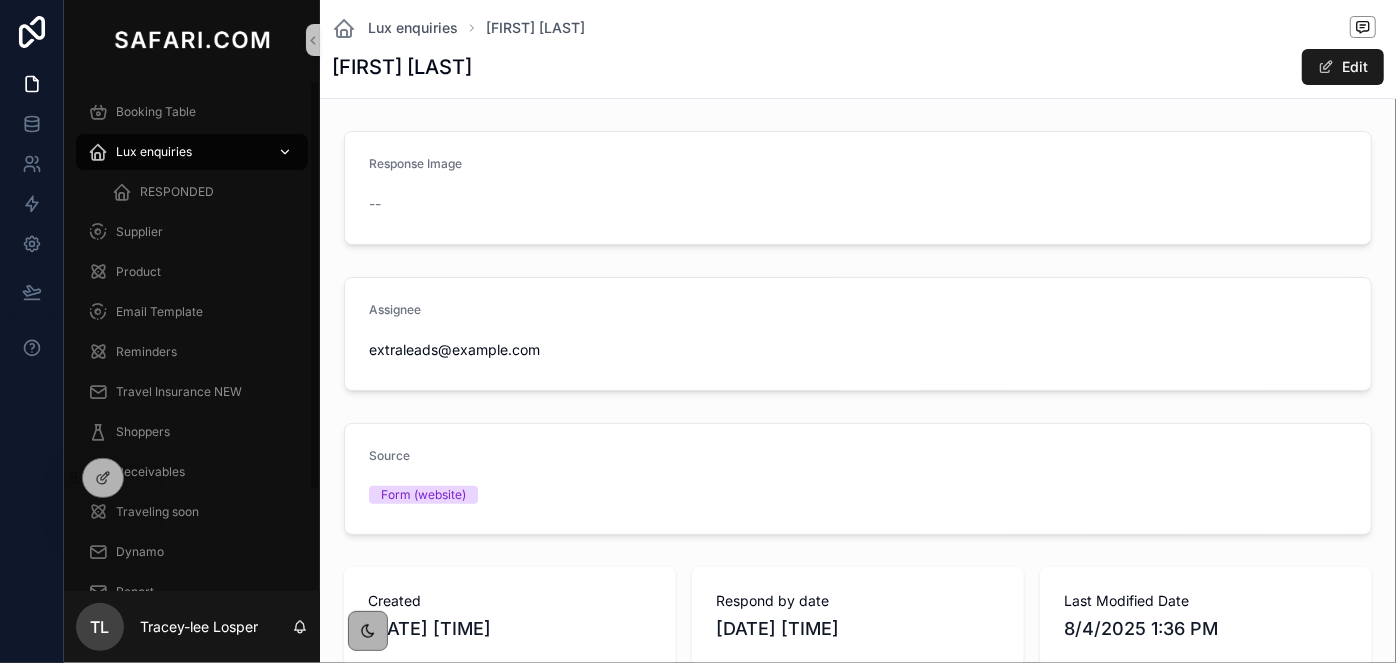 click on "Lux enquiries" at bounding box center [154, 152] 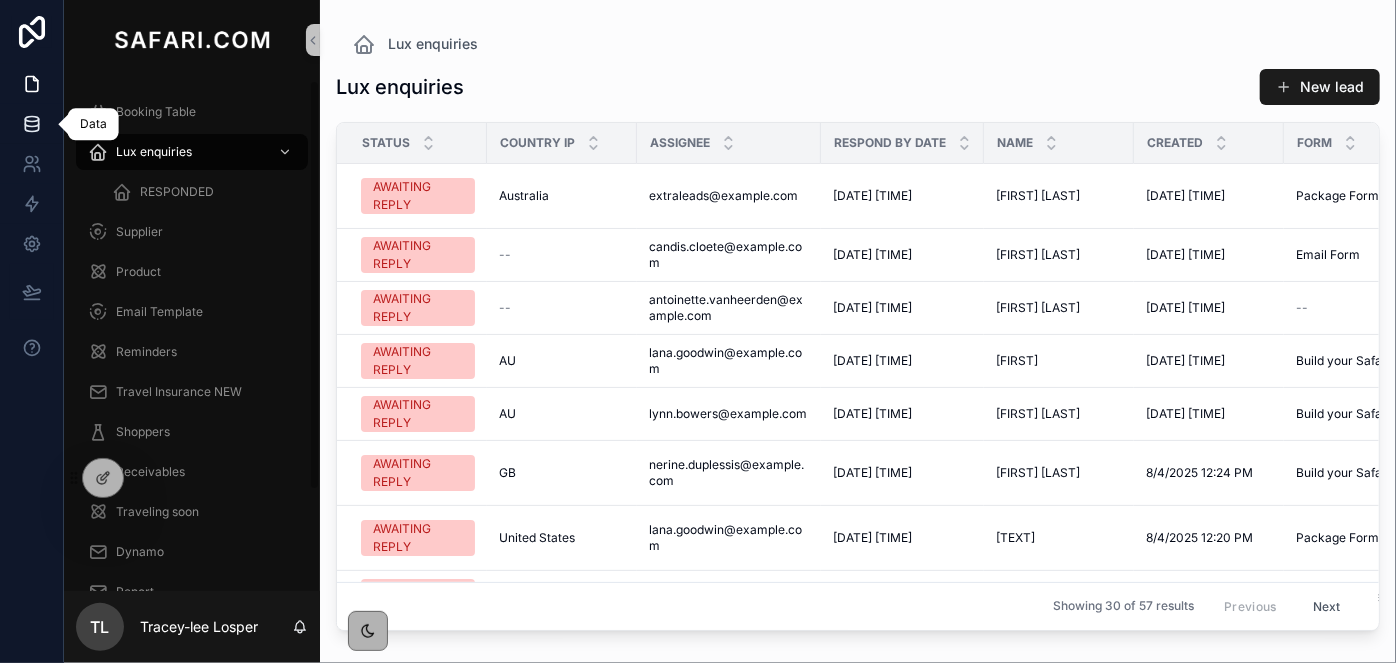 click 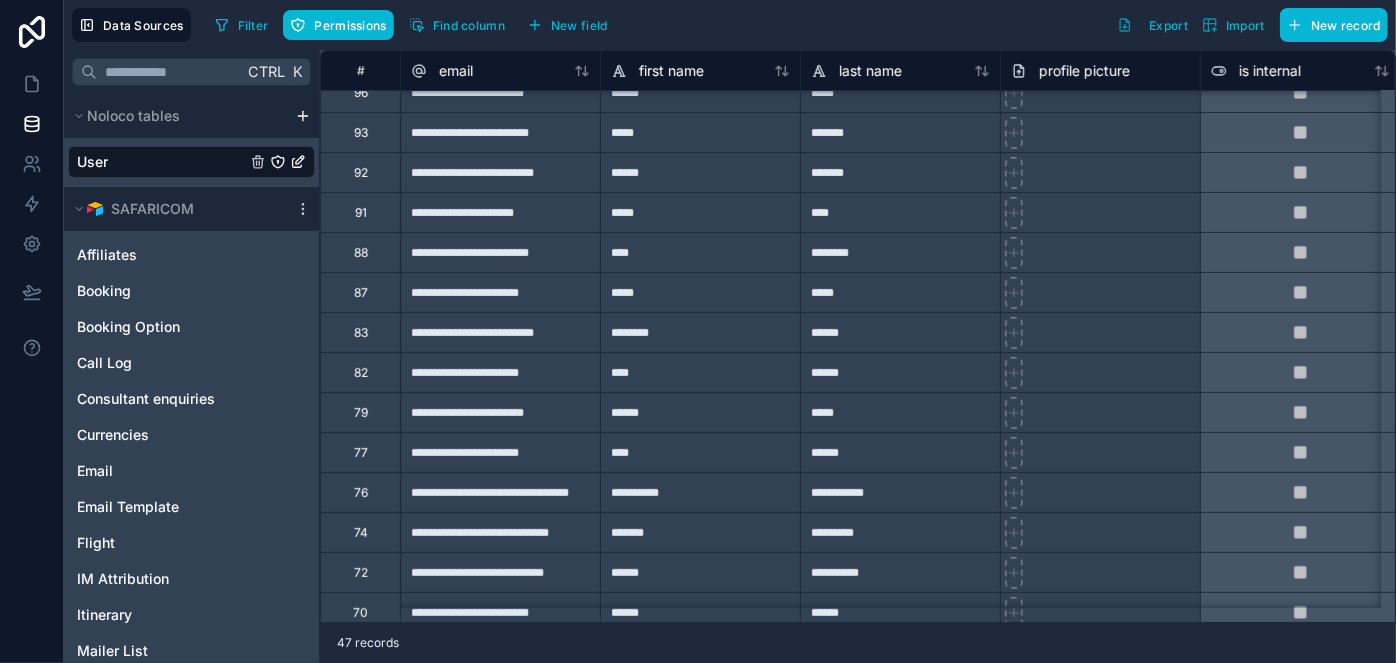 scroll, scrollTop: 272, scrollLeft: 0, axis: vertical 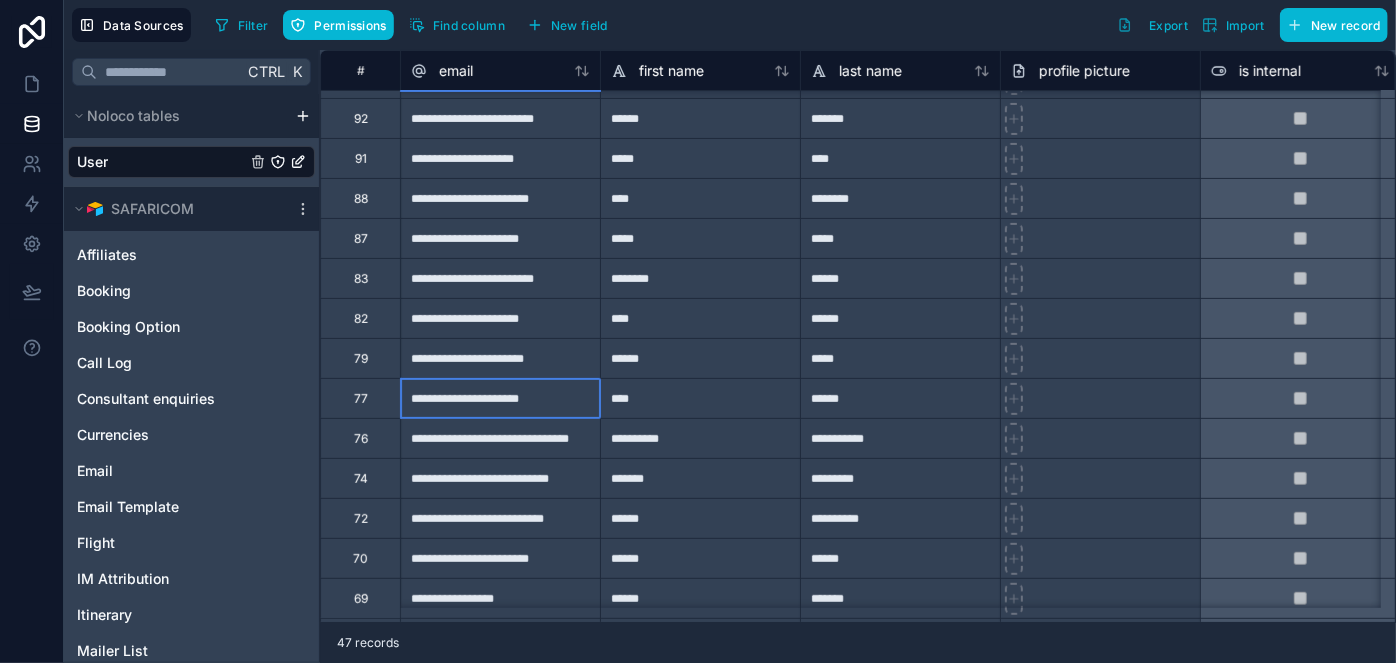click on "**********" at bounding box center (500, 398) 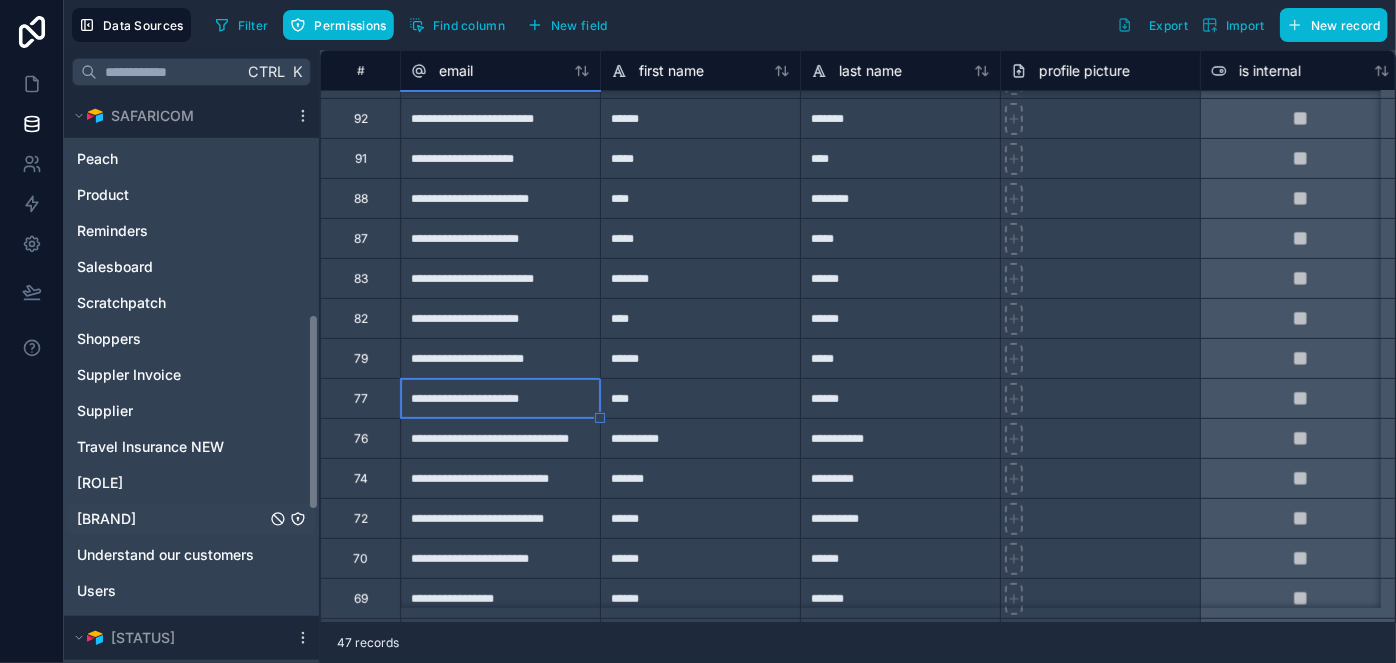 scroll, scrollTop: 1077, scrollLeft: 0, axis: vertical 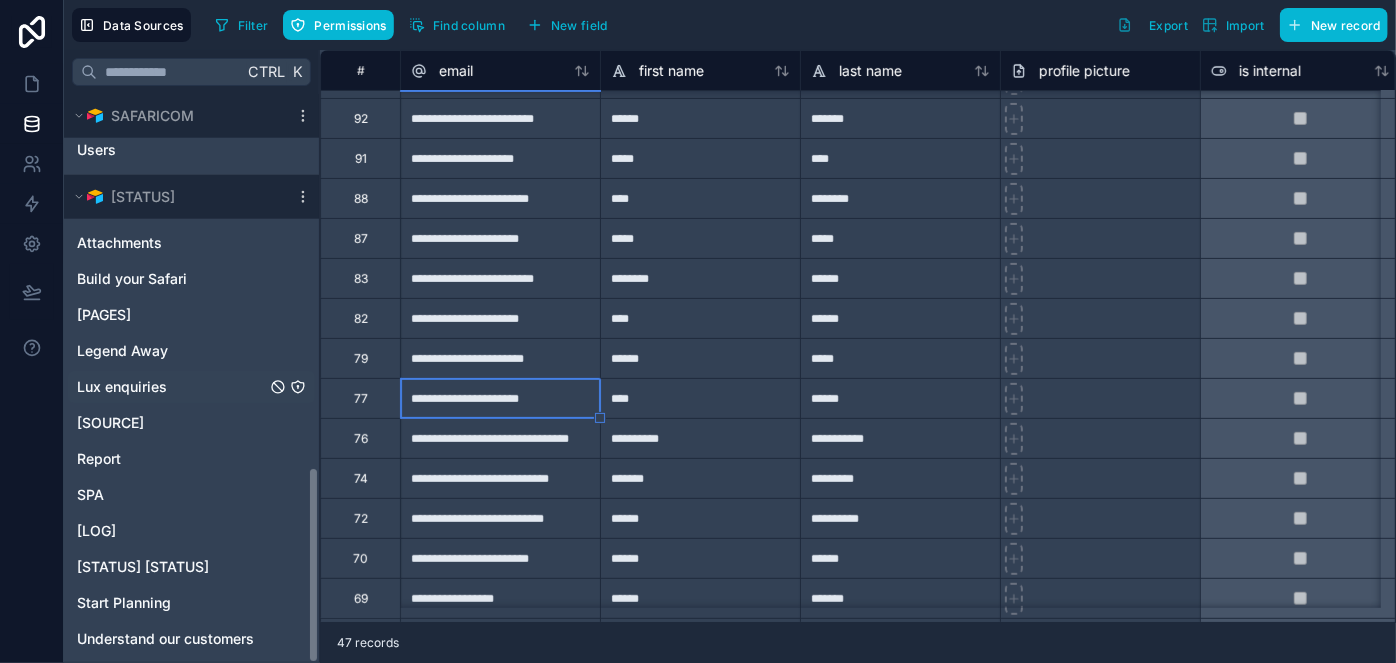 click on "Lux enquiries" at bounding box center [122, 387] 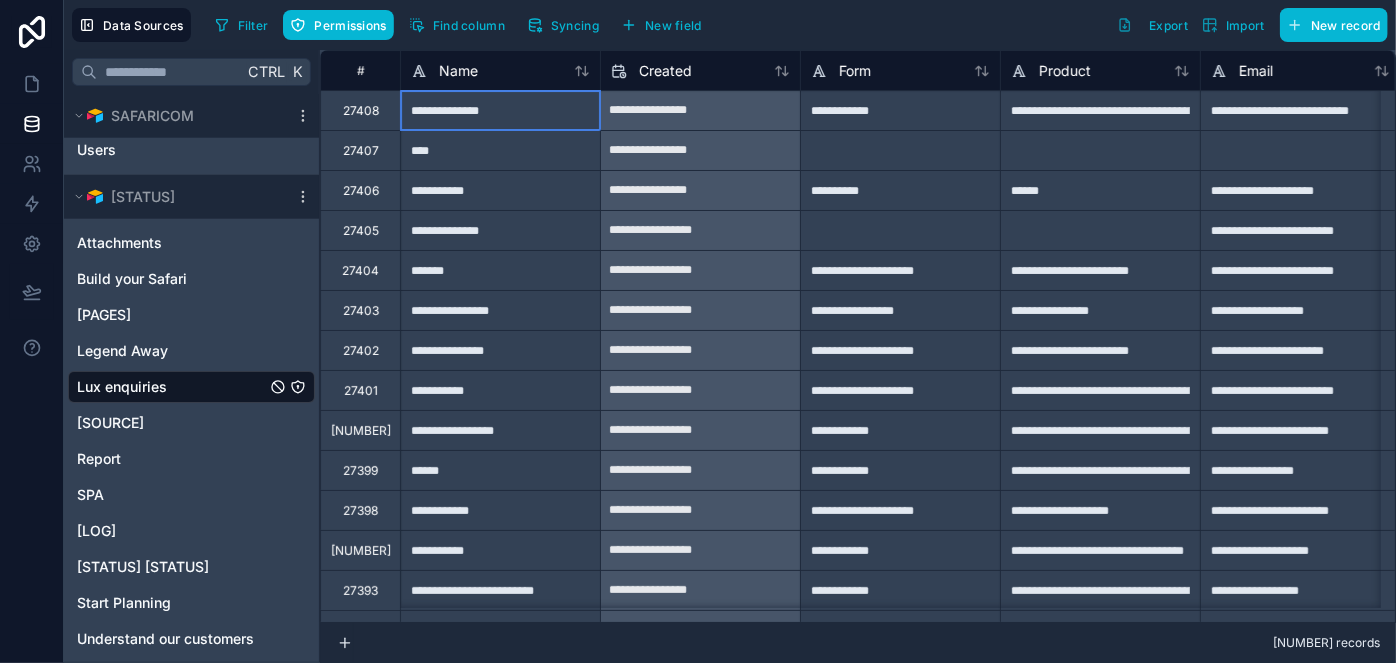 click on "**********" at bounding box center [500, 110] 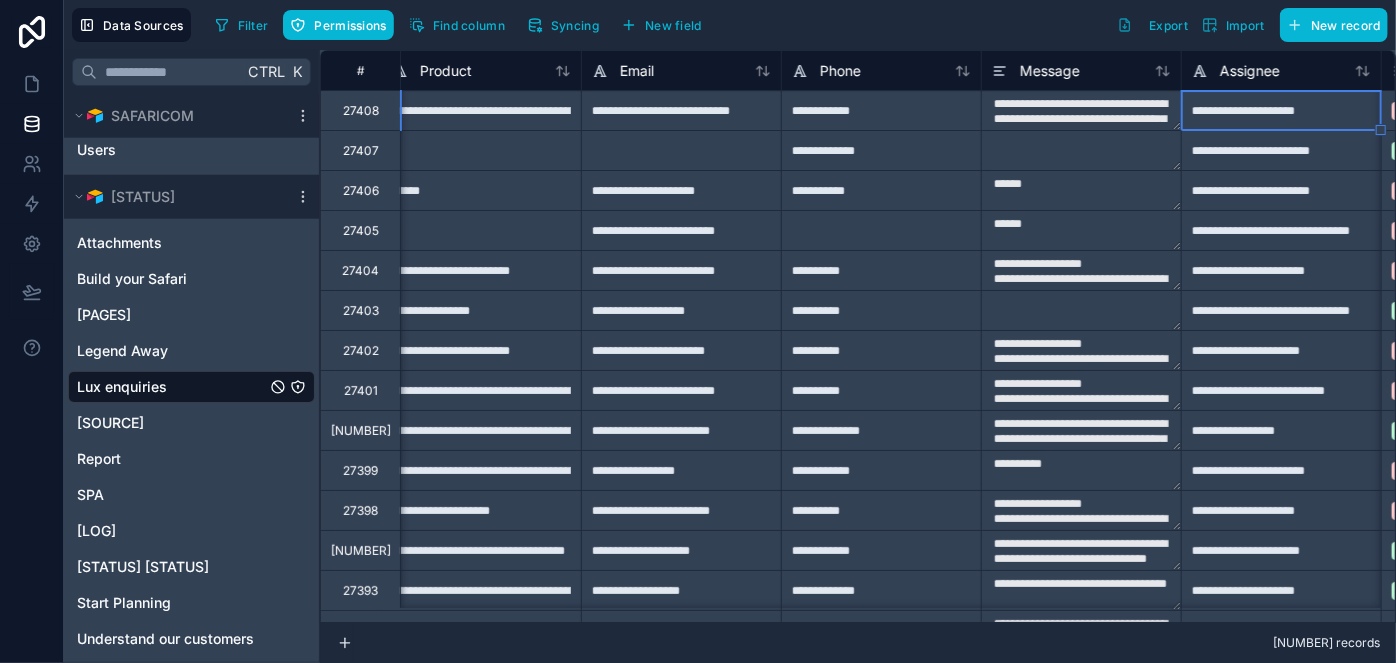 scroll, scrollTop: 0, scrollLeft: 819, axis: horizontal 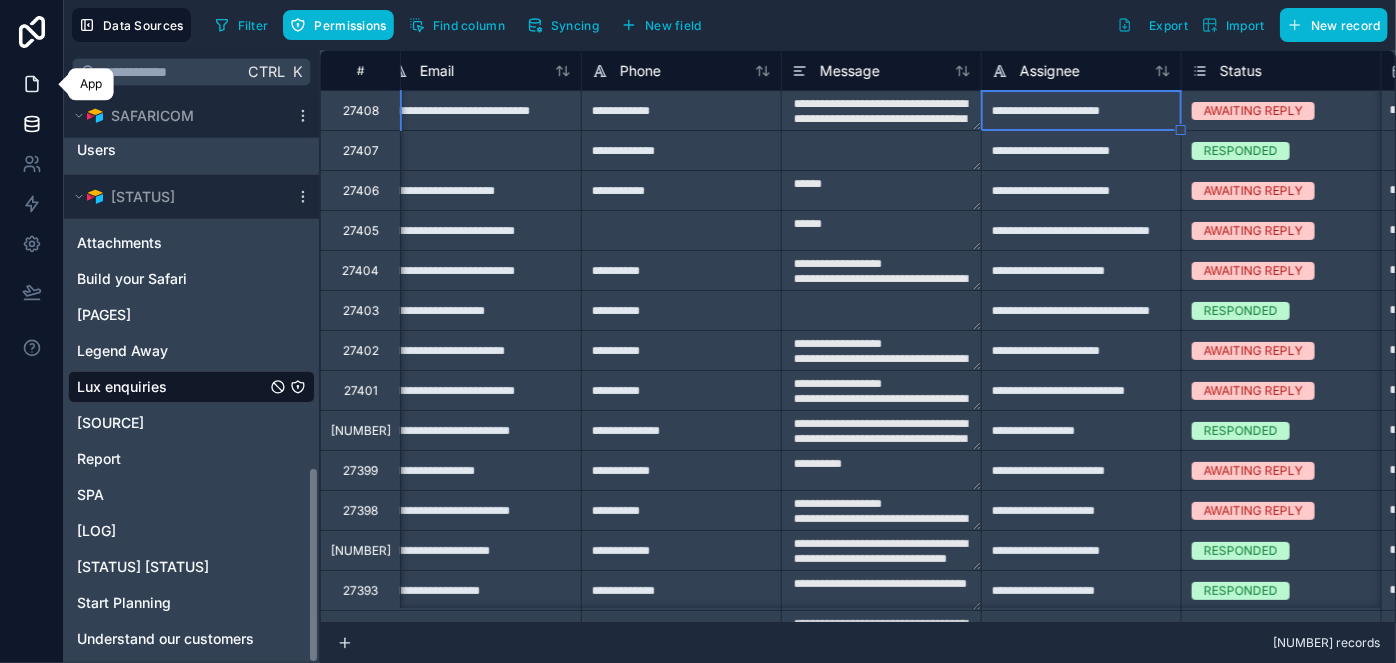 type on "**********" 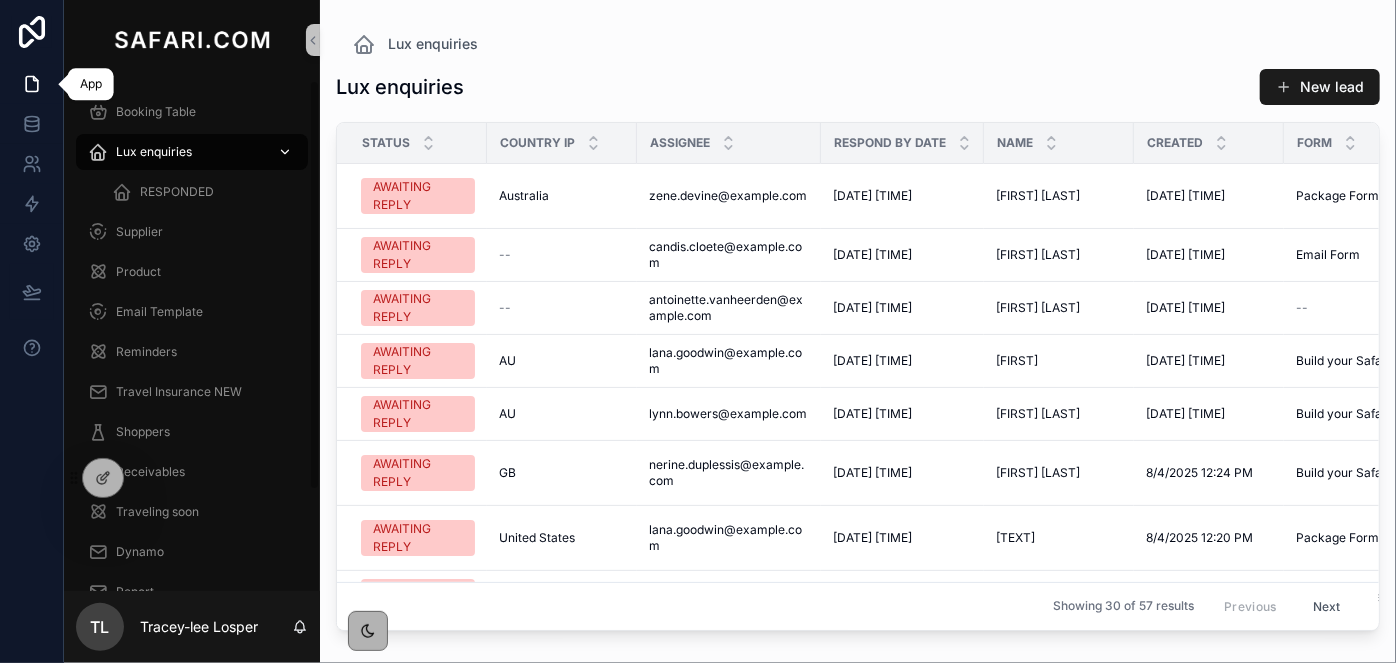 click on "Lux enquiries" at bounding box center (154, 152) 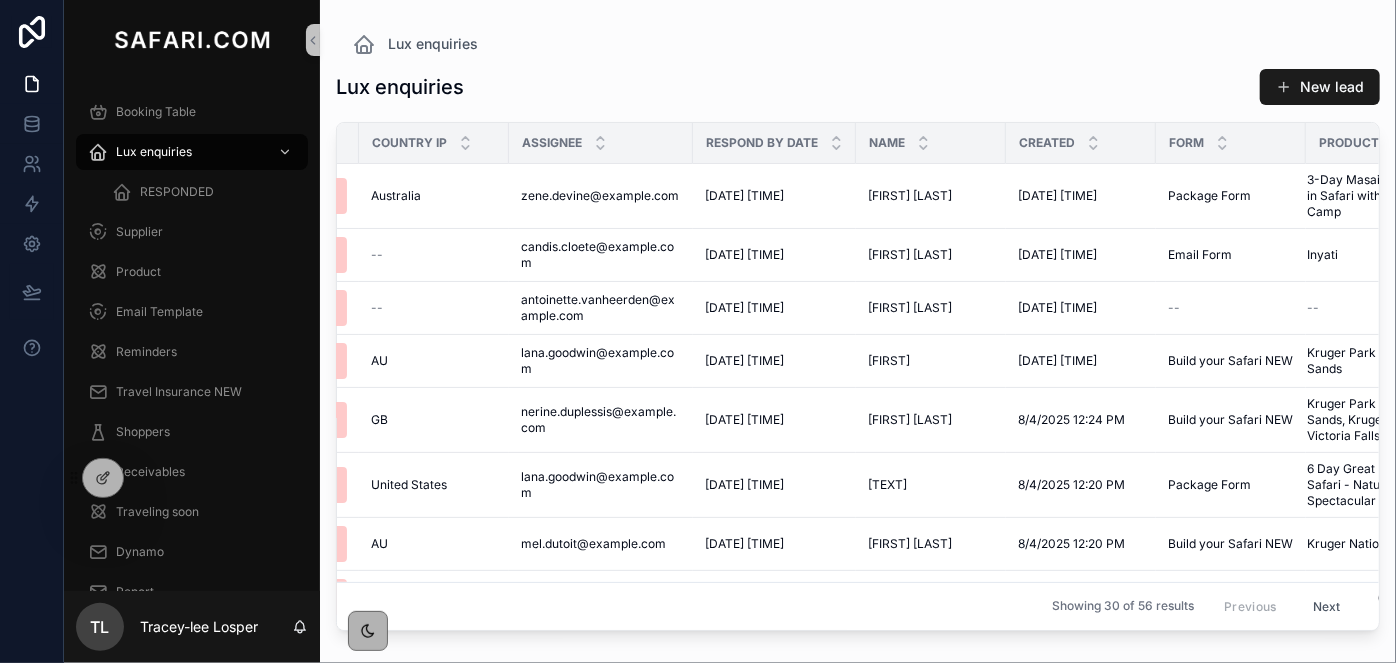 scroll, scrollTop: 0, scrollLeft: 130, axis: horizontal 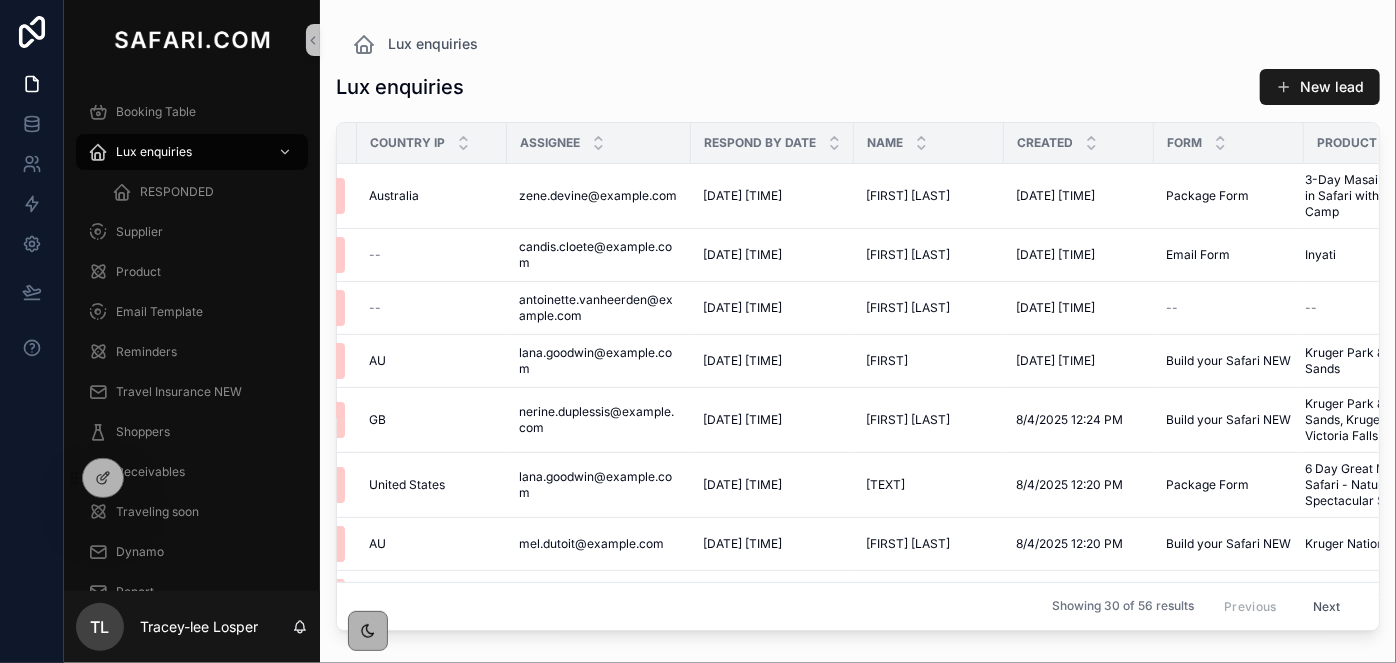 click on "Next" at bounding box center (1327, 606) 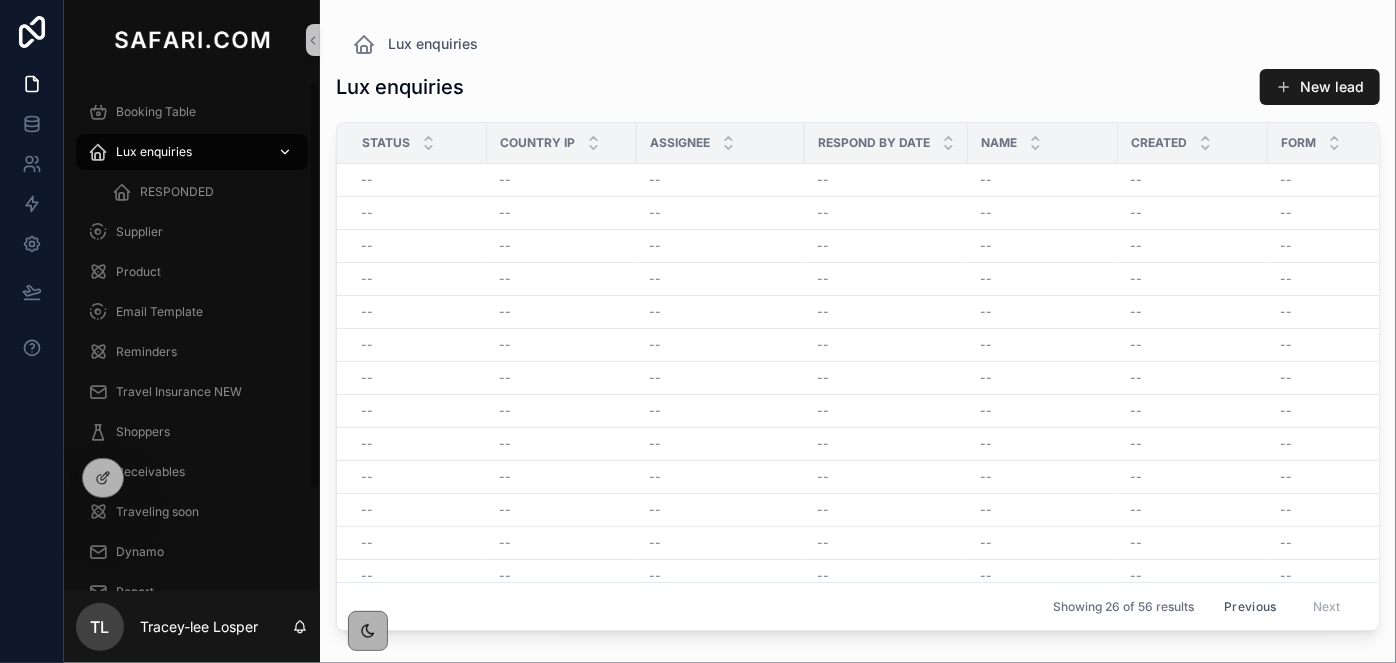 click on "Lux enquiries" at bounding box center [154, 152] 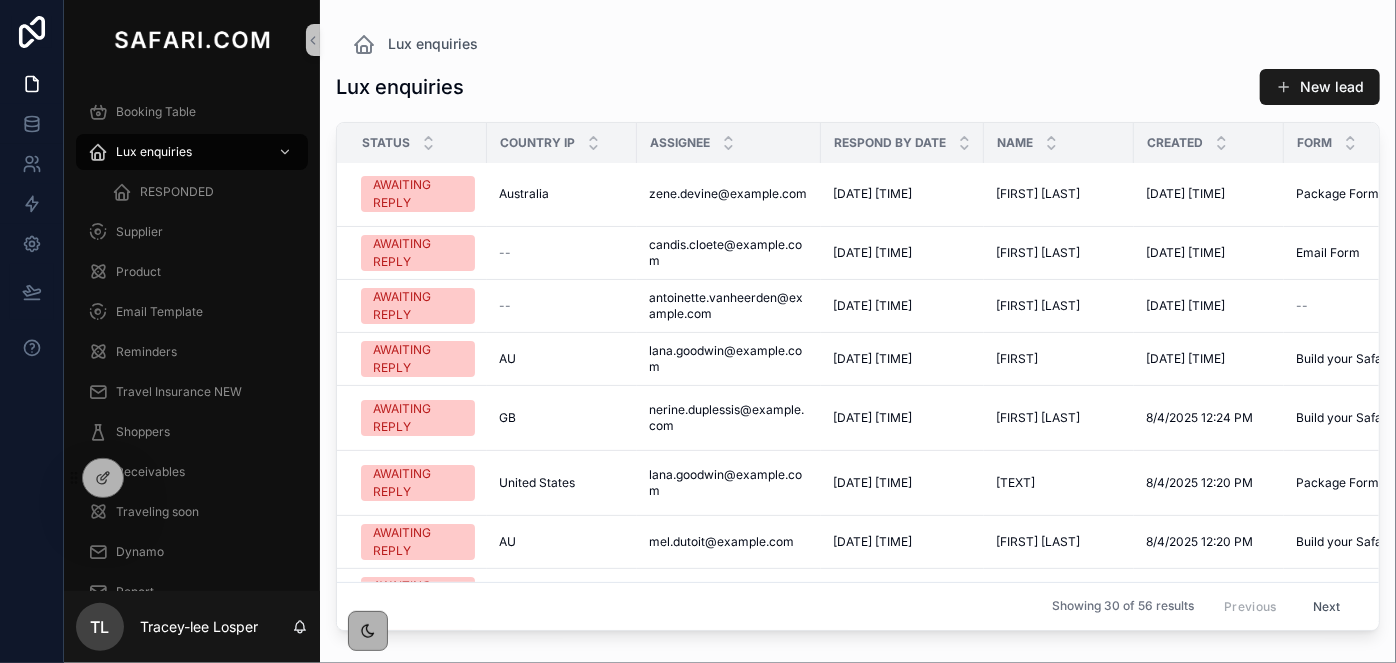 scroll, scrollTop: 0, scrollLeft: 0, axis: both 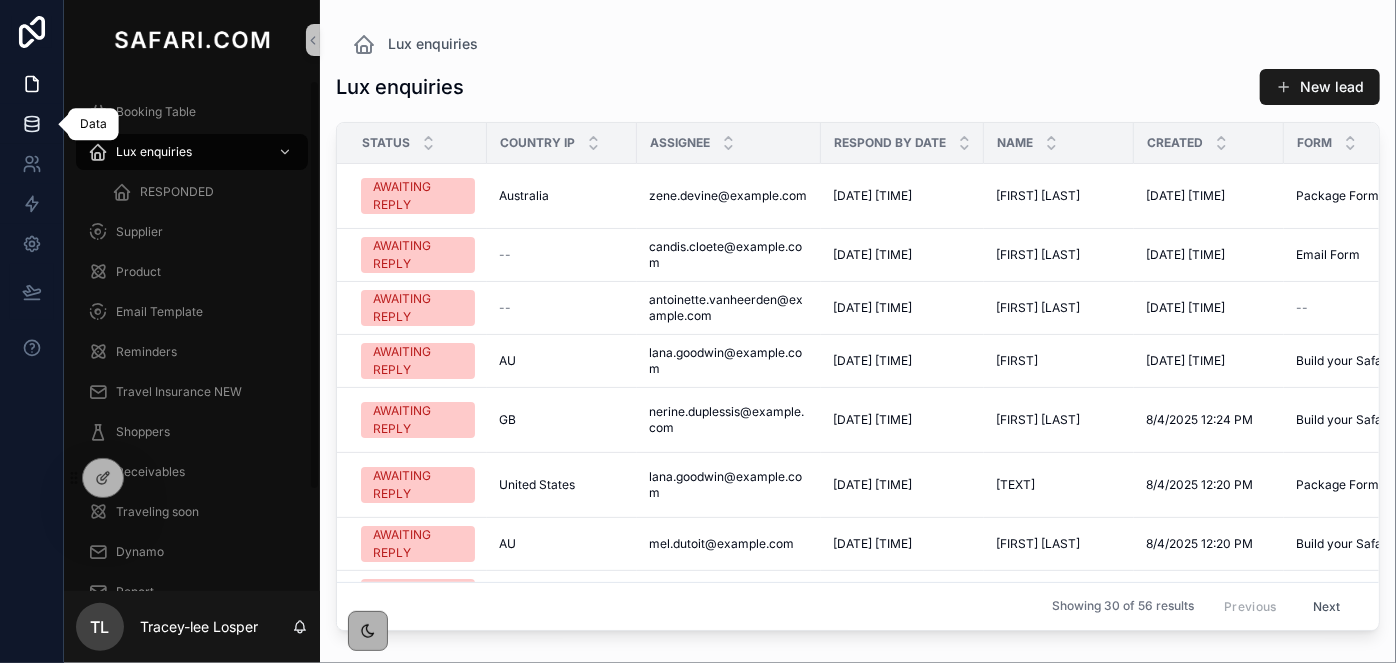 click 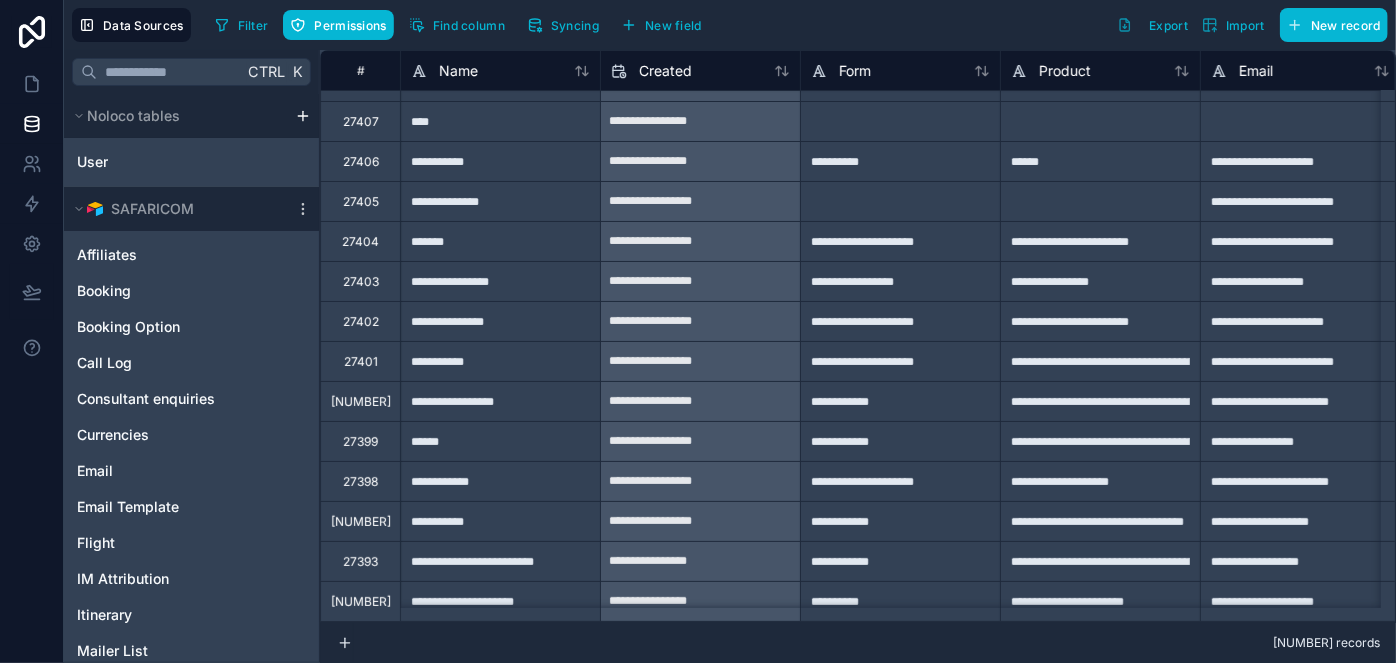 scroll, scrollTop: 0, scrollLeft: 0, axis: both 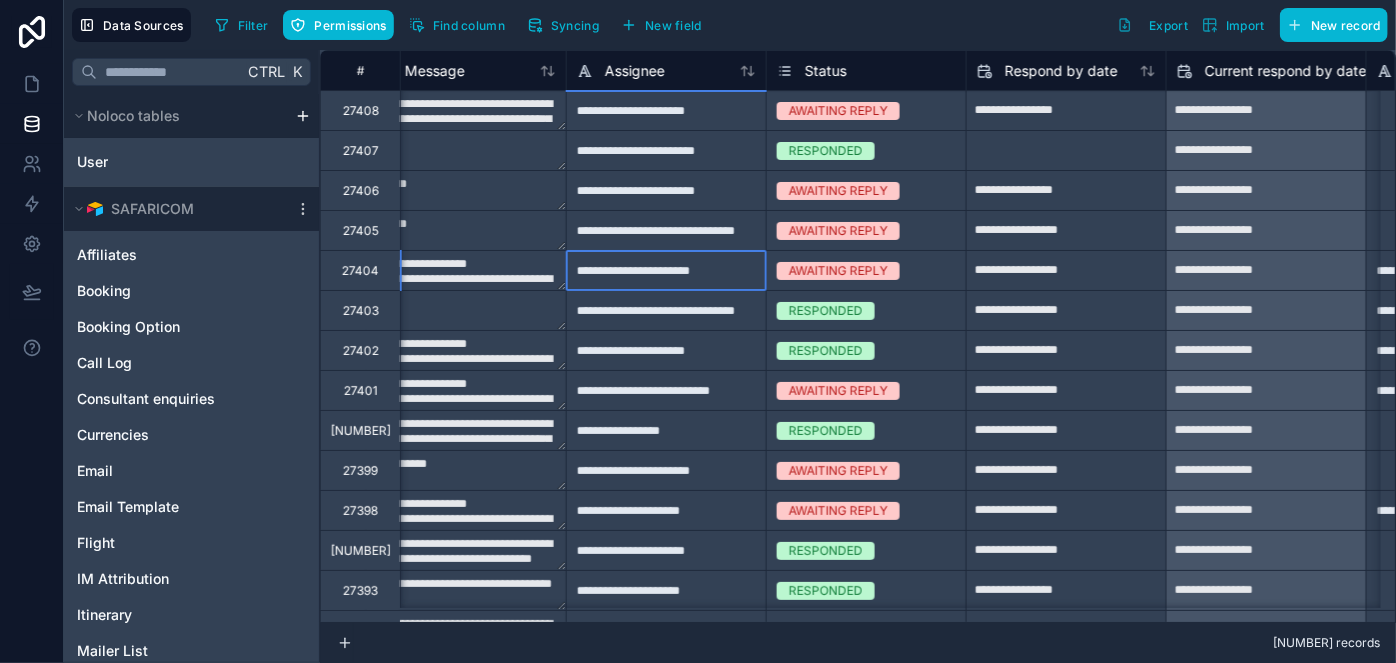 click on "**********" at bounding box center (666, 270) 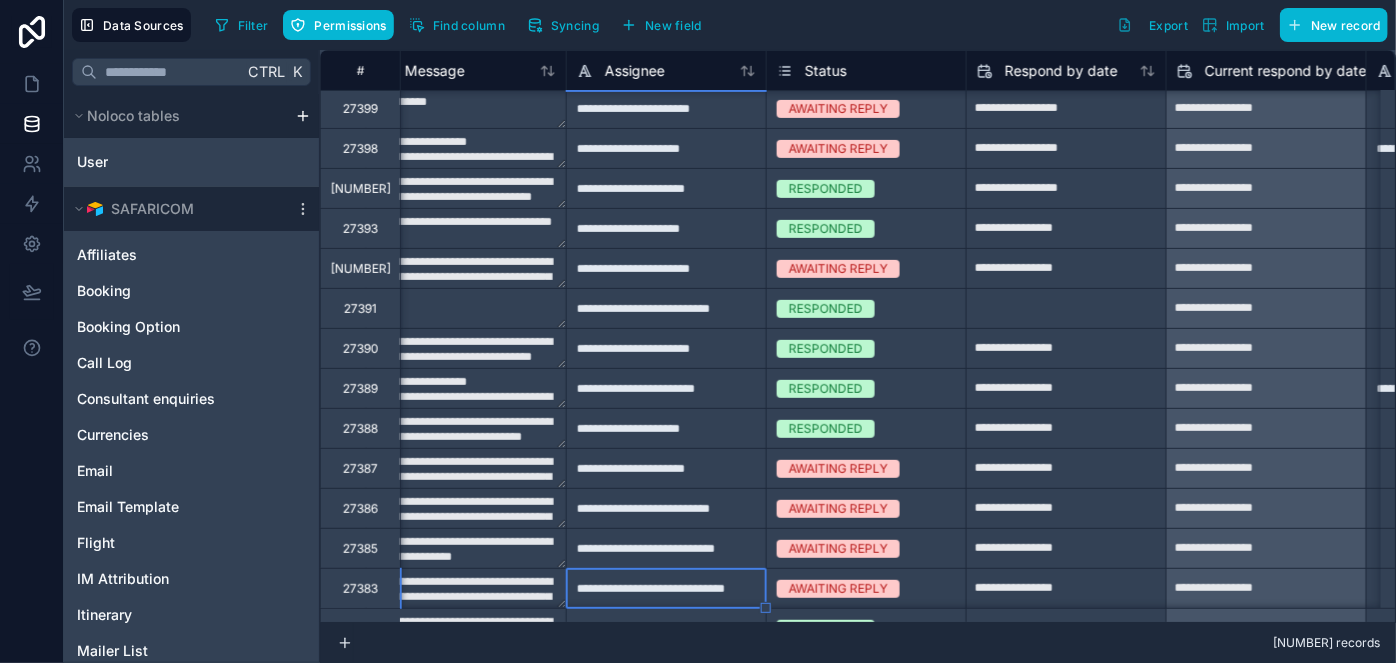 type on "**********" 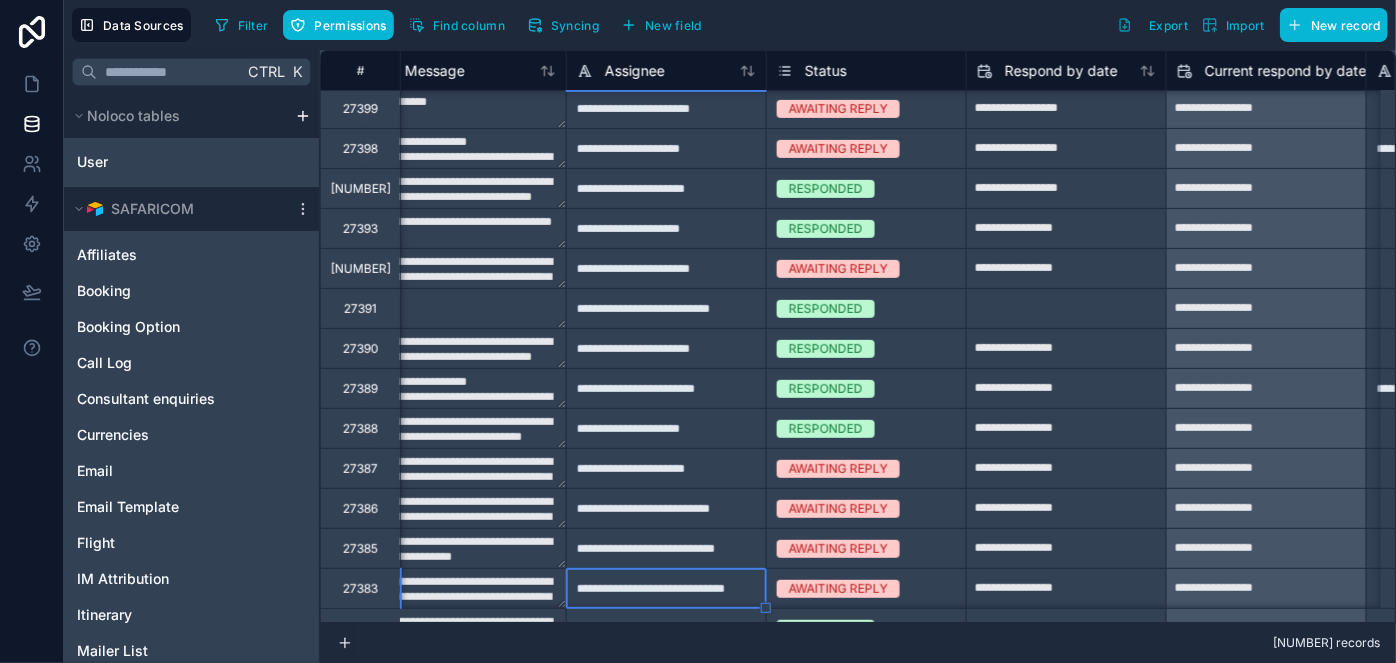 type on "**********" 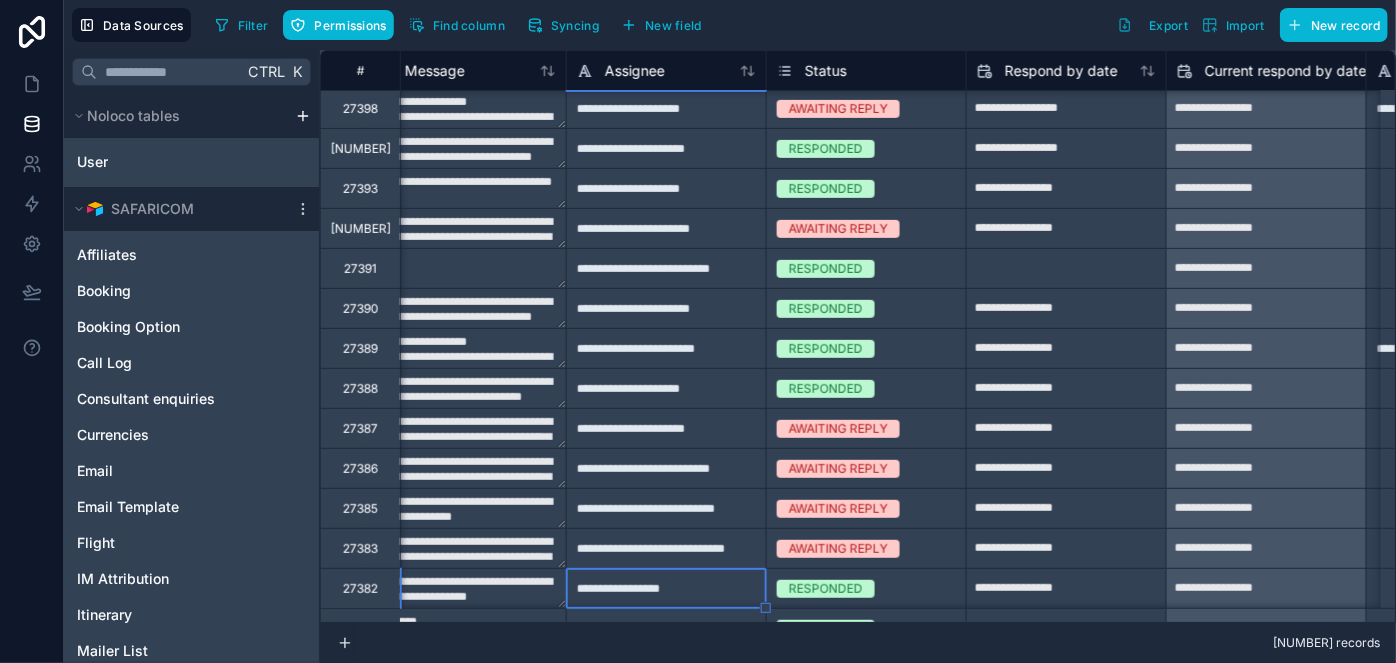 type on "**********" 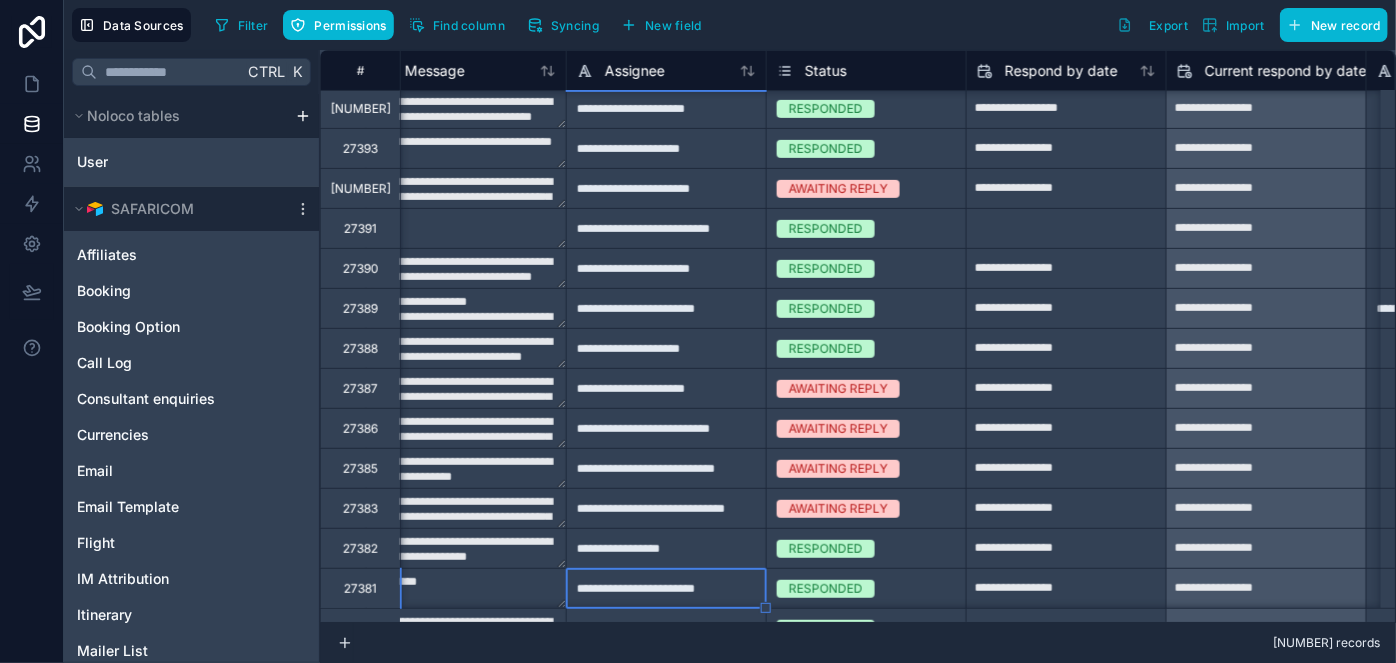 type on "**********" 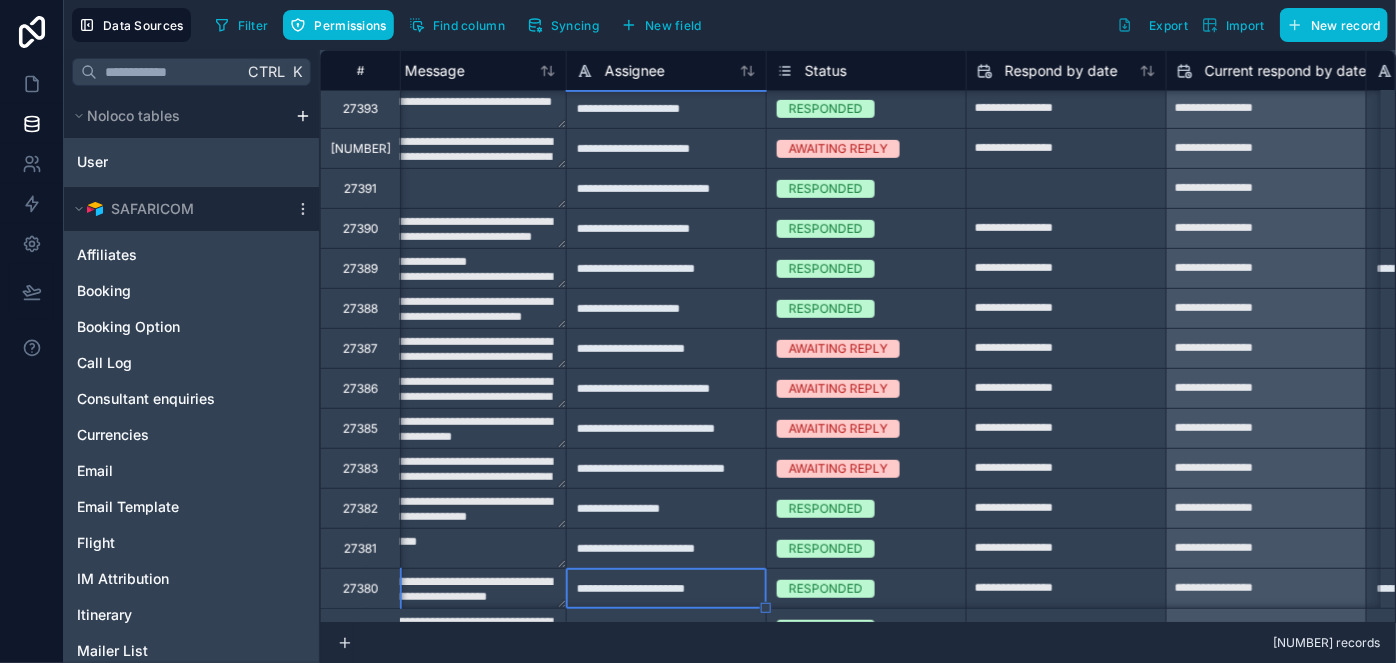 type on "**********" 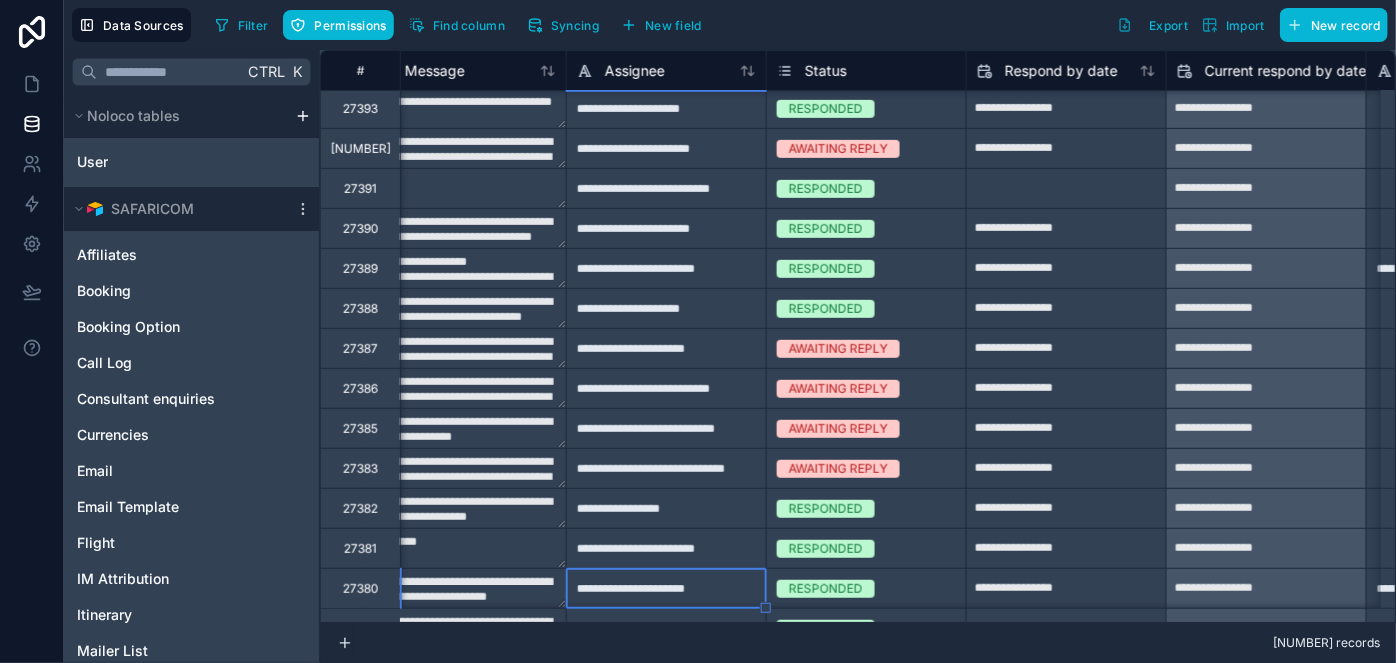 type on "**********" 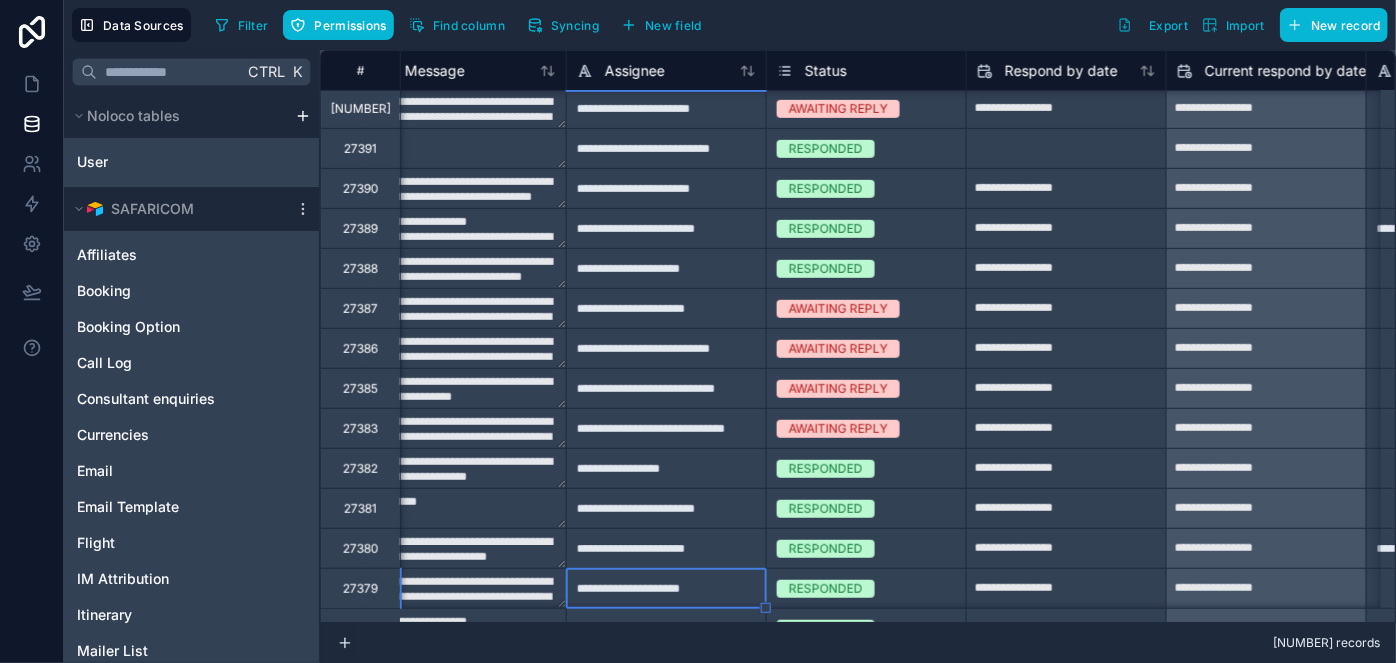type on "**********" 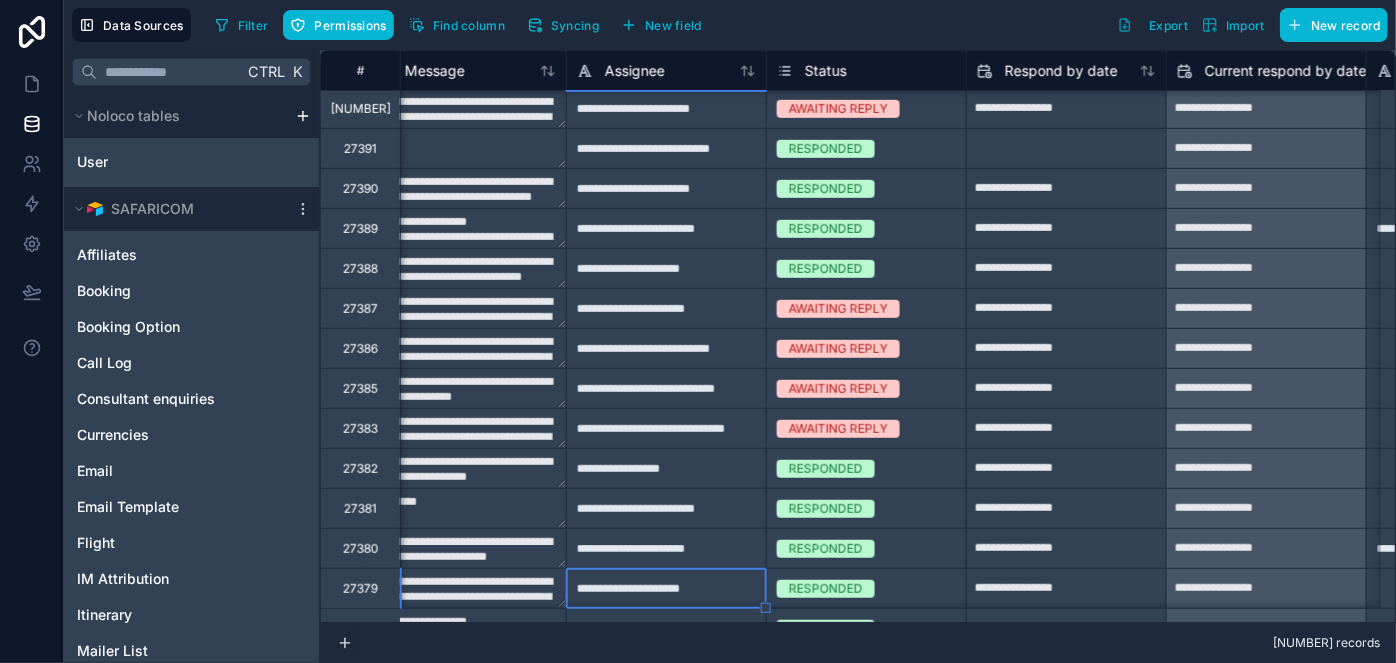 type on "**********" 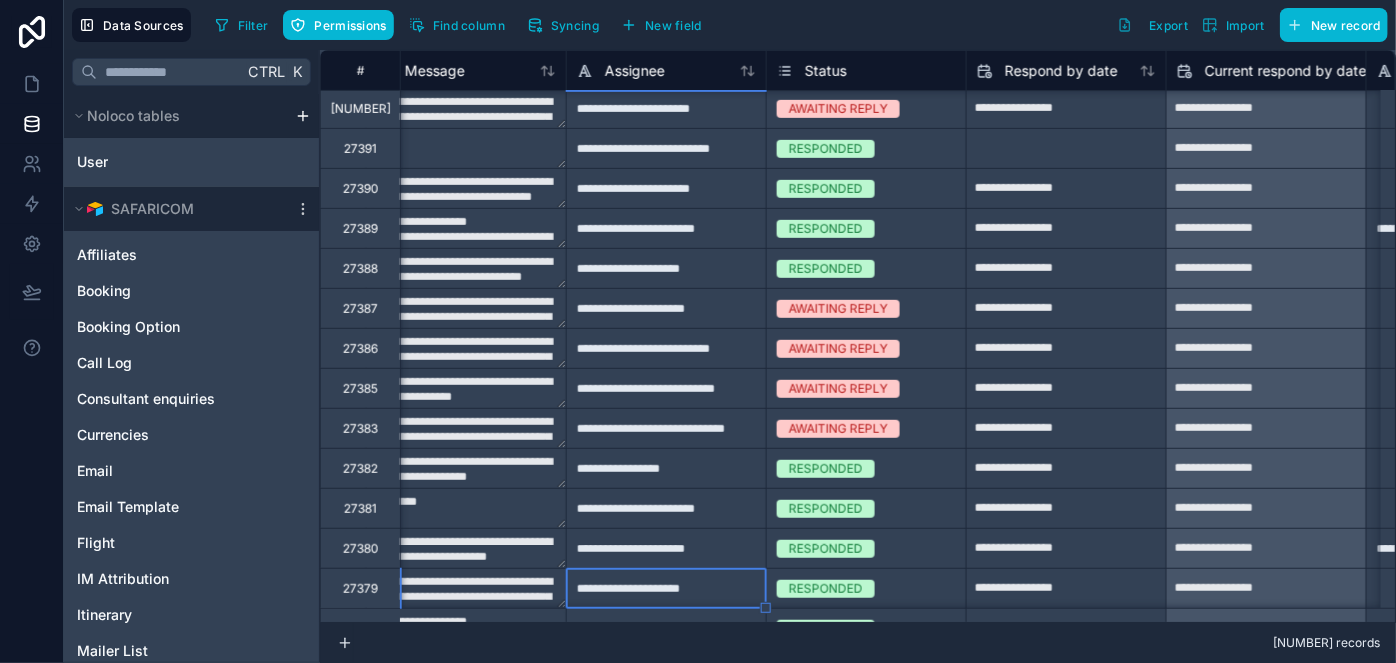 type on "**********" 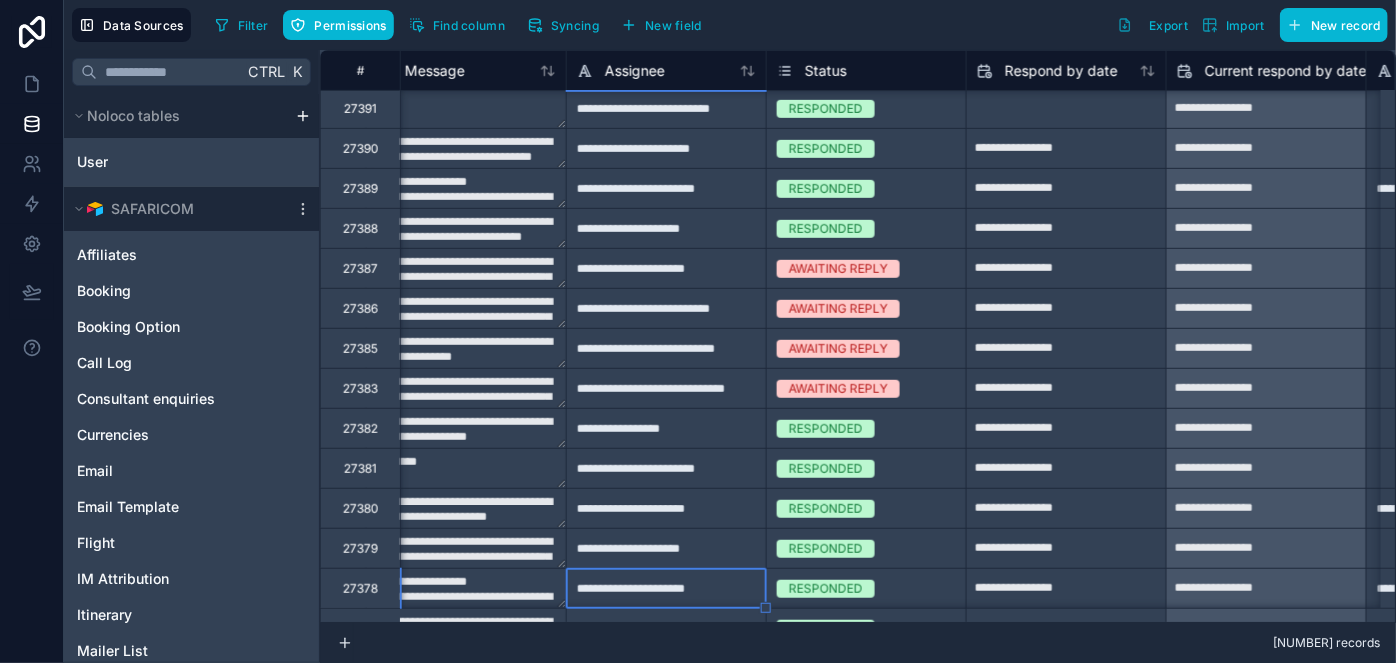 type on "**********" 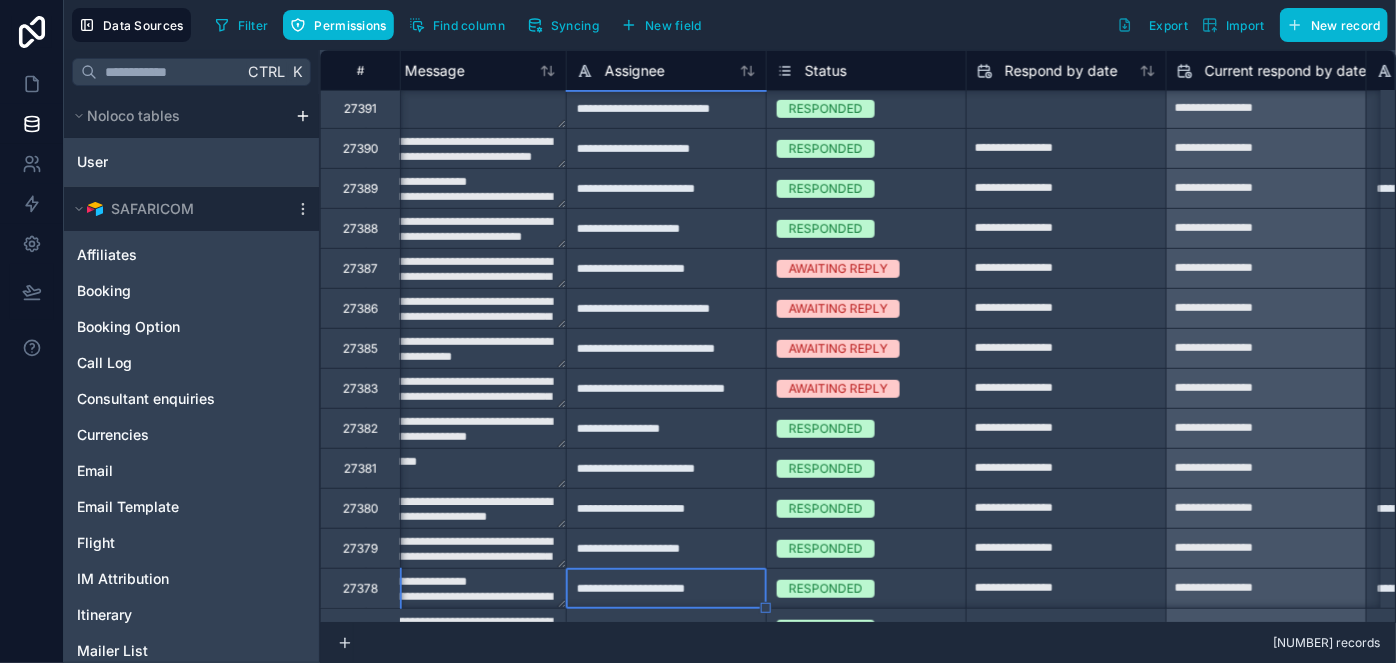 type on "**********" 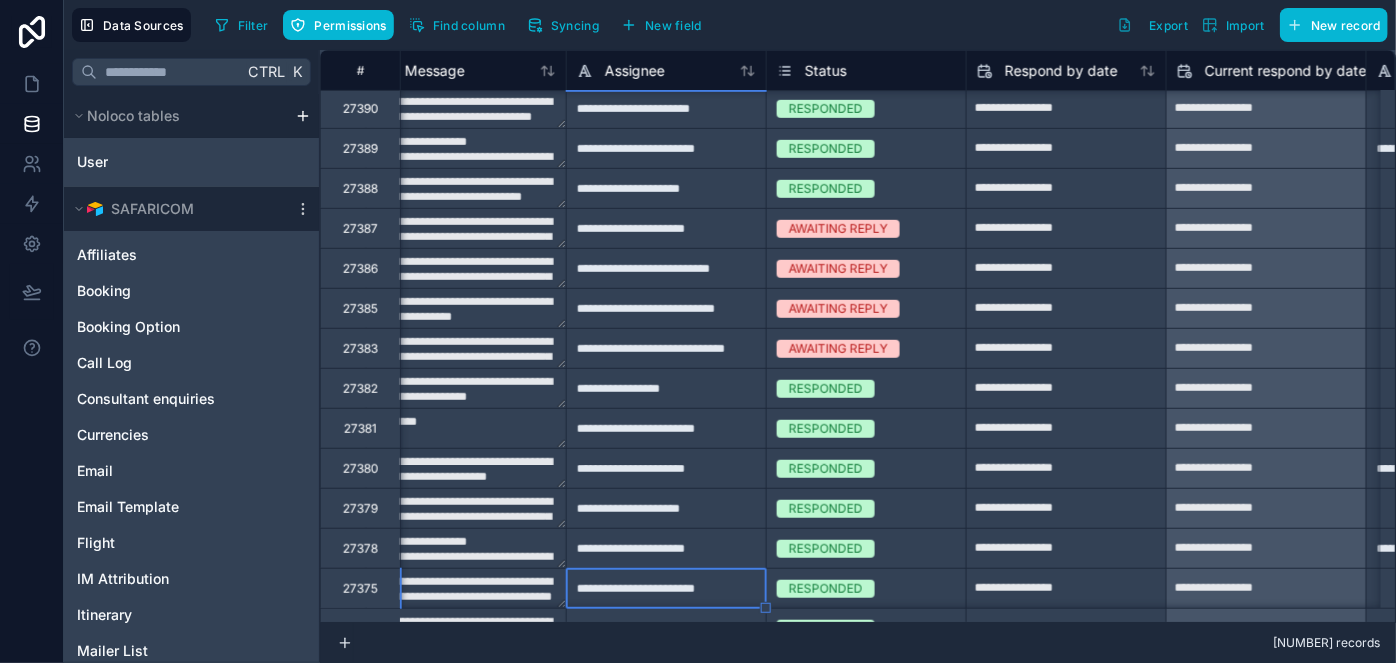 type on "**********" 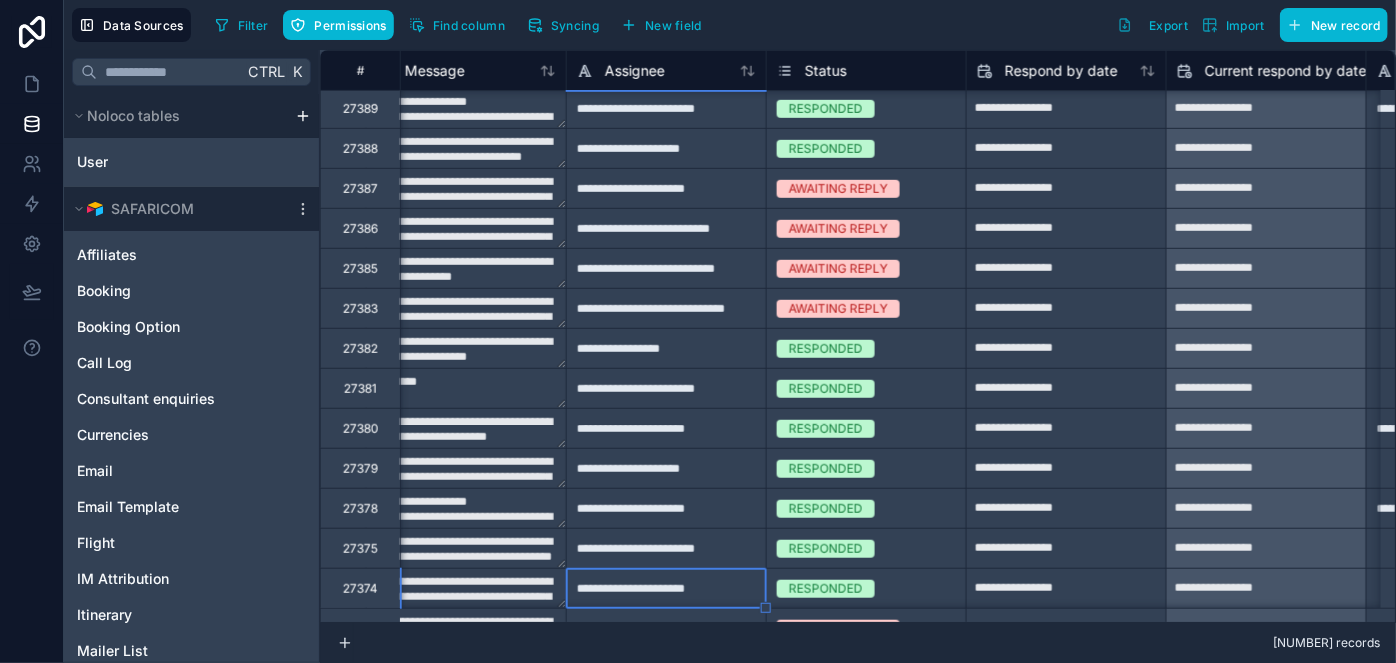 type on "**********" 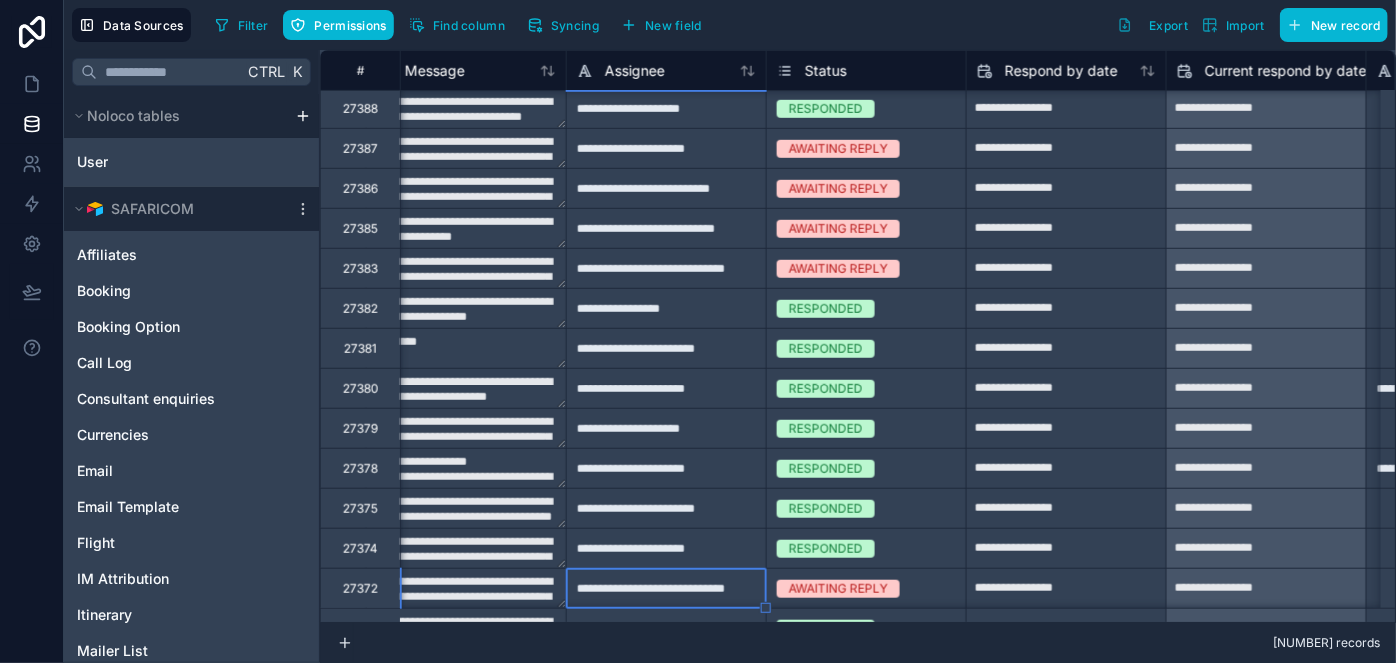 type on "**********" 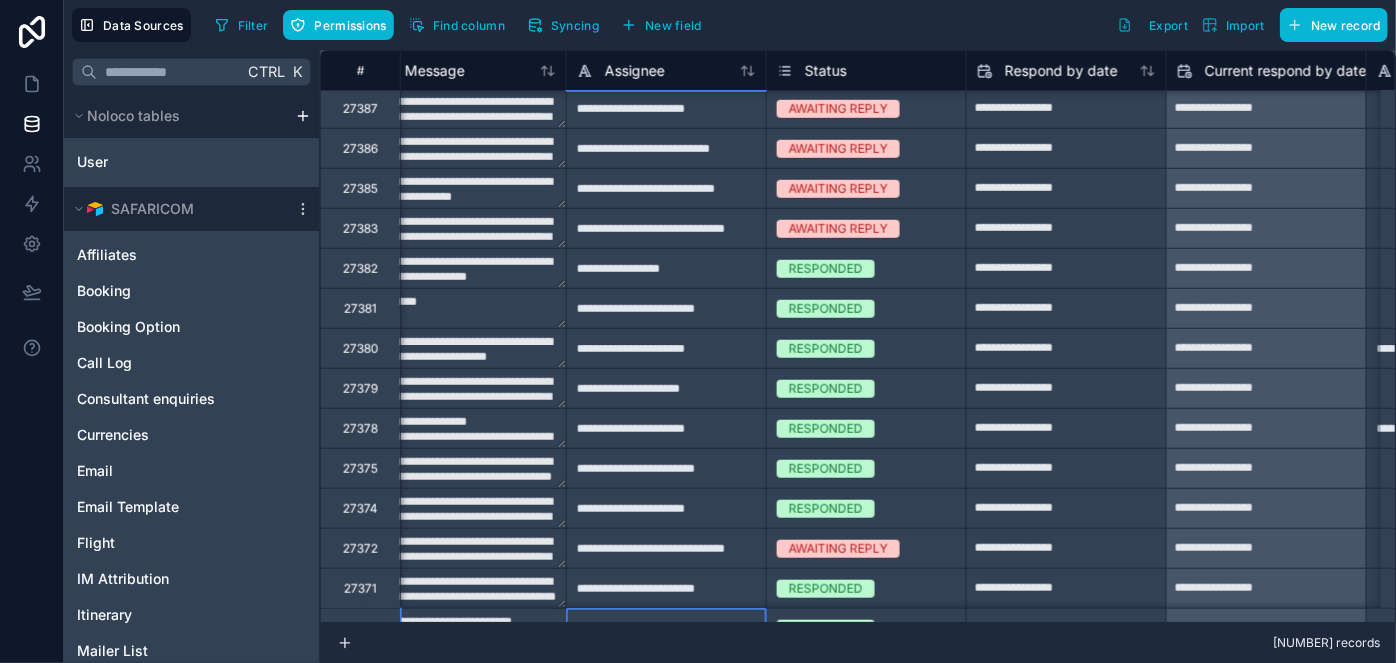 type on "**********" 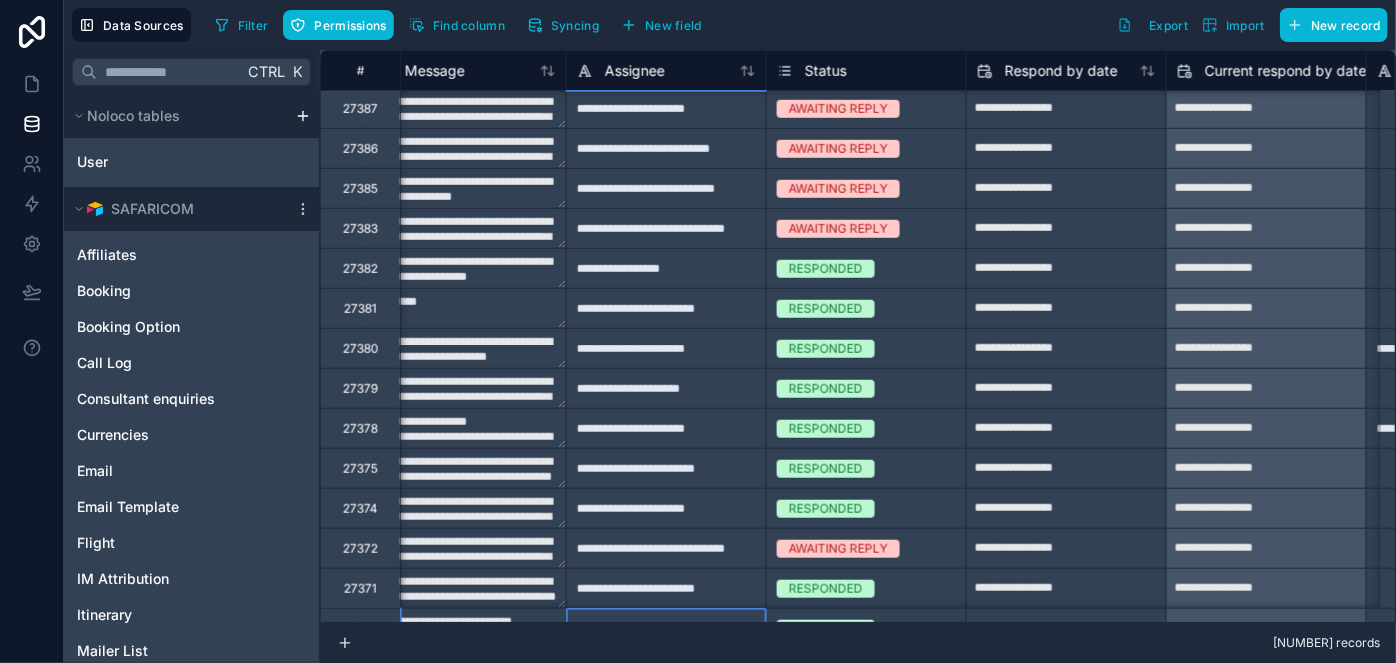 type on "**********" 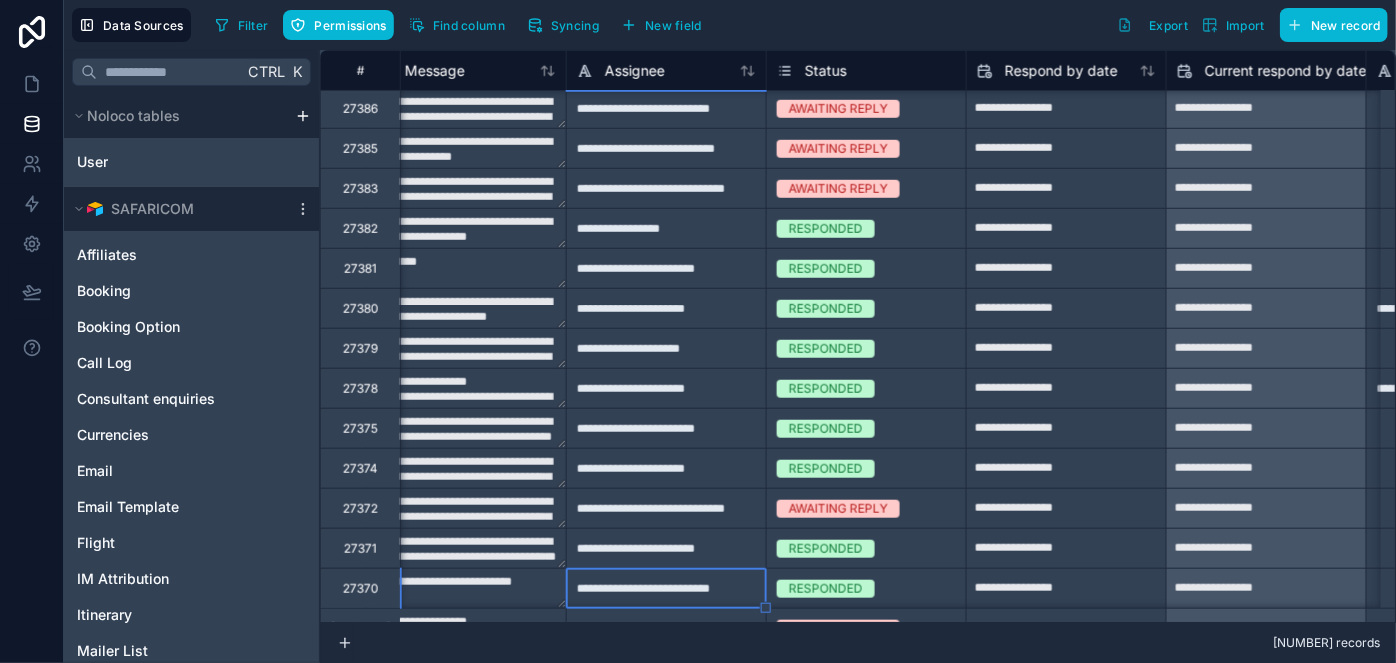 type on "**********" 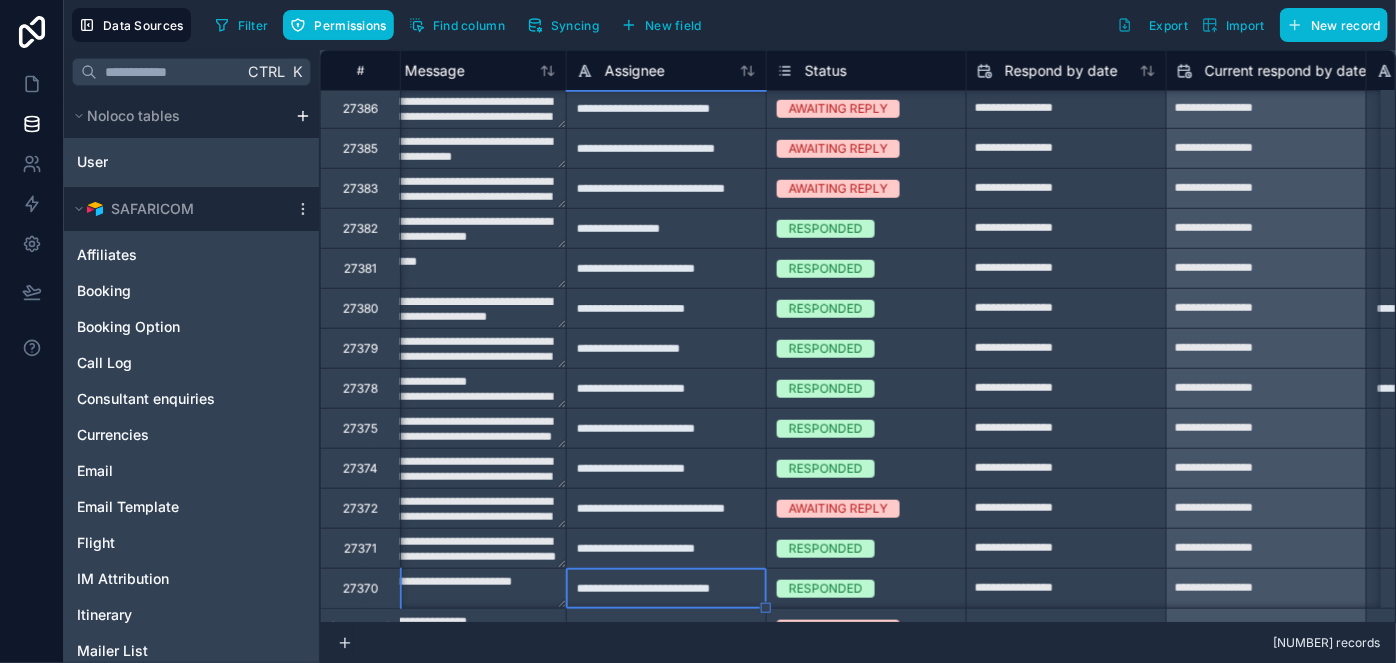 type on "**********" 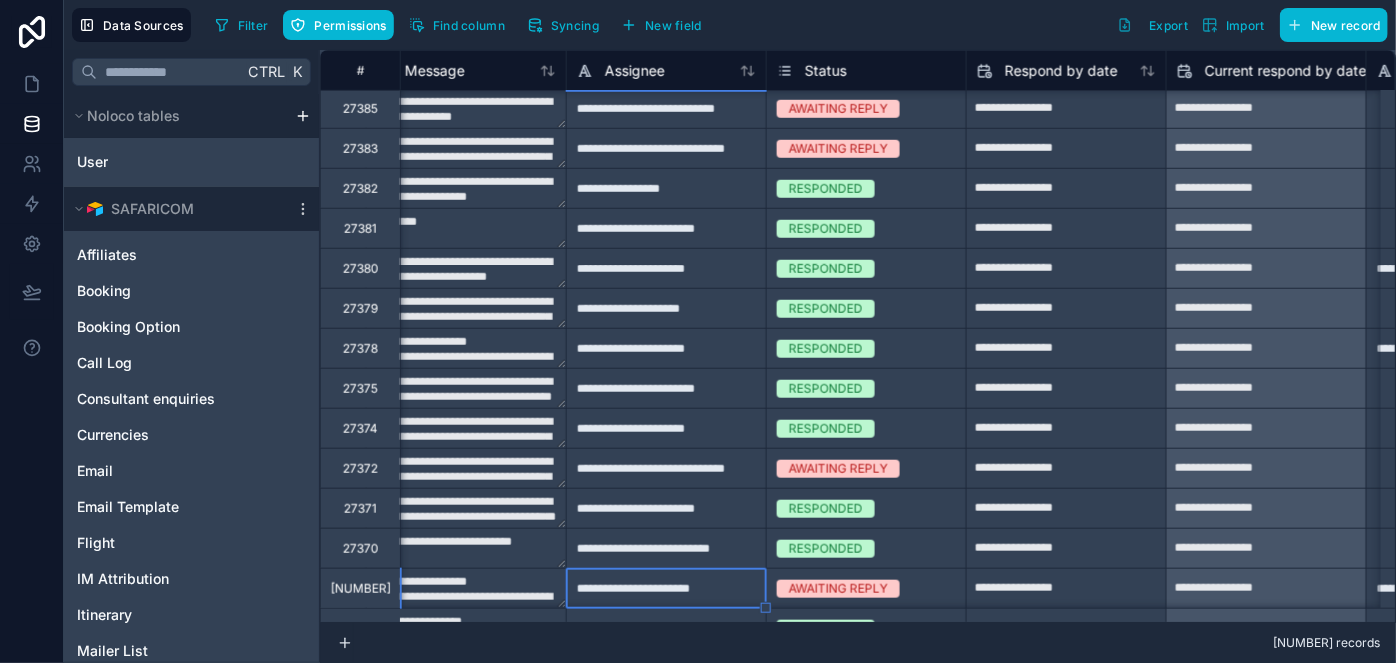 type on "**********" 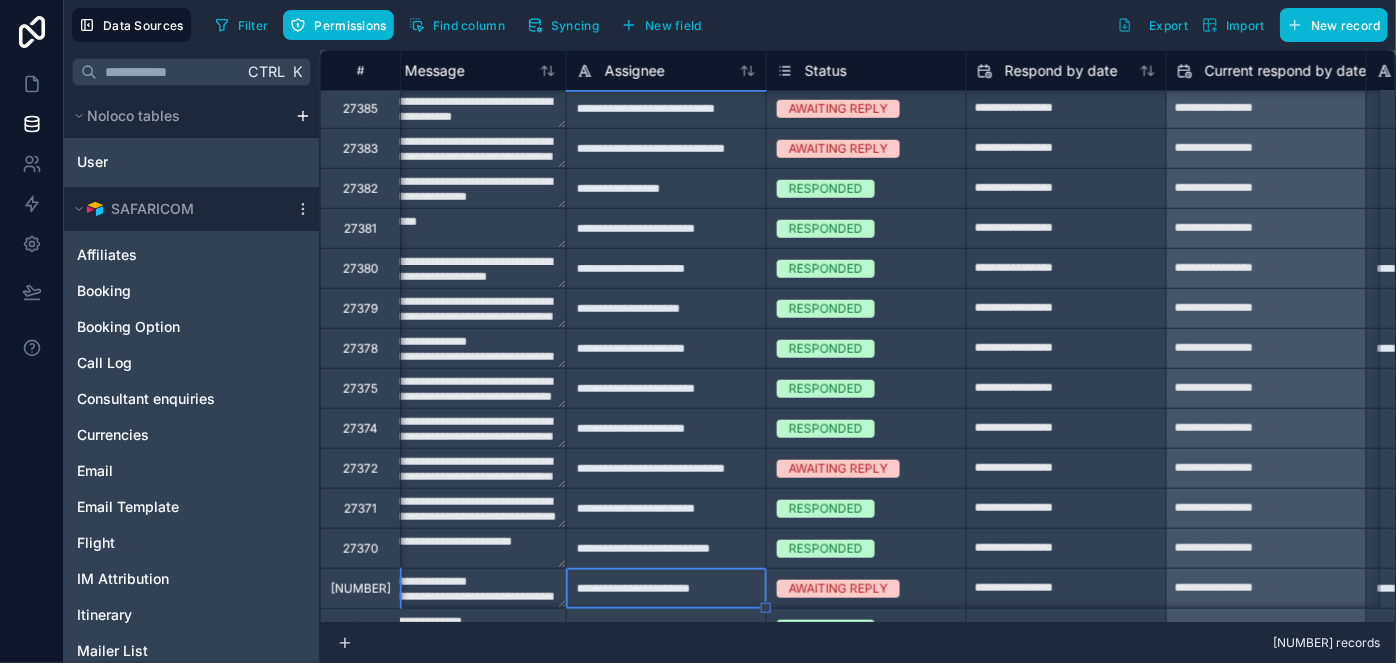 type on "**********" 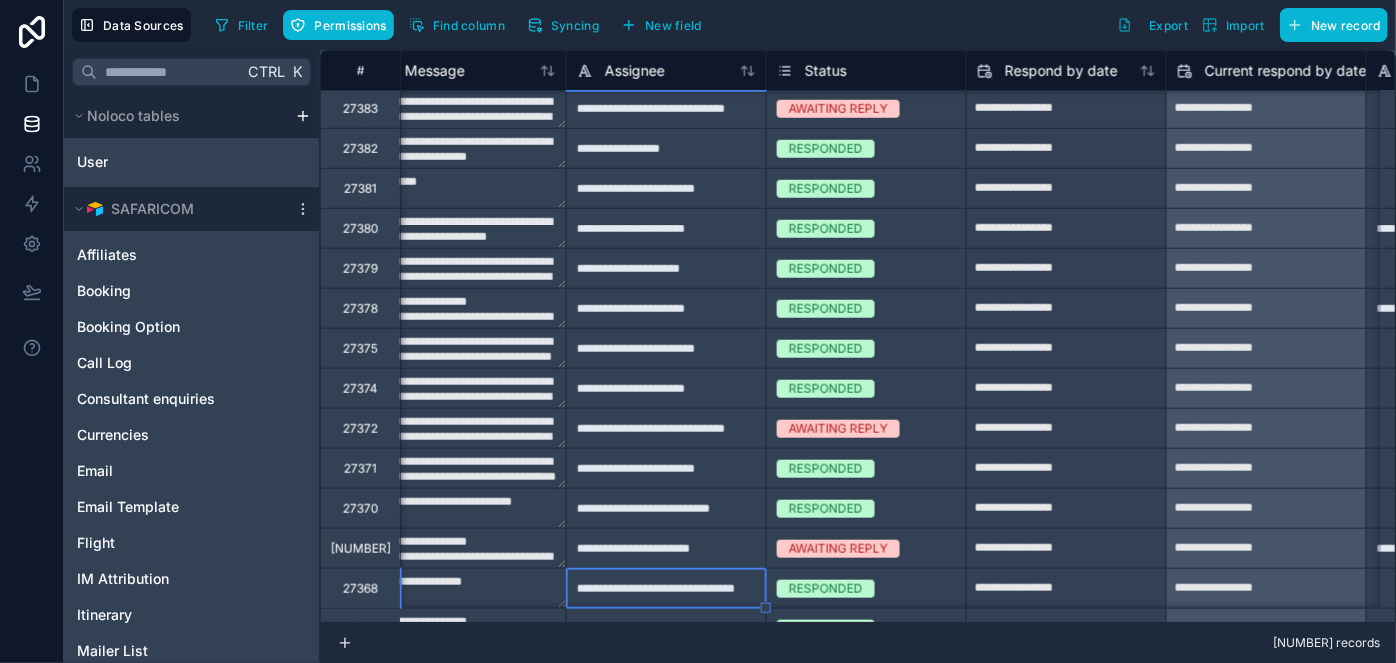 type on "**********" 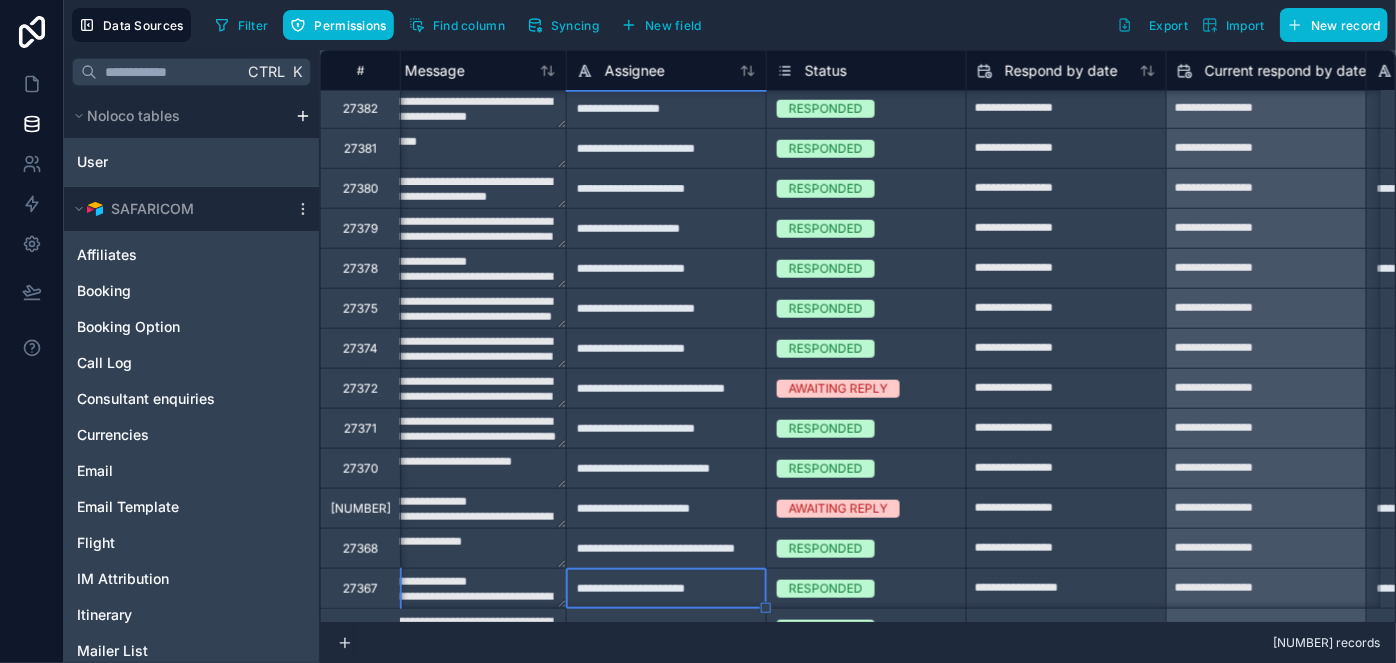 type on "**********" 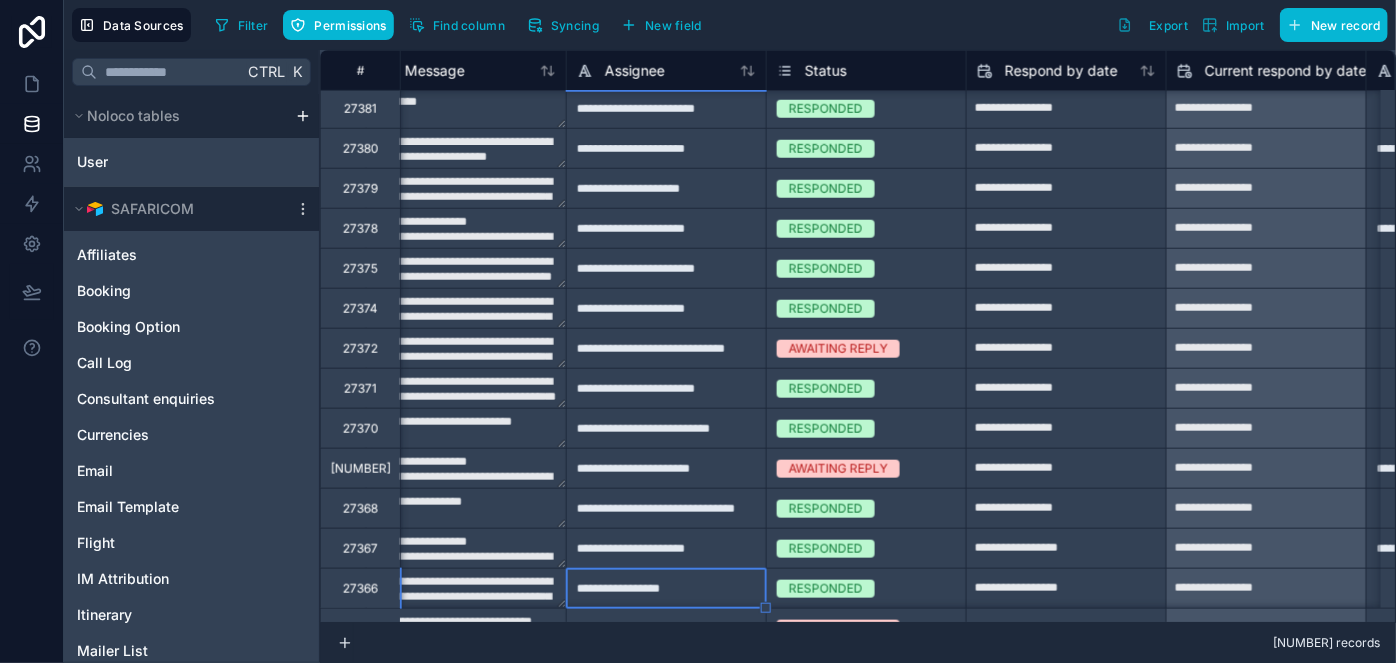 type on "**********" 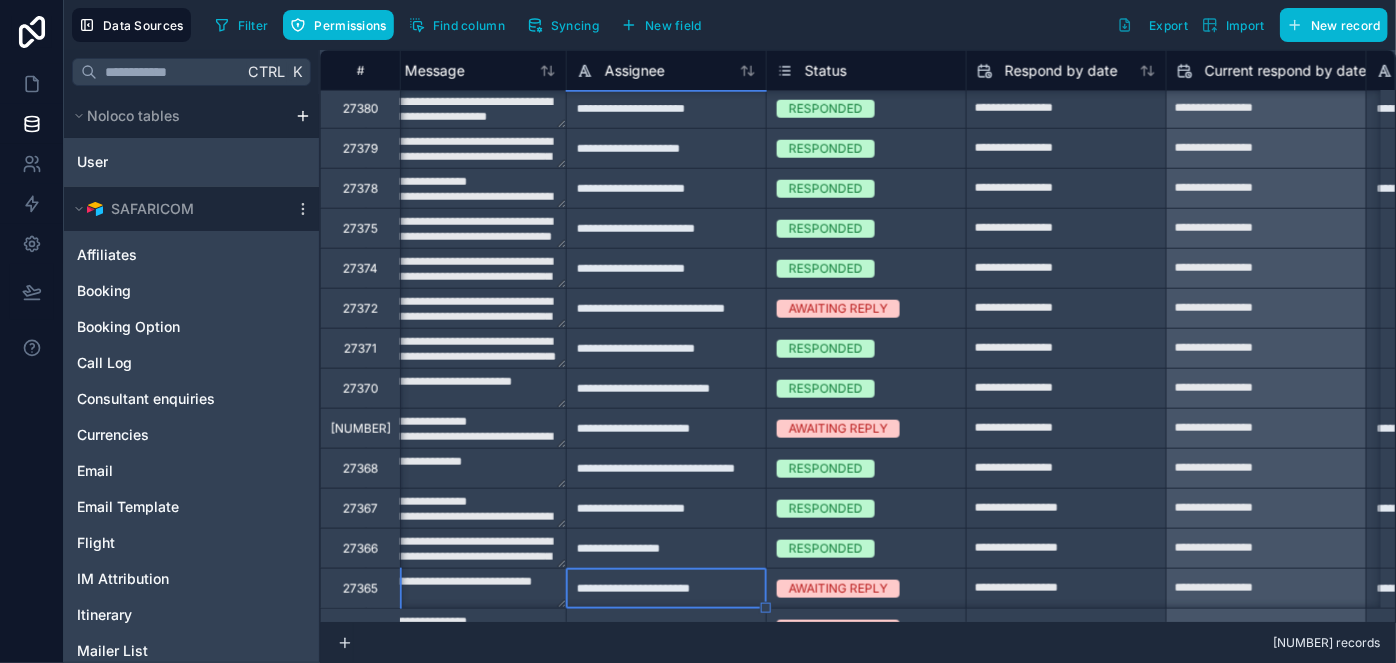 type on "**********" 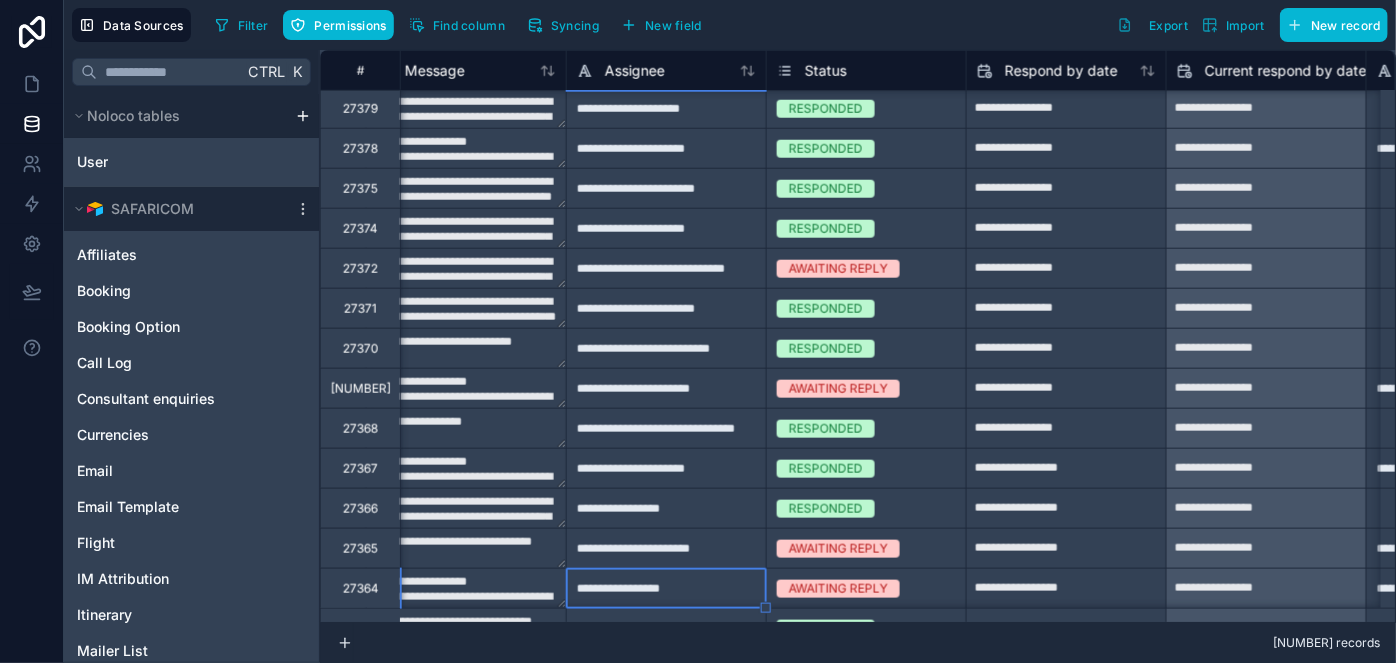 type on "**********" 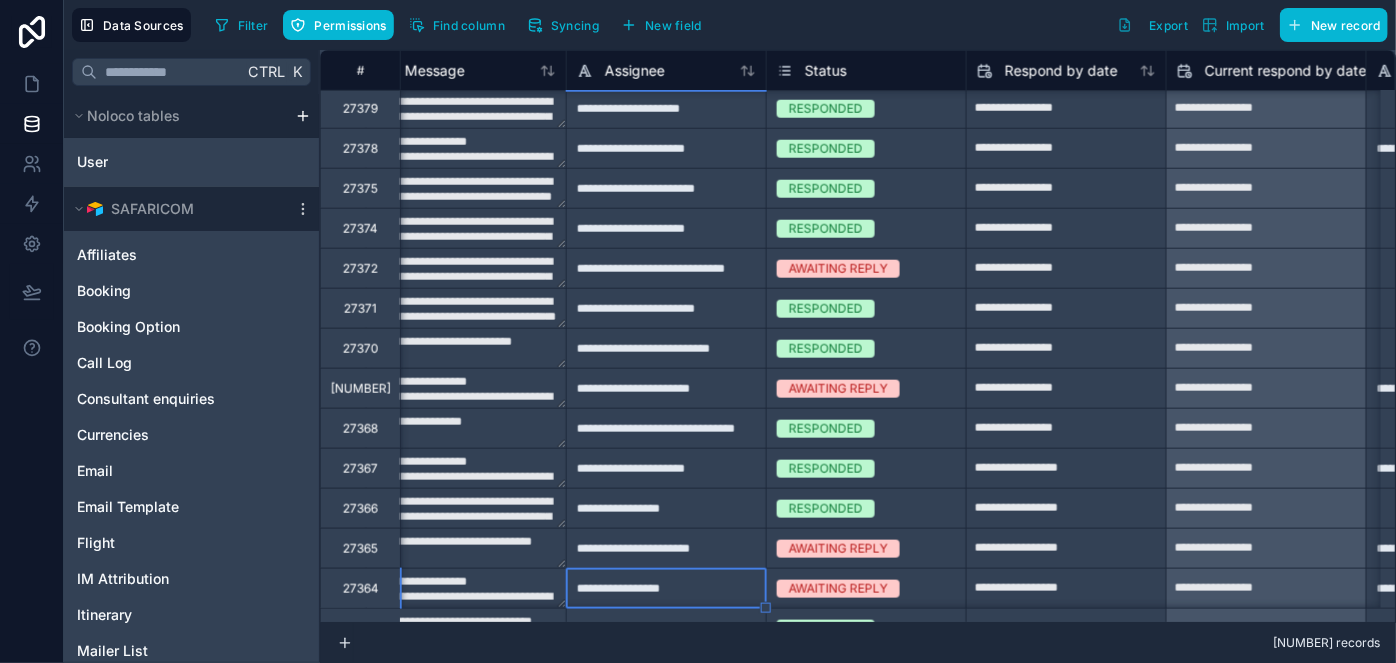type on "**********" 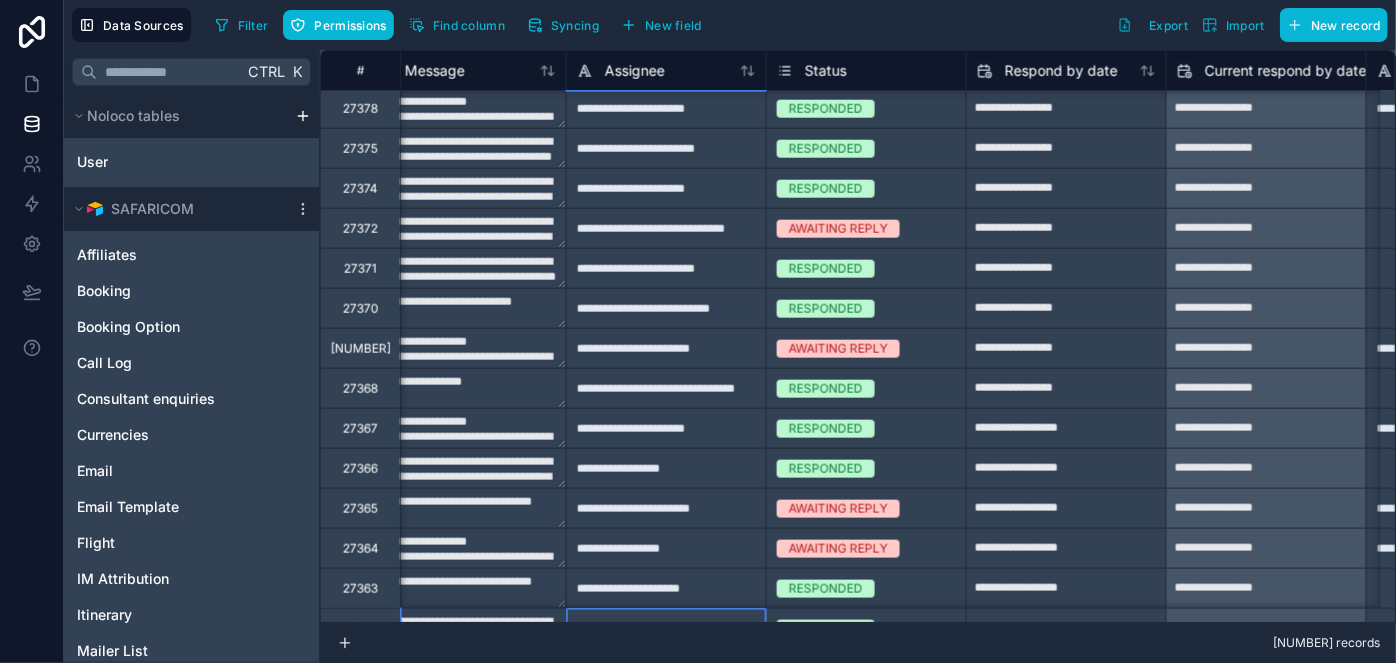 type on "**********" 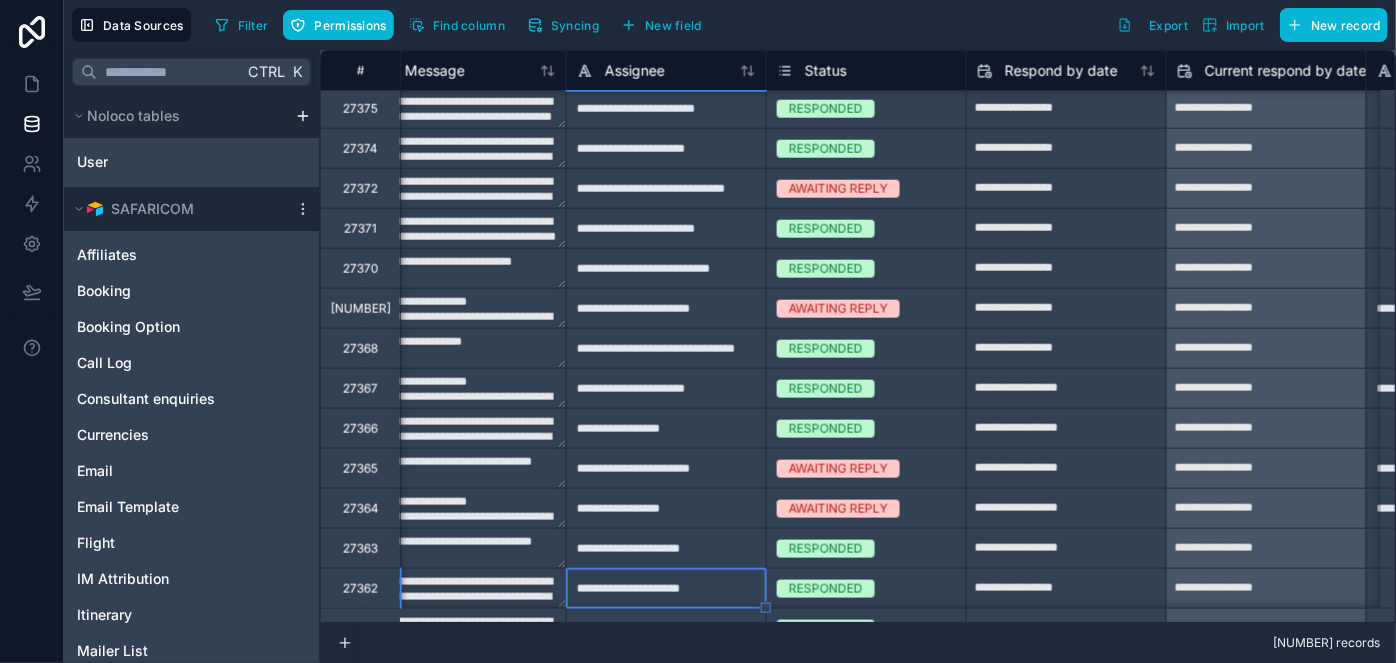 type on "**********" 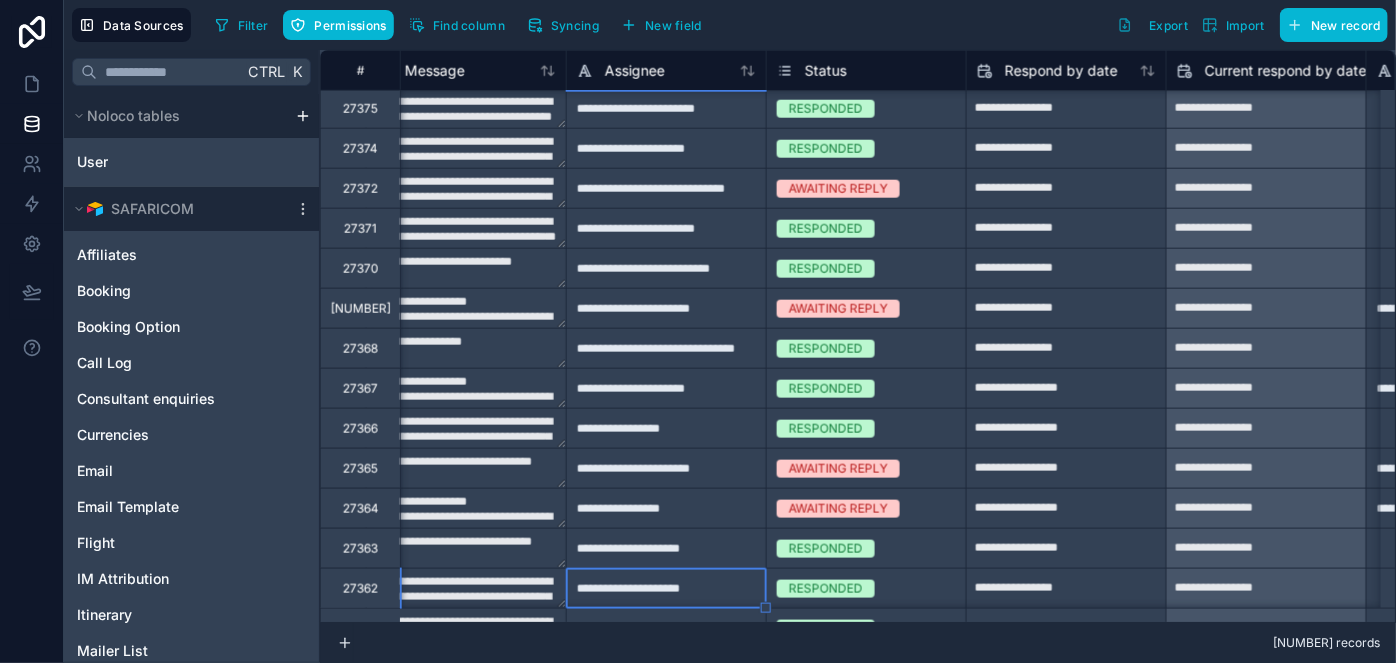 type on "**********" 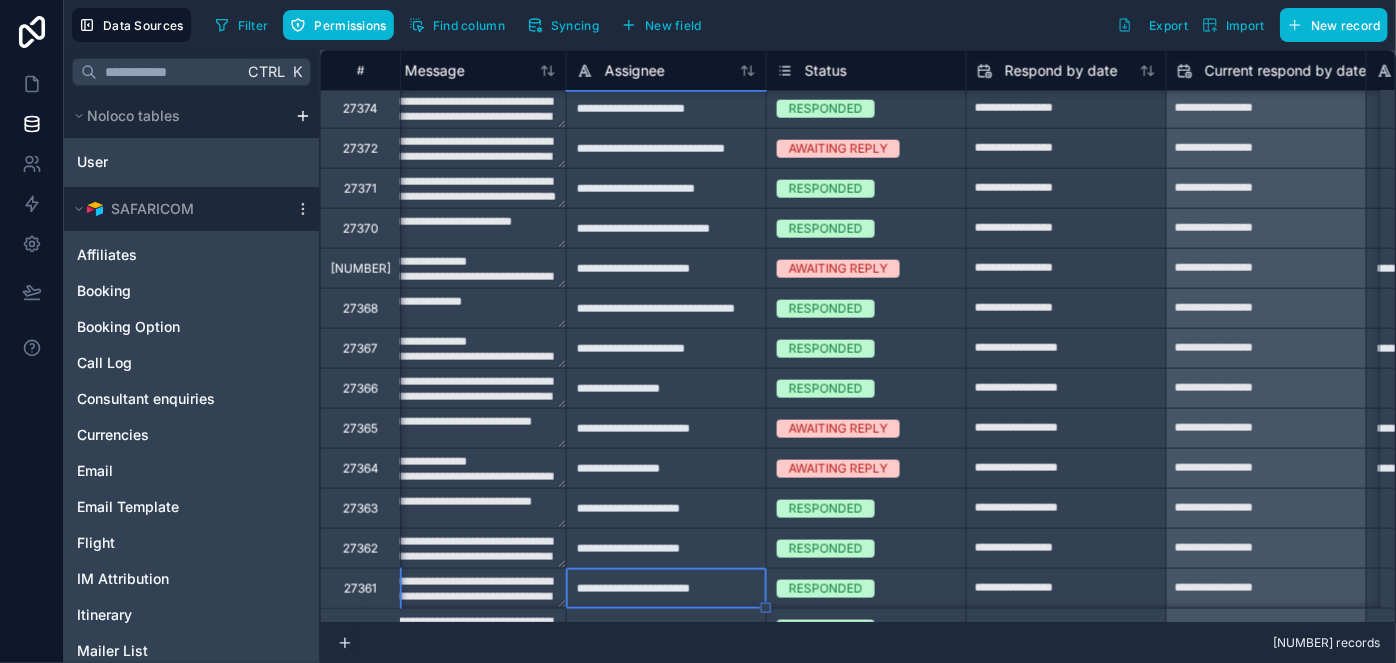 type on "**********" 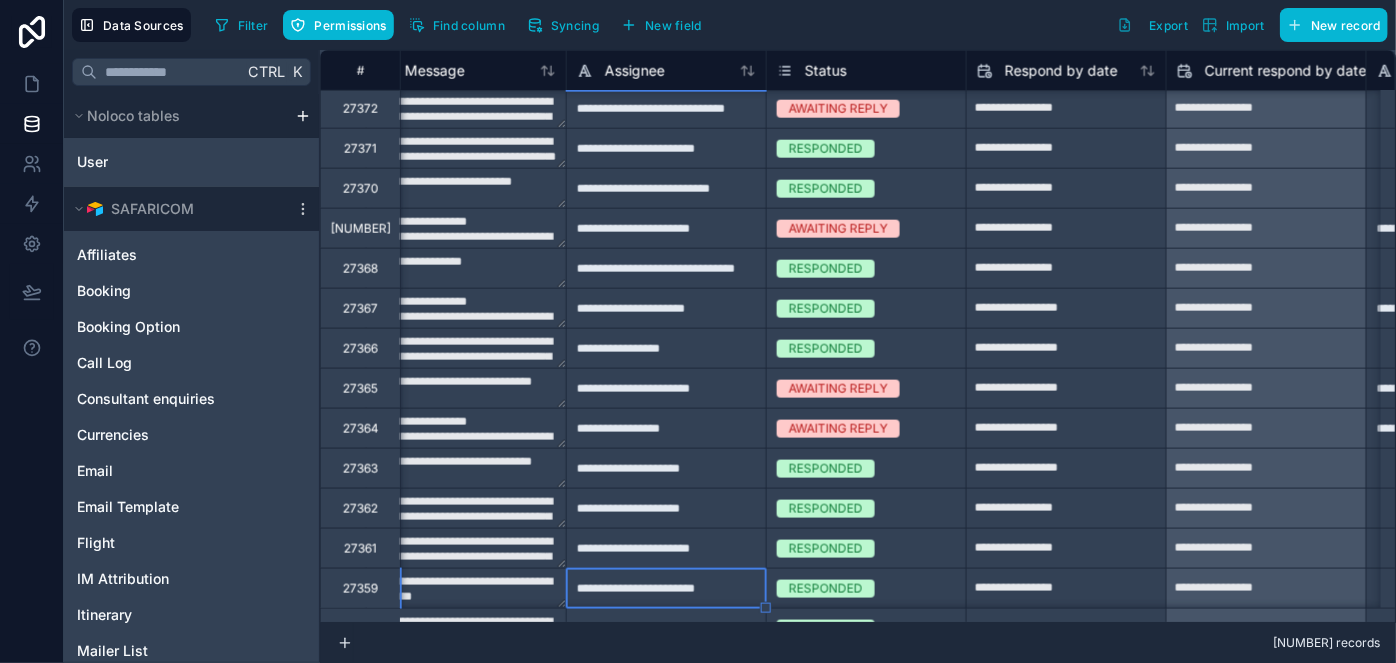 type on "**********" 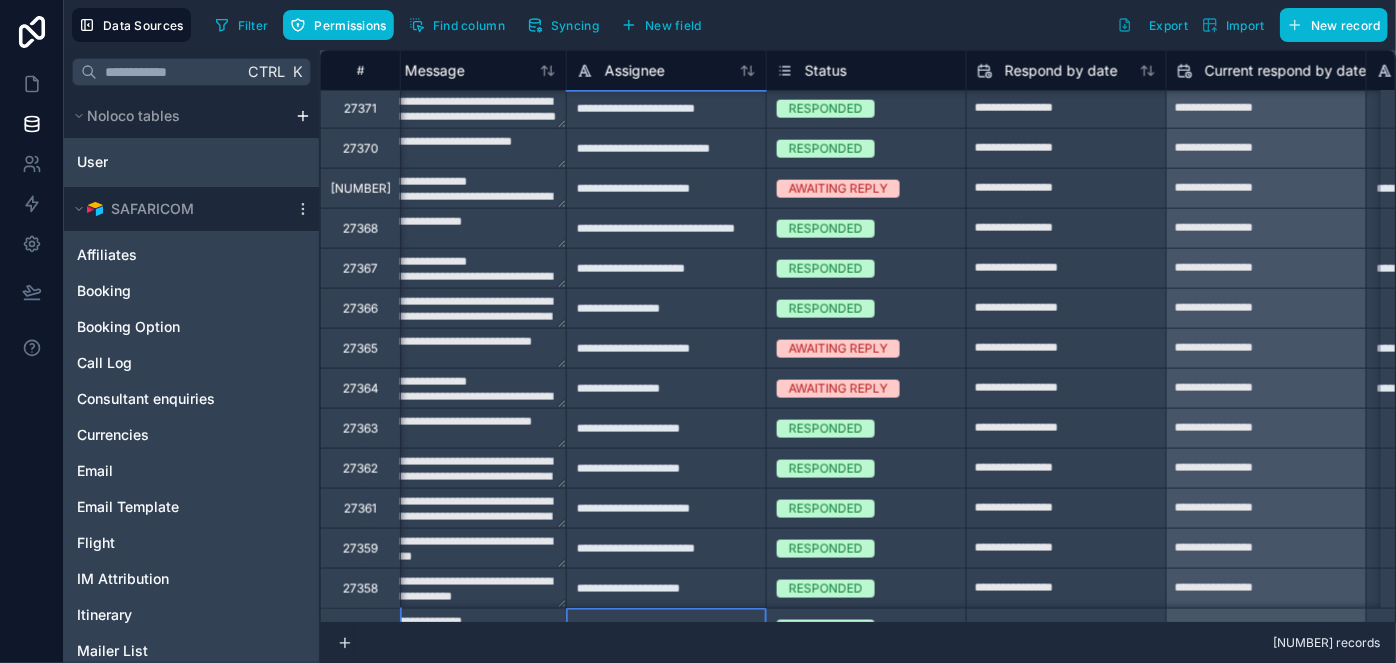 type on "**********" 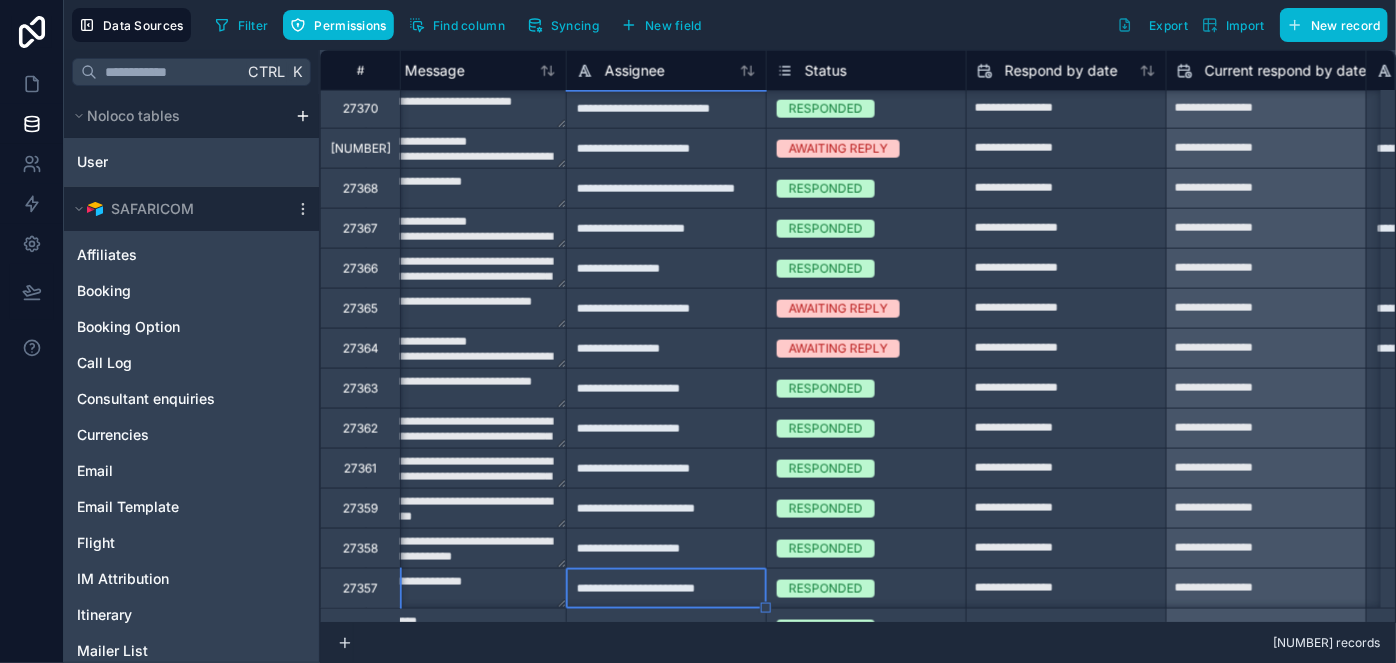 type on "**********" 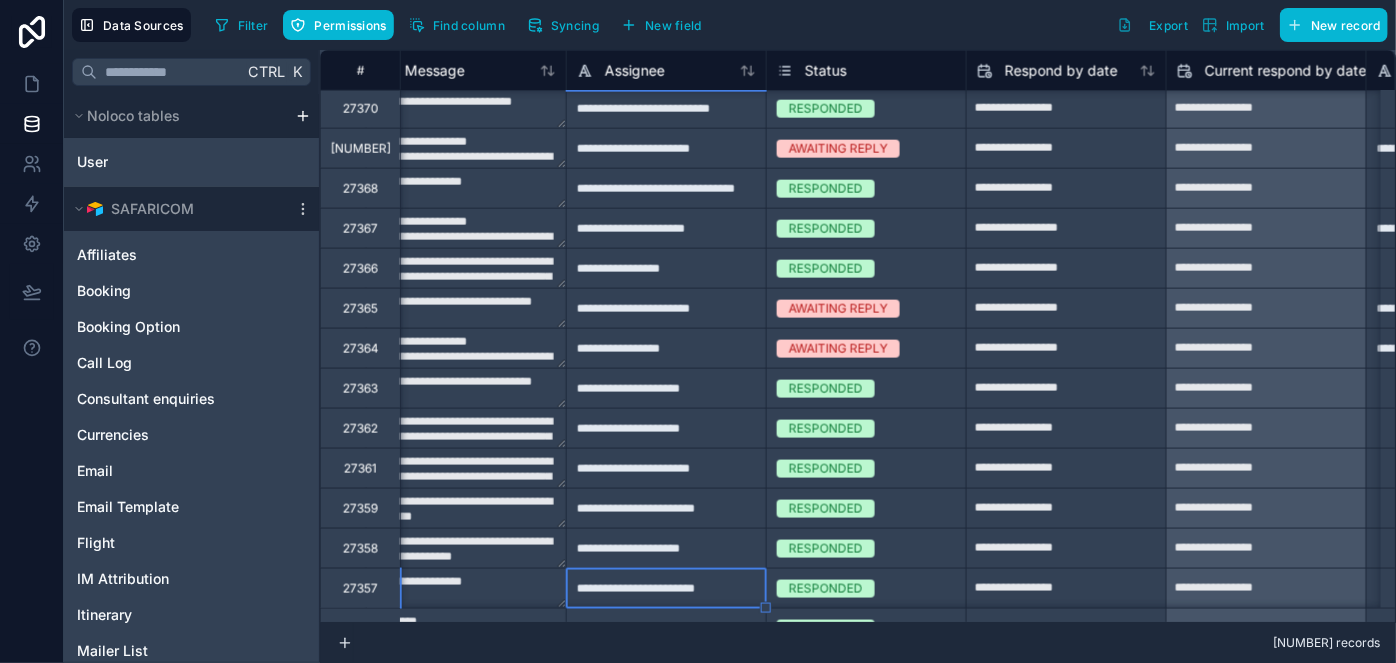 type on "**********" 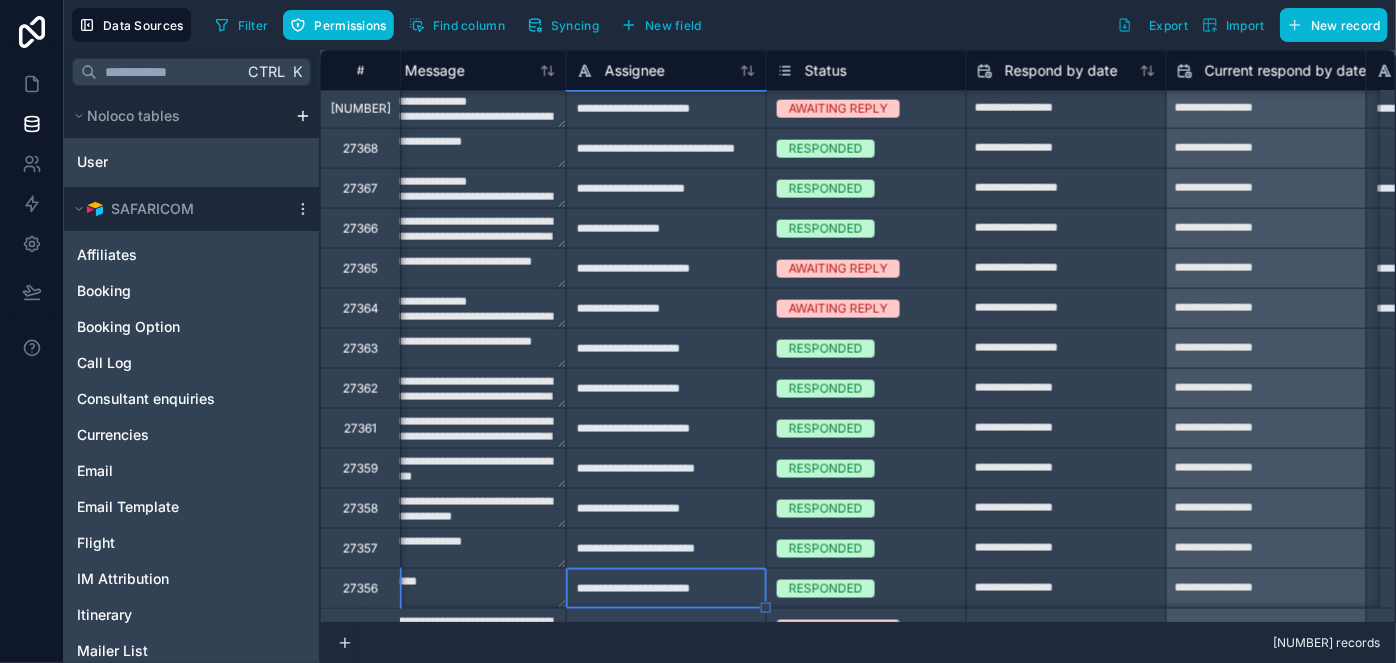 type on "**********" 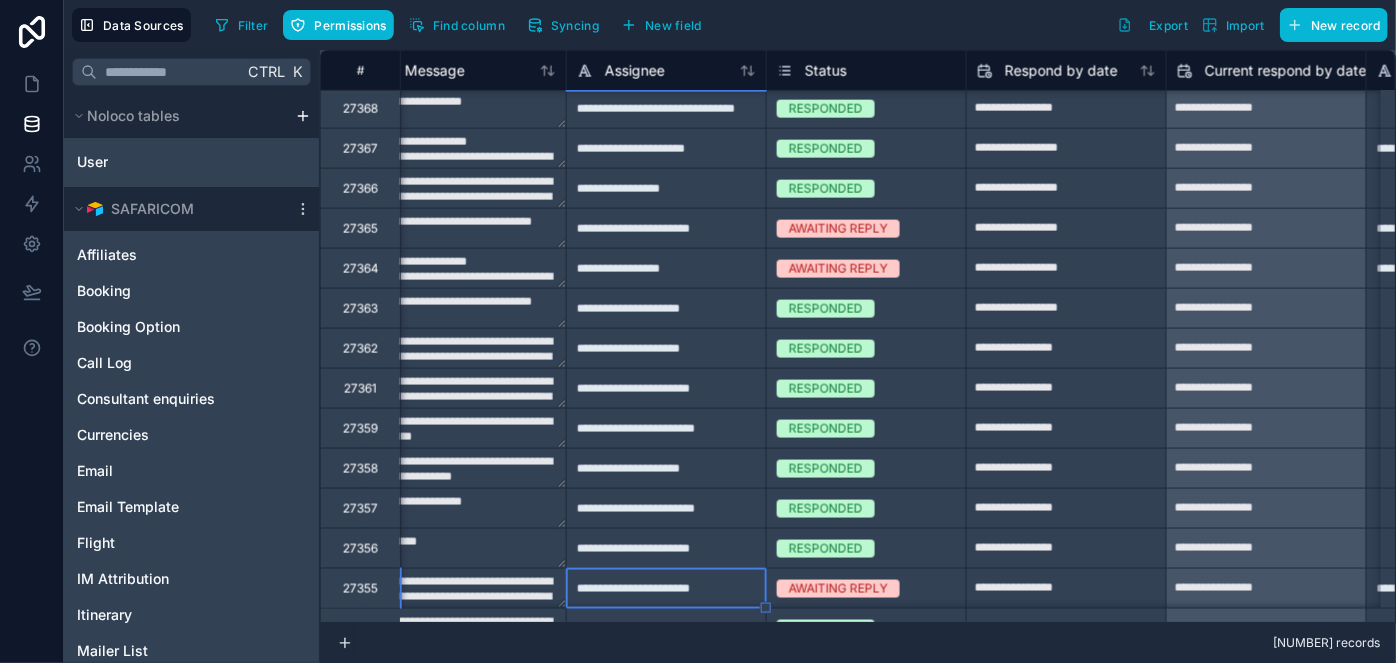 type on "**********" 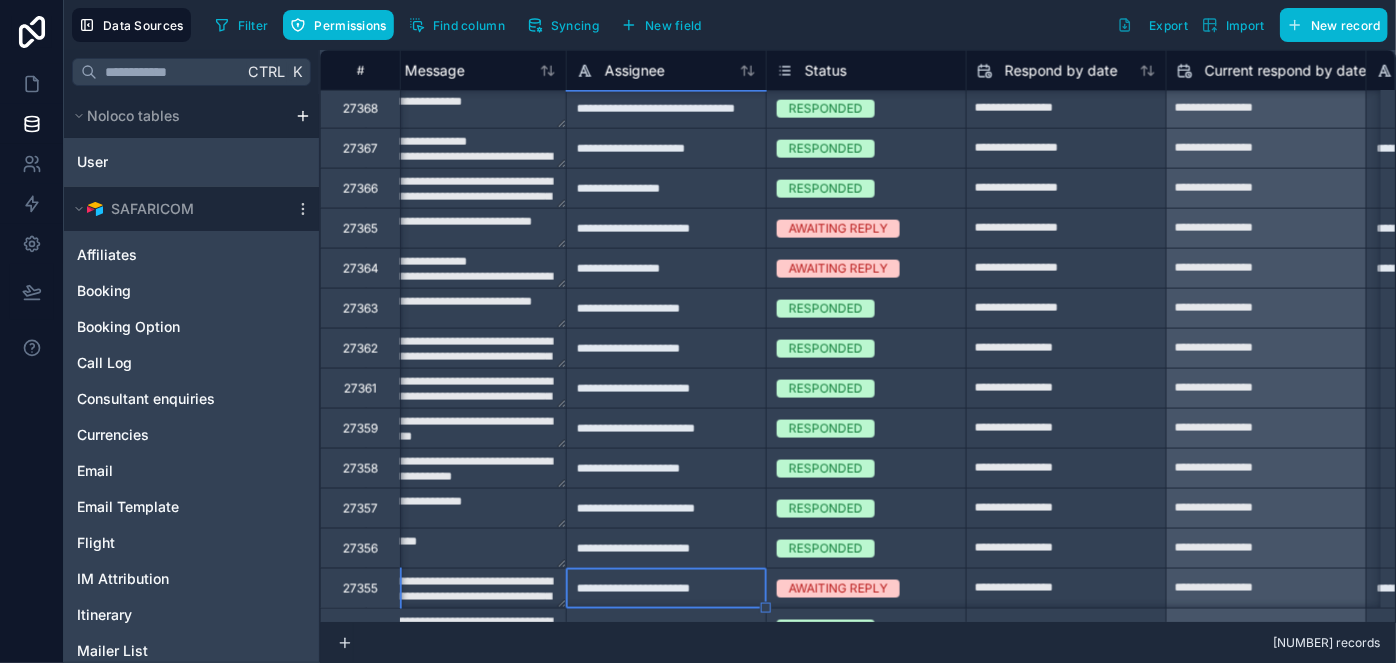 type on "**********" 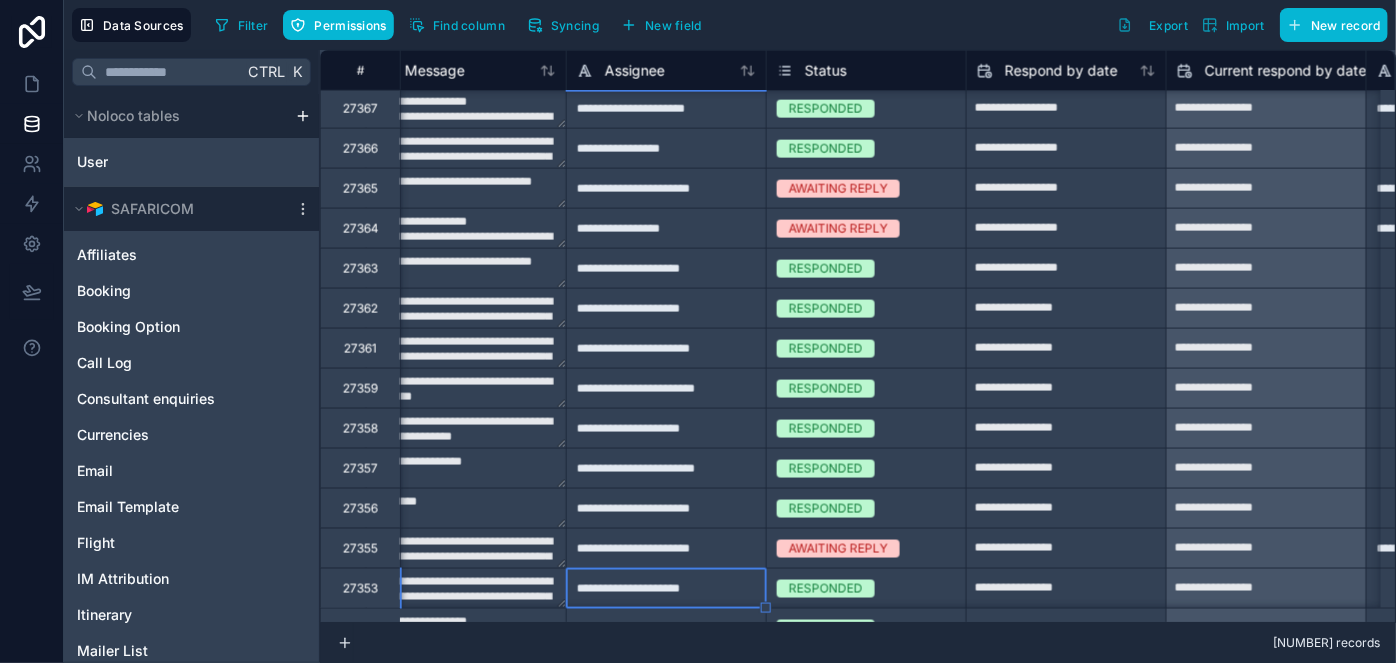 type on "**********" 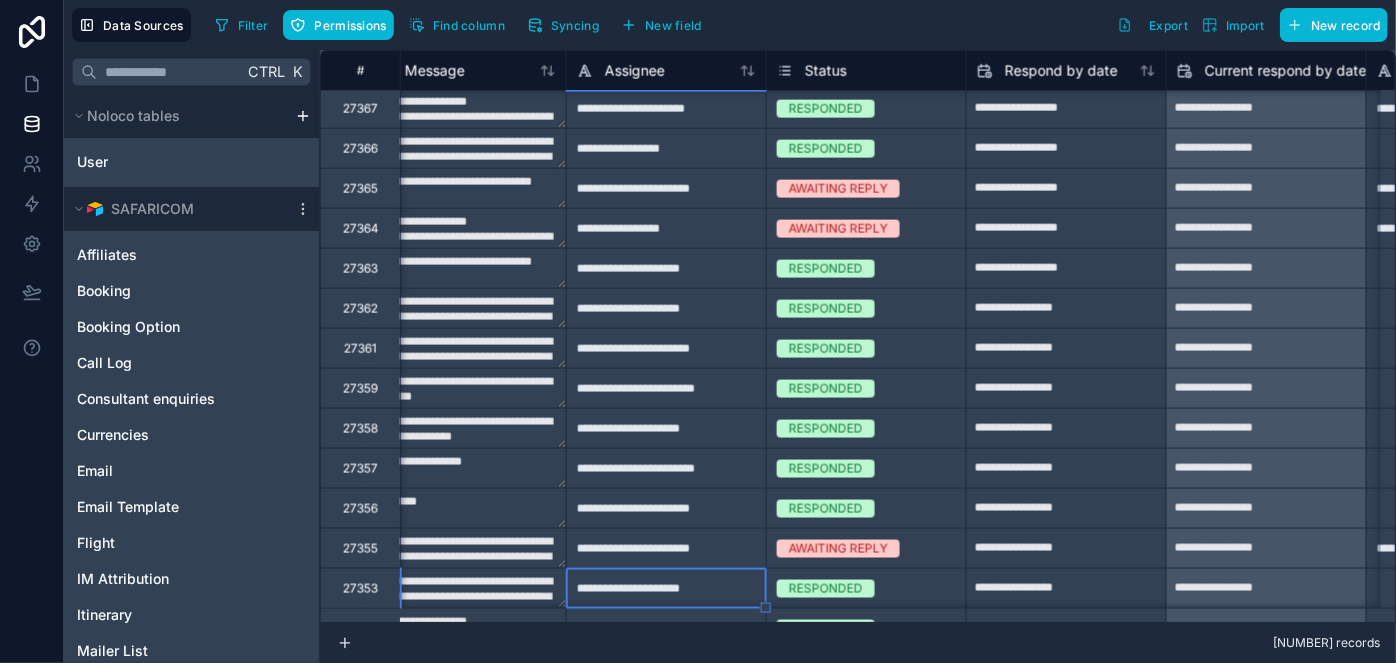type on "**********" 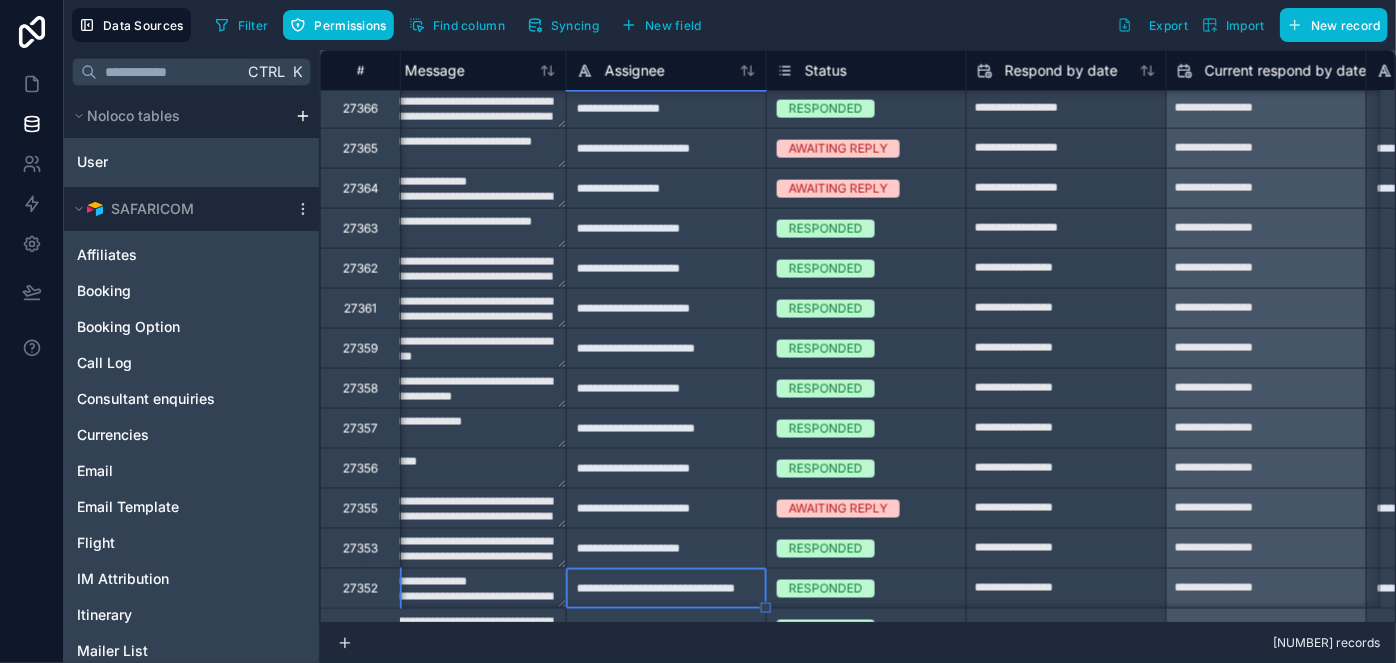 type on "**********" 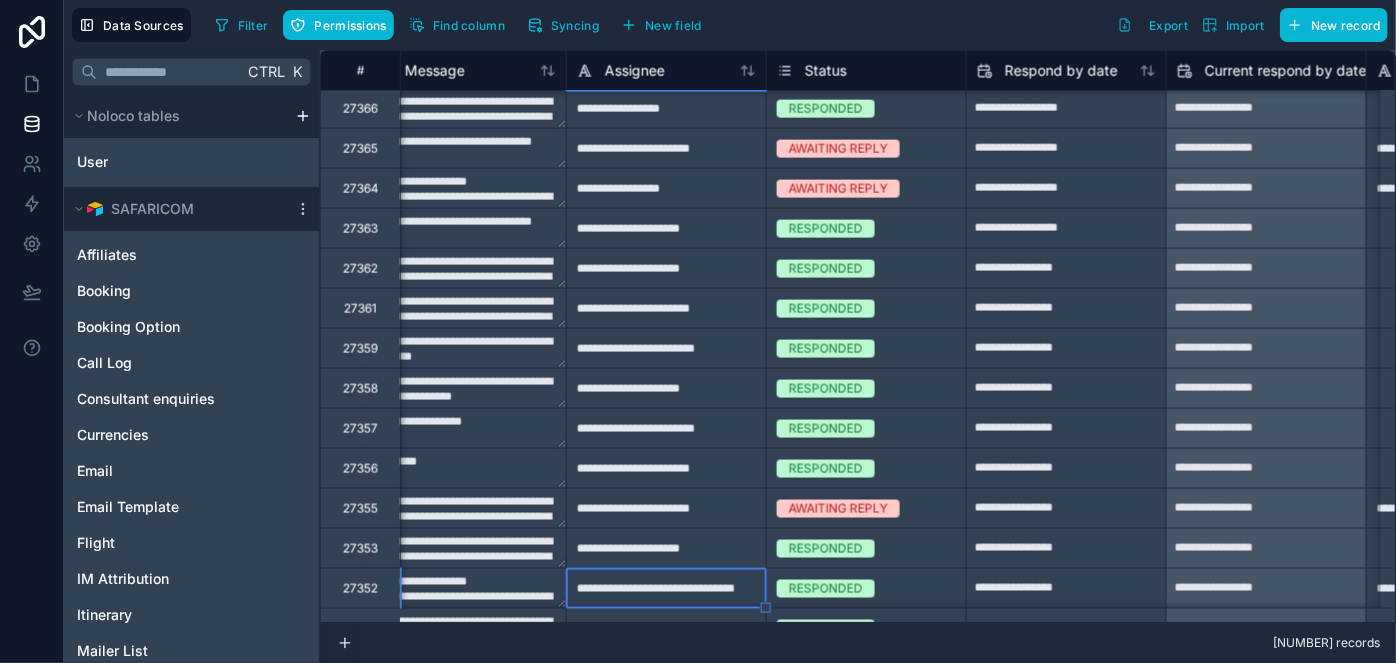 type on "**********" 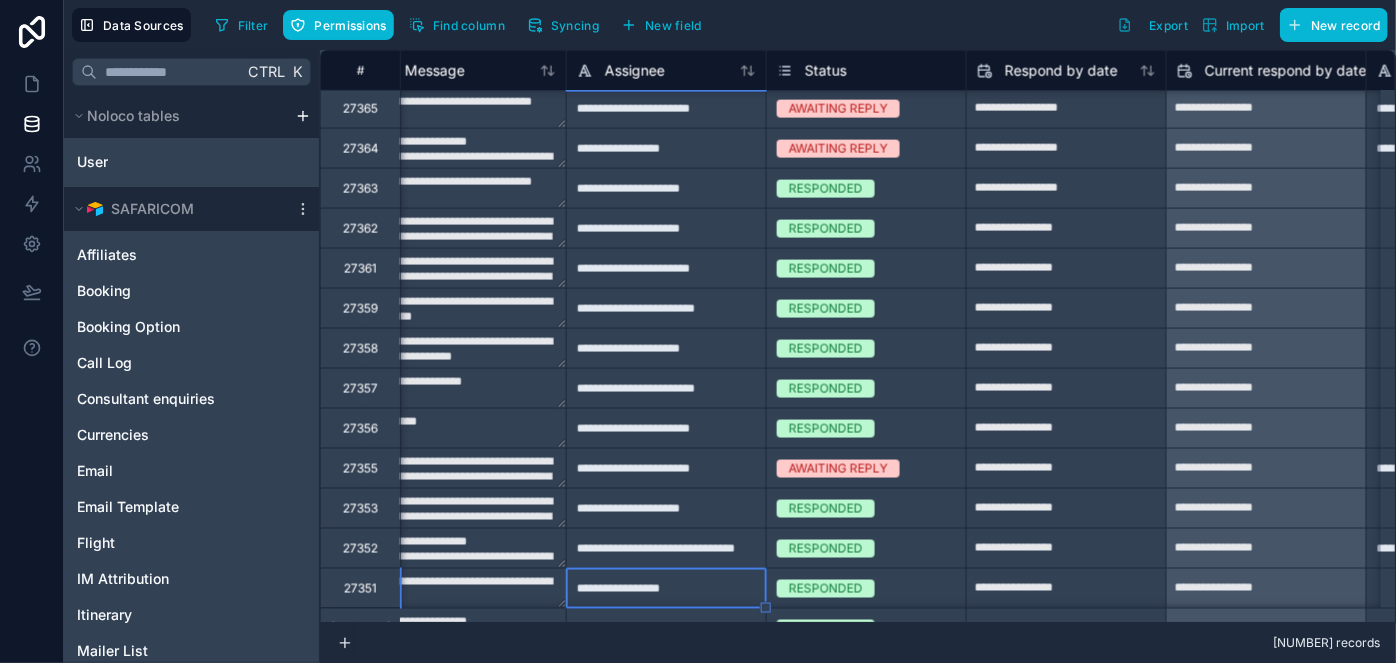 type on "**********" 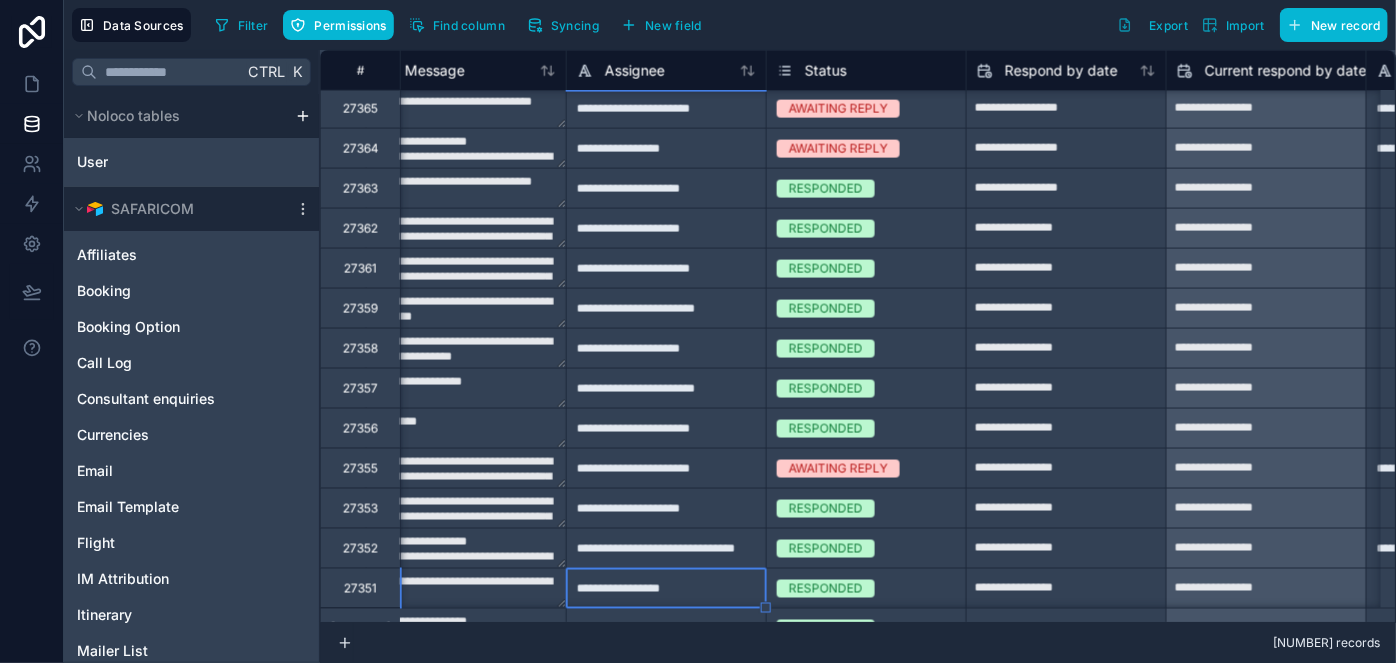 type on "**********" 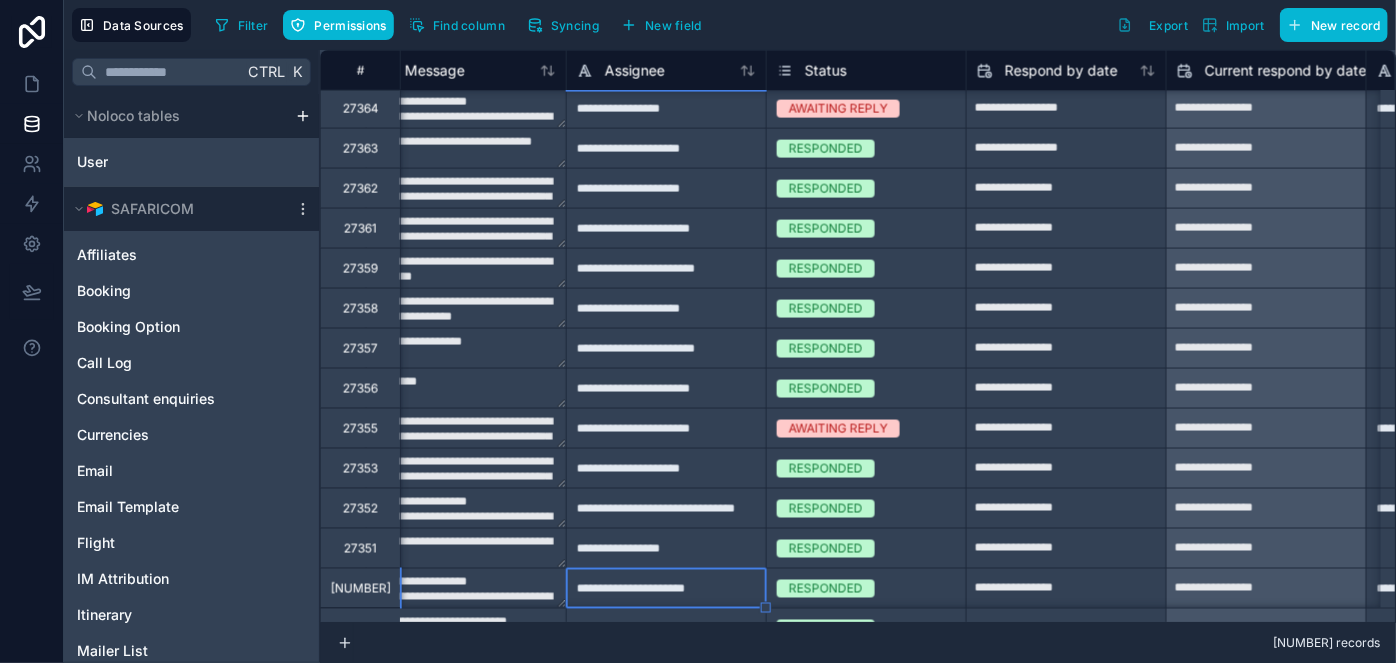 type on "**********" 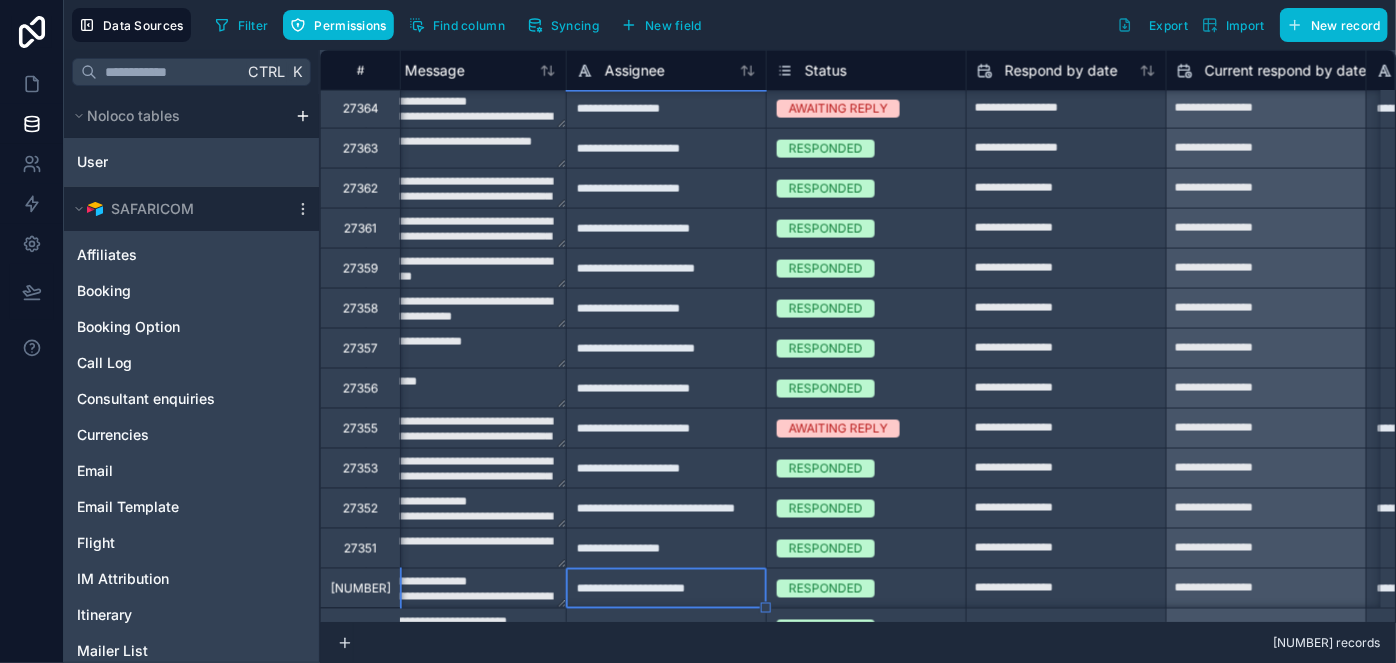 type on "********
*********" 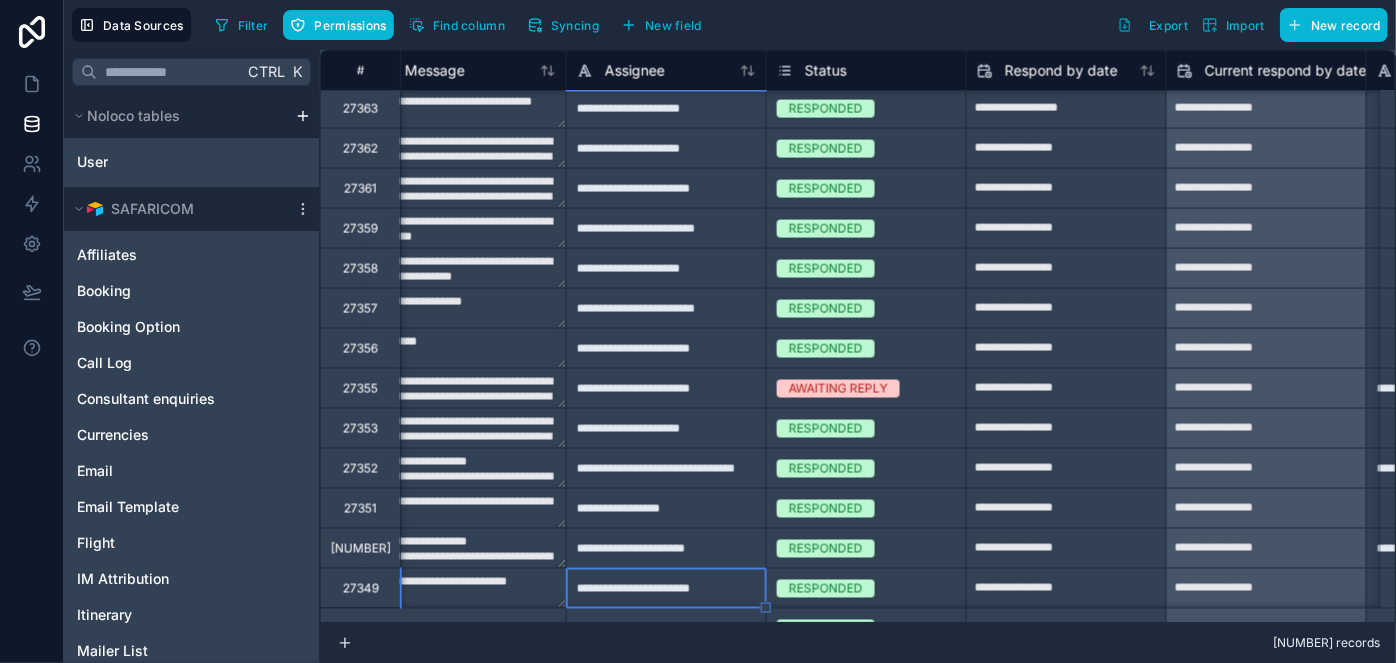 type on "**********" 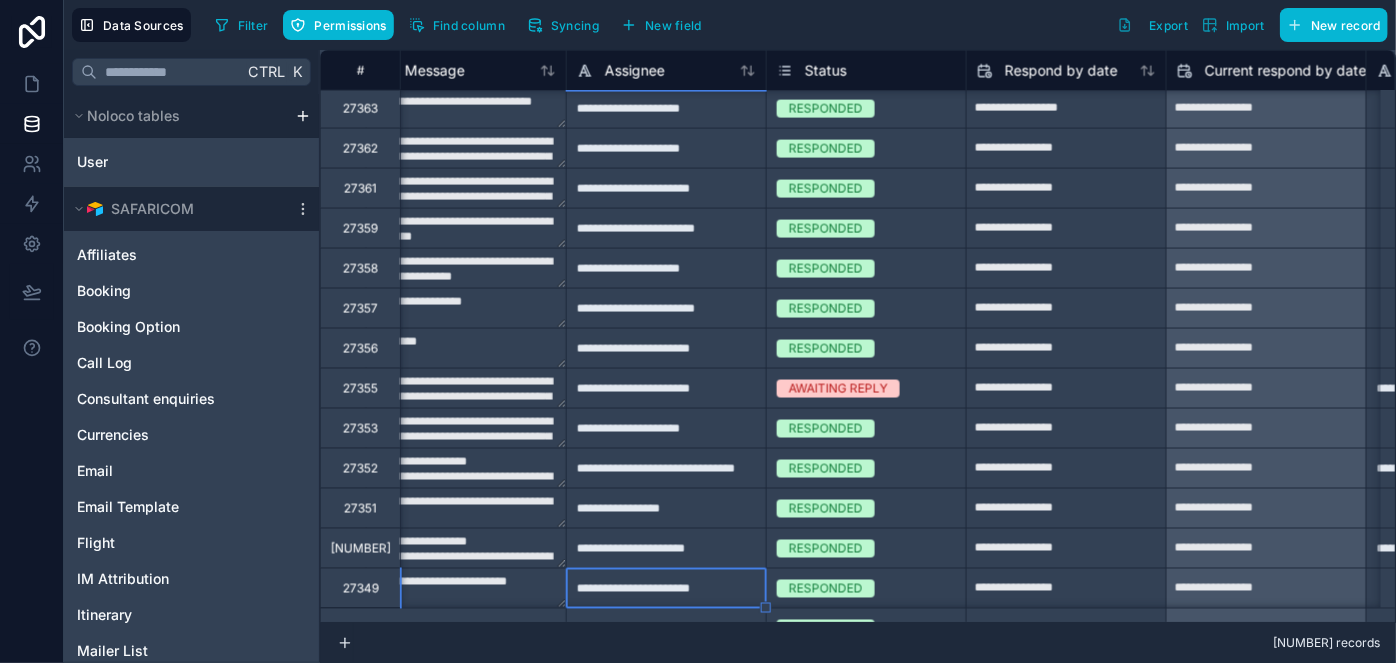 type on "********
*********" 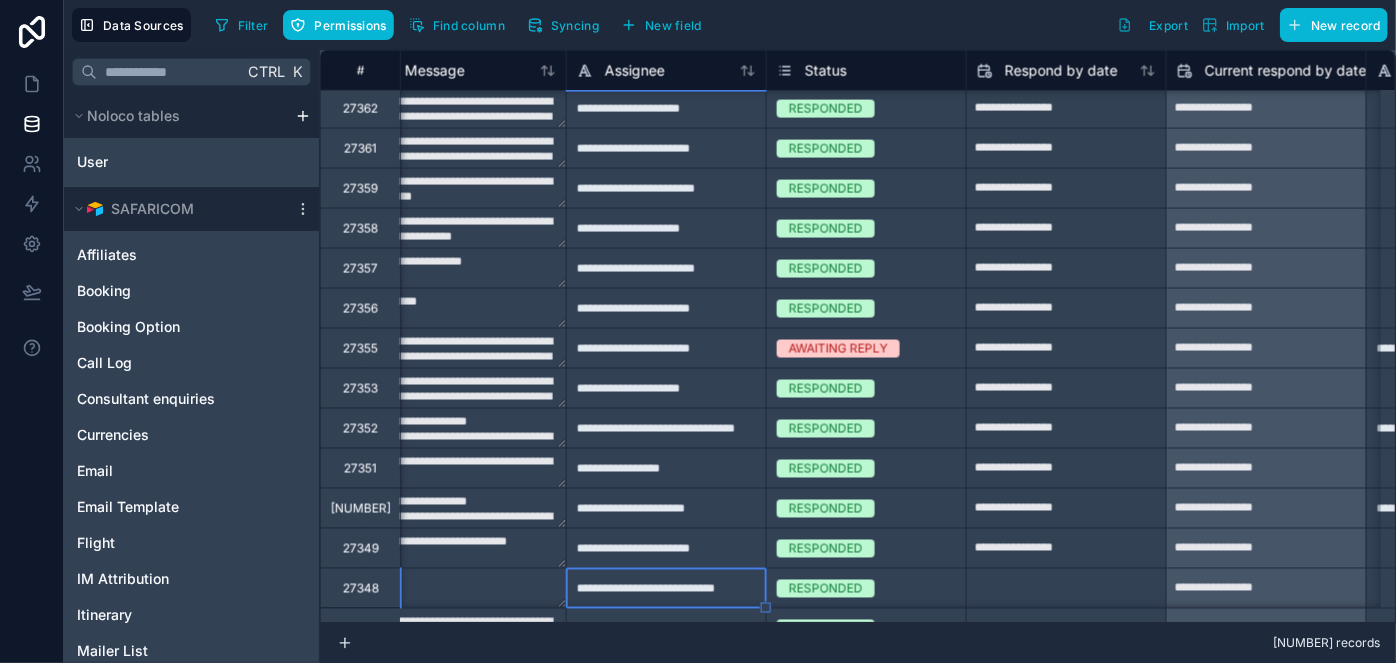 type on "**********" 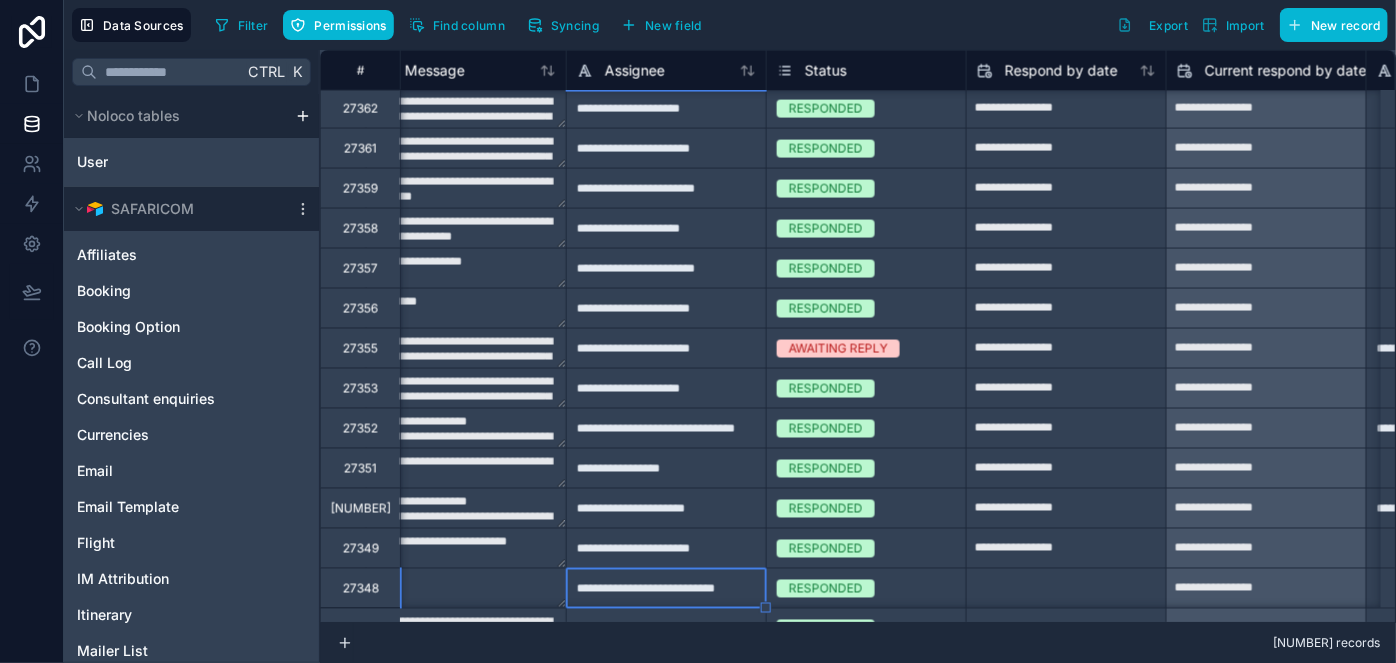 type on "********
*********" 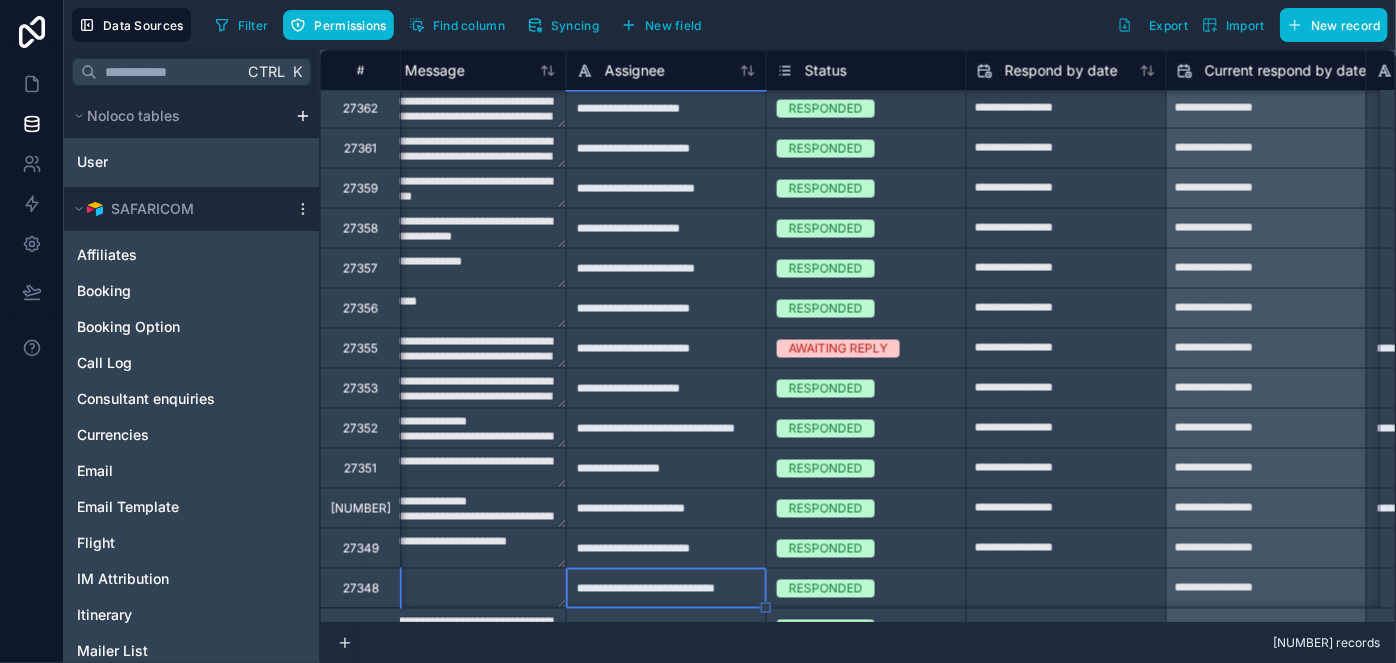 type on "**********" 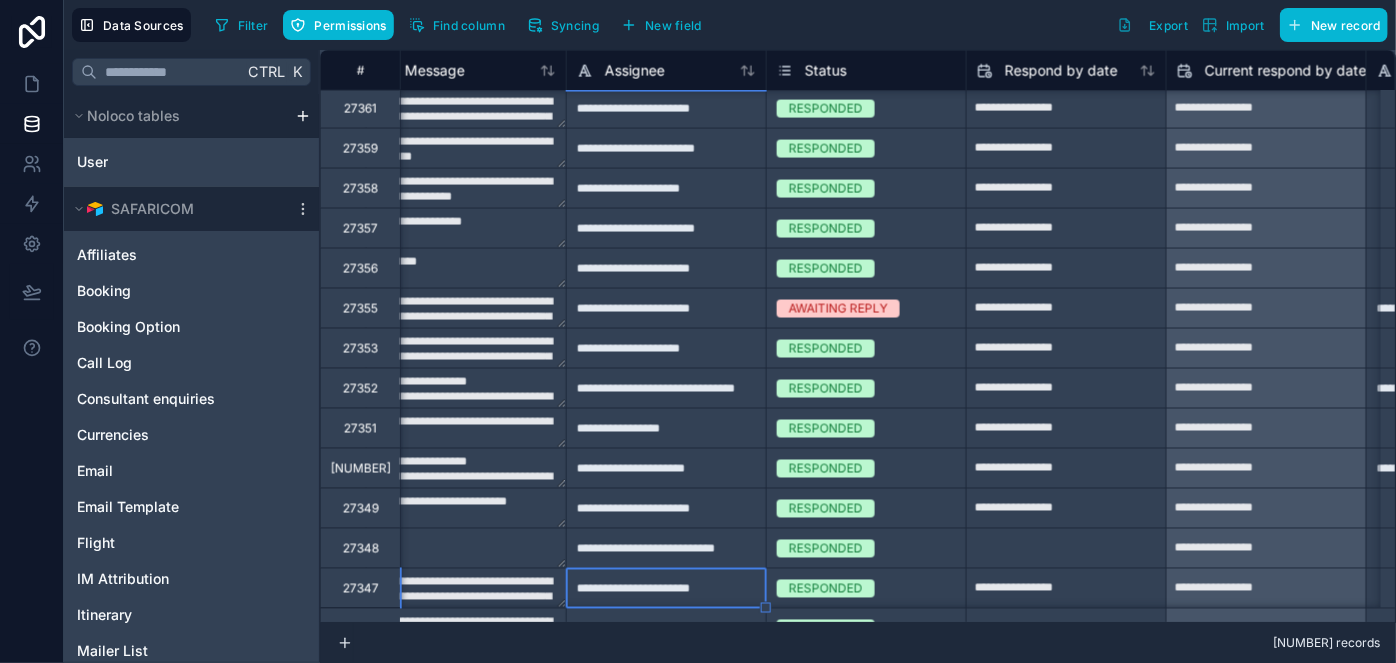 type on "**********" 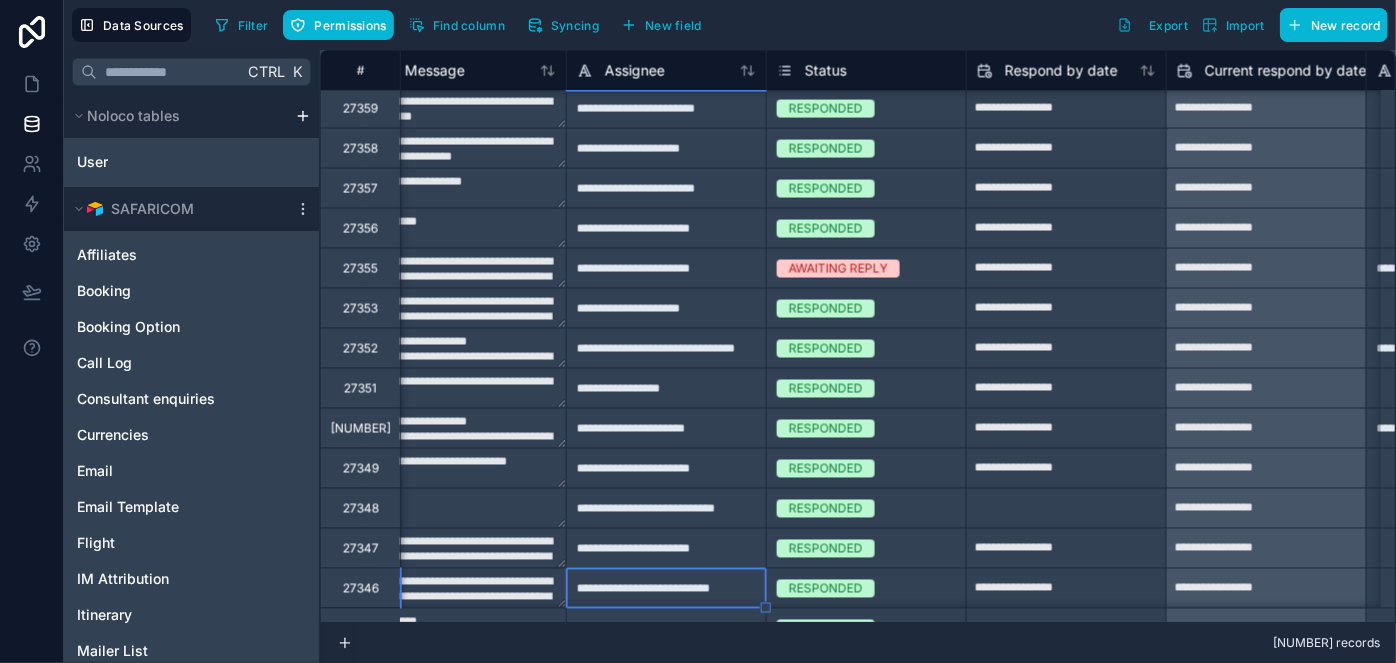 type on "**********" 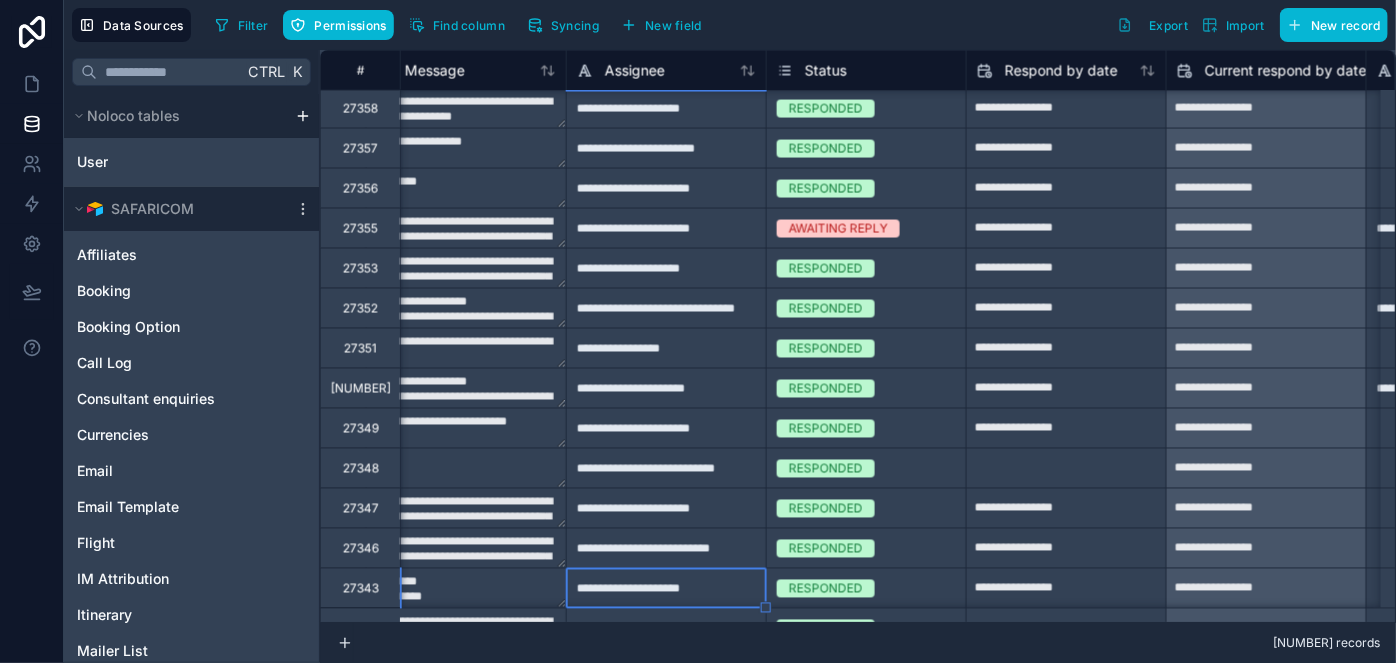 type on "**********" 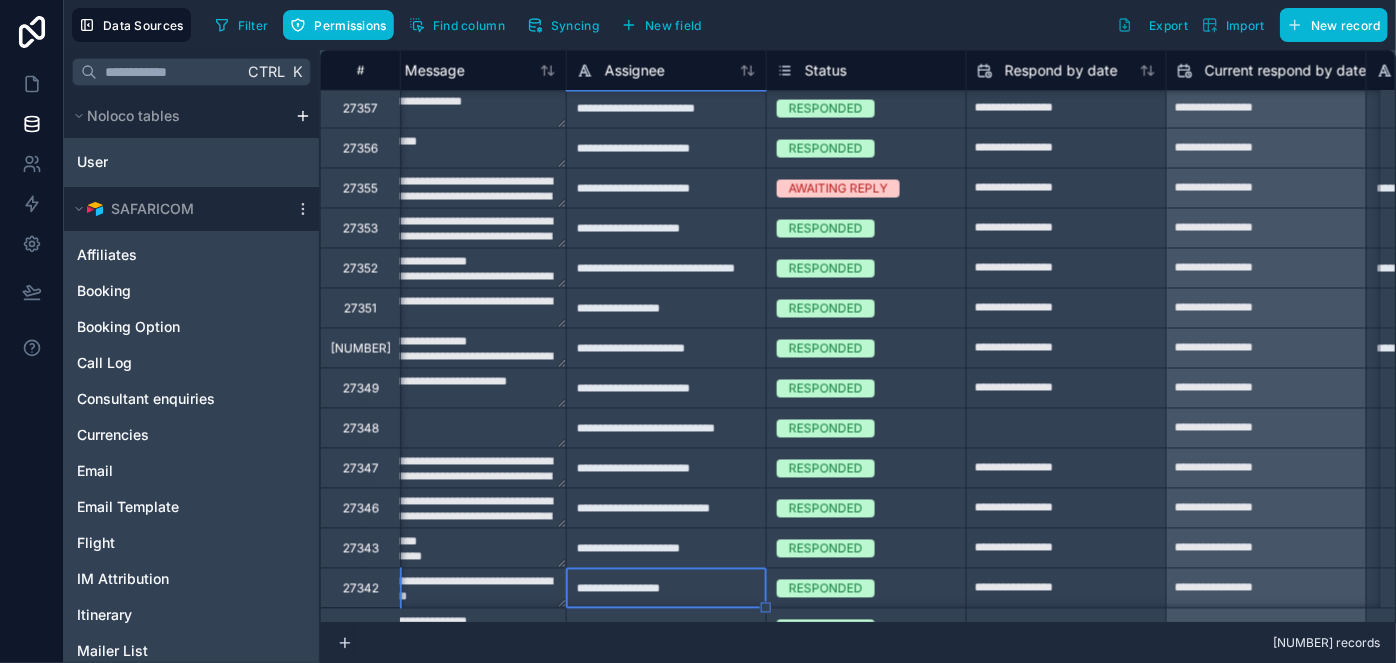 type on "**********" 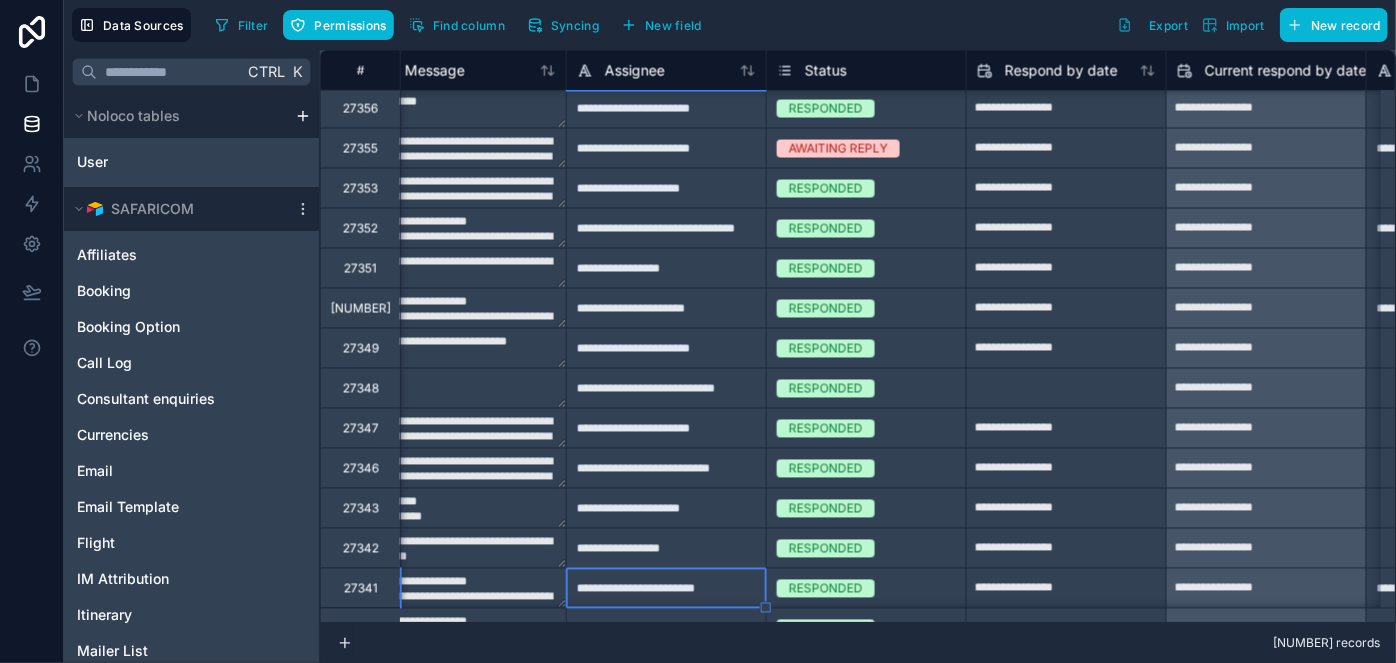 type on "**********" 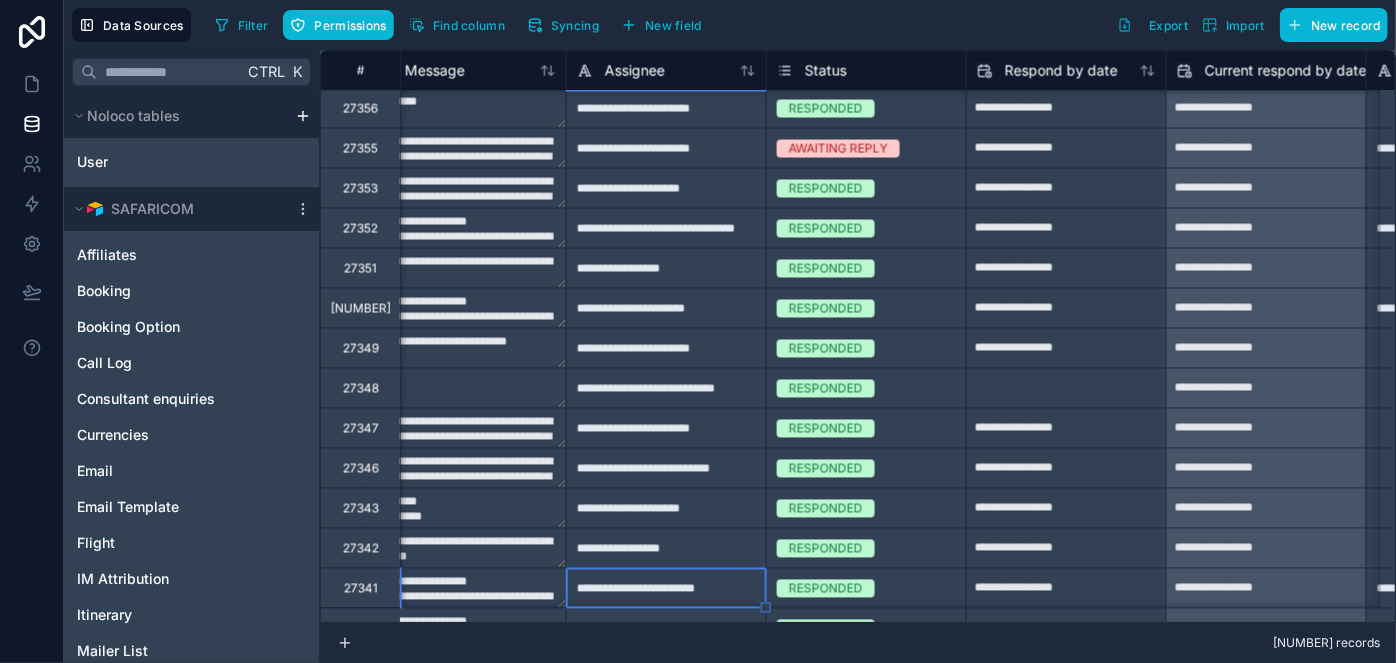 type on "********
*********" 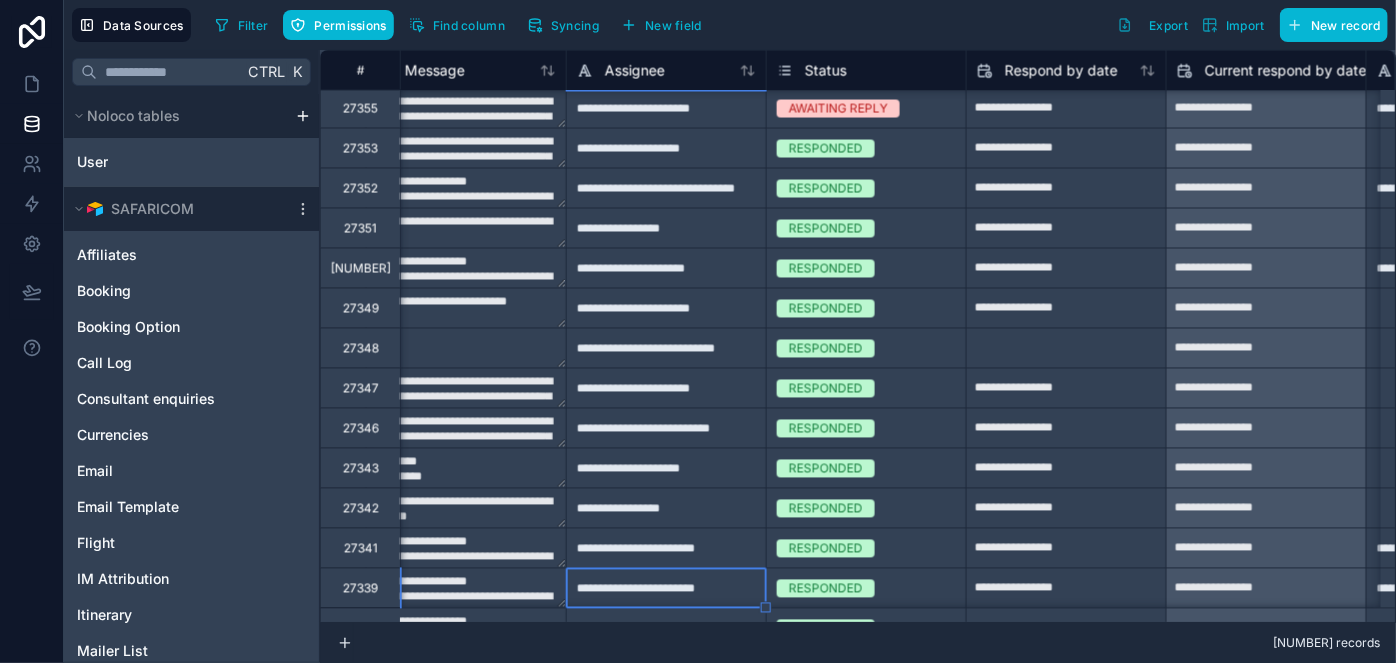 type on "**********" 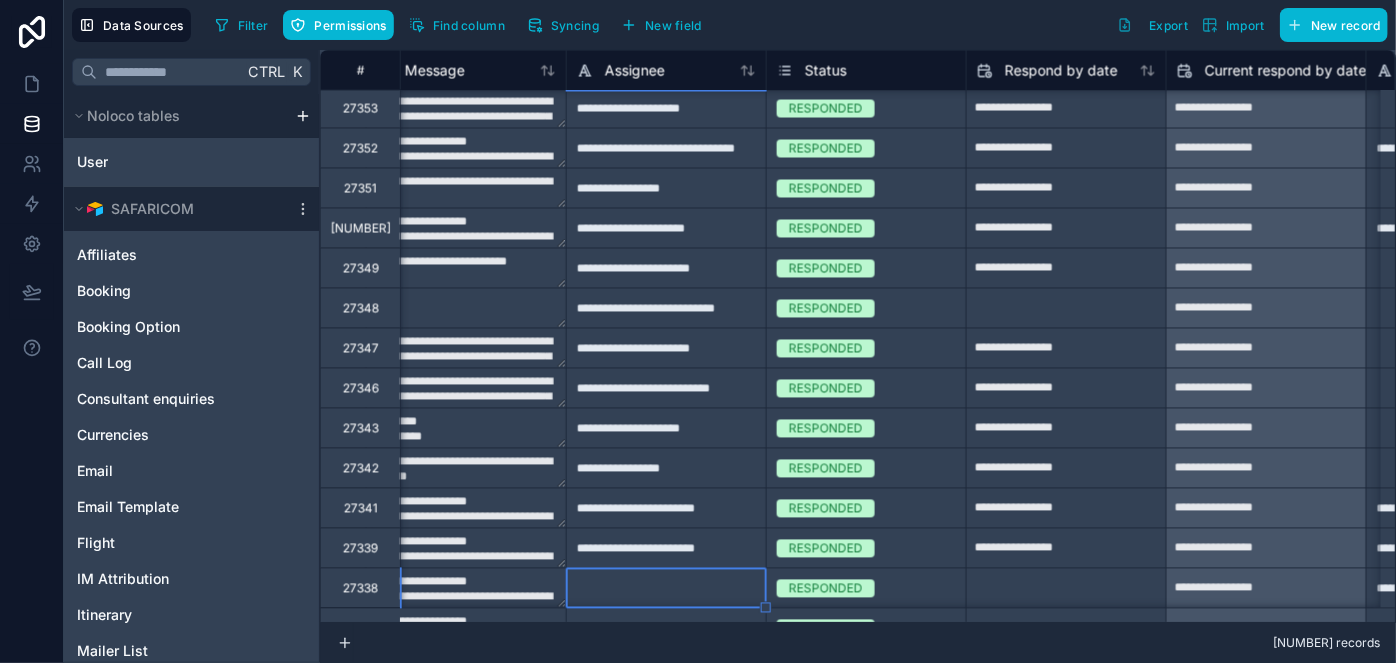 type on "**********" 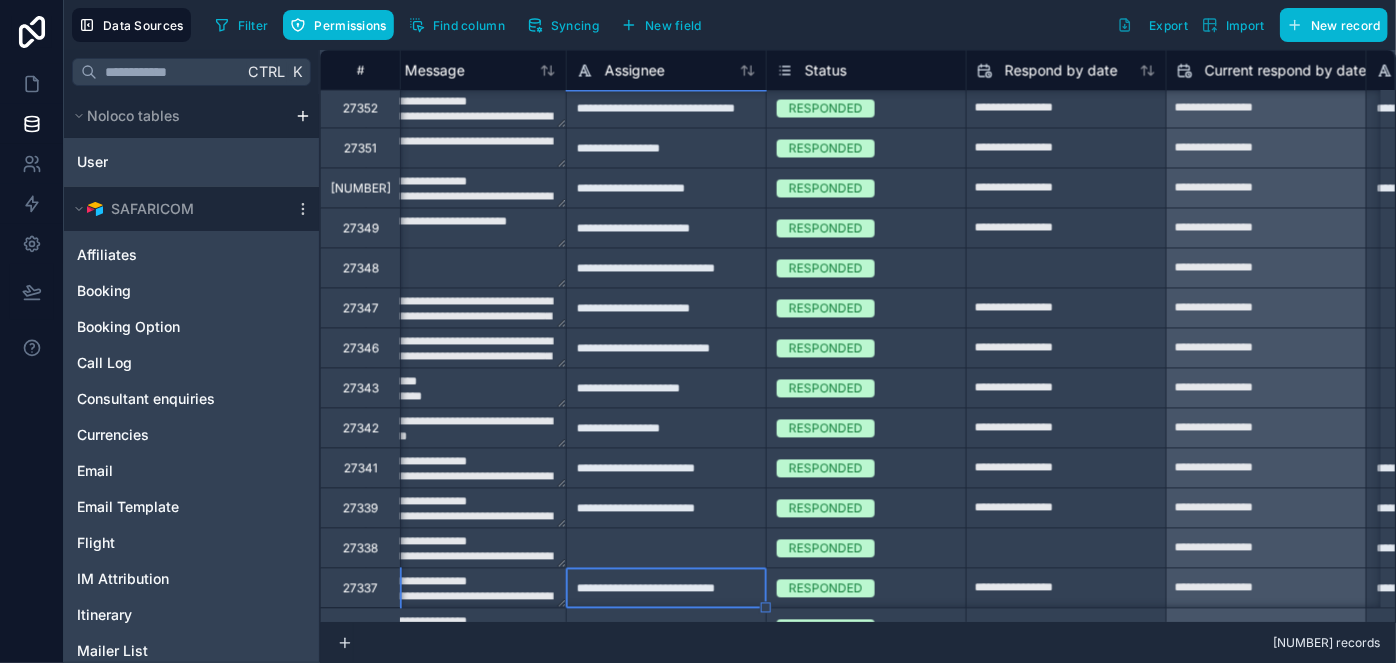 type on "********
*********" 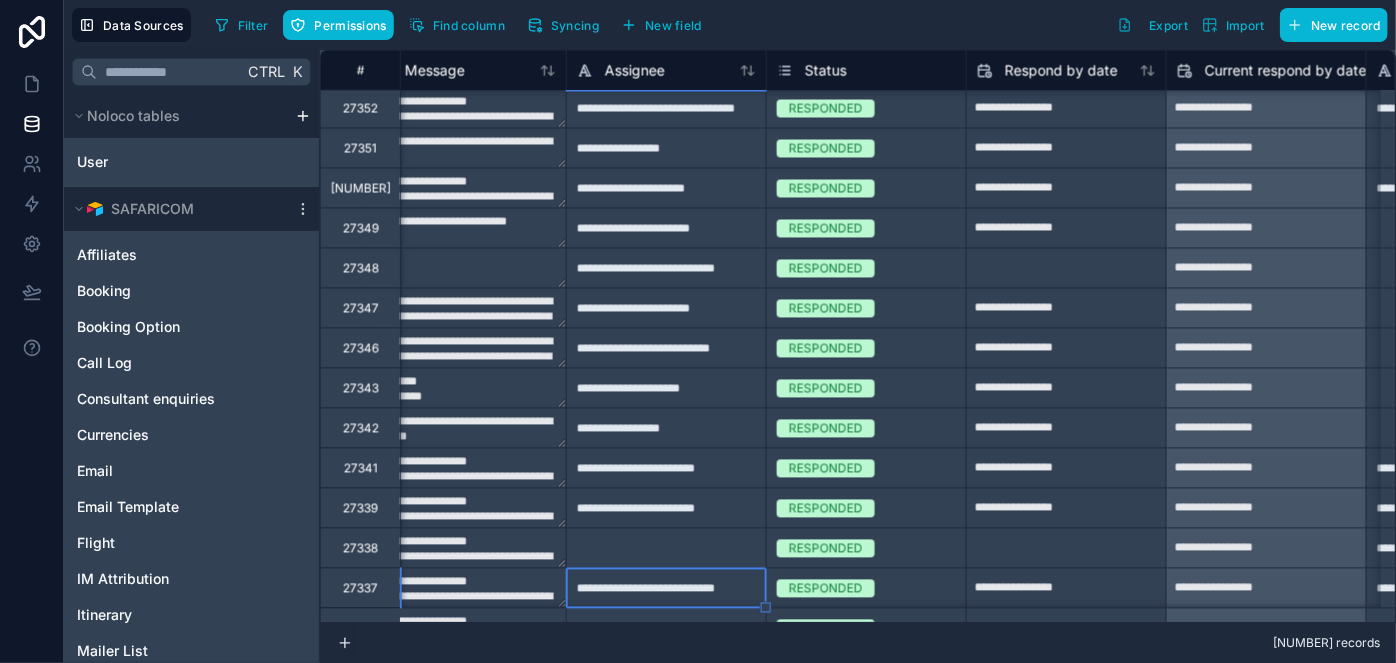 type on "**********" 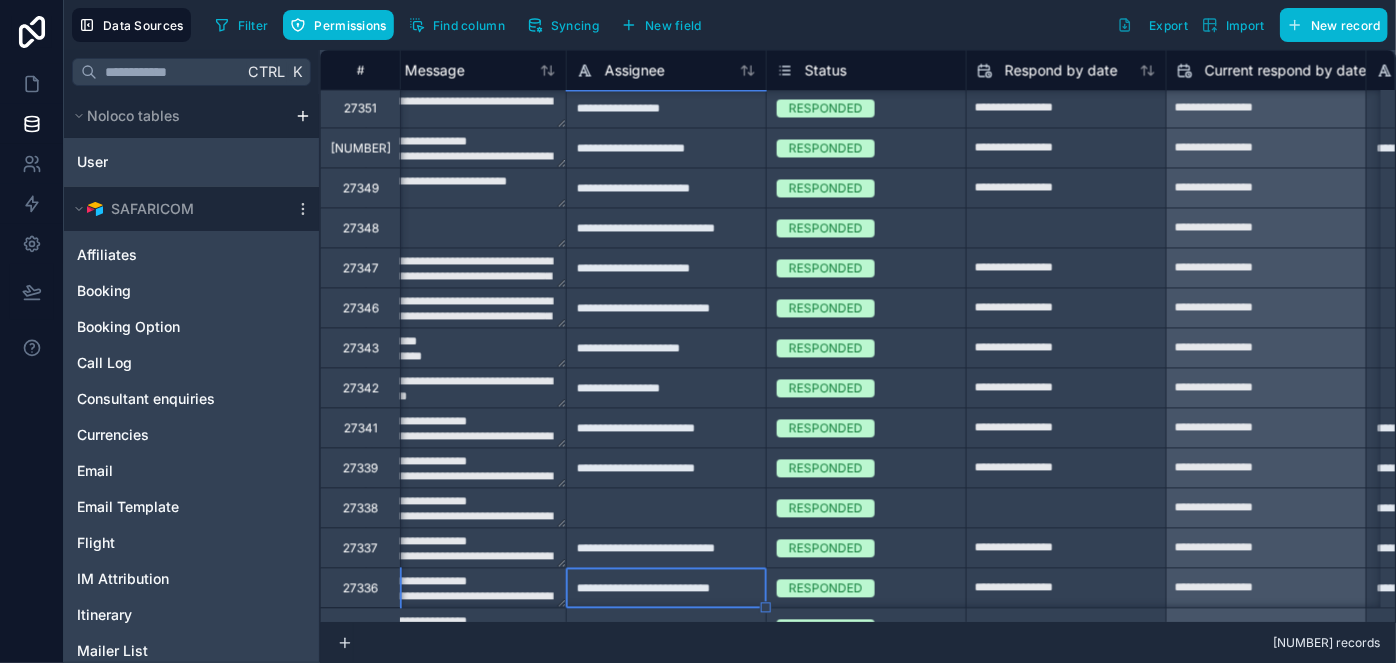type on "********
*********" 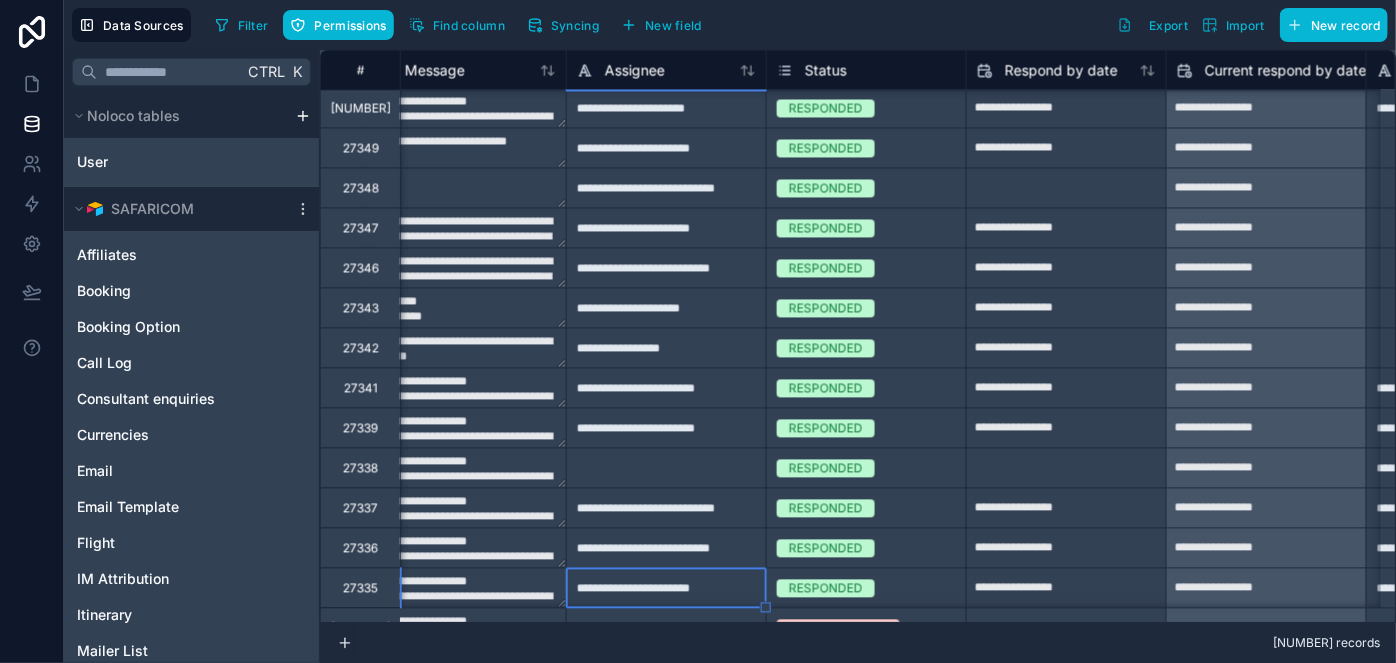 type on "********
*********" 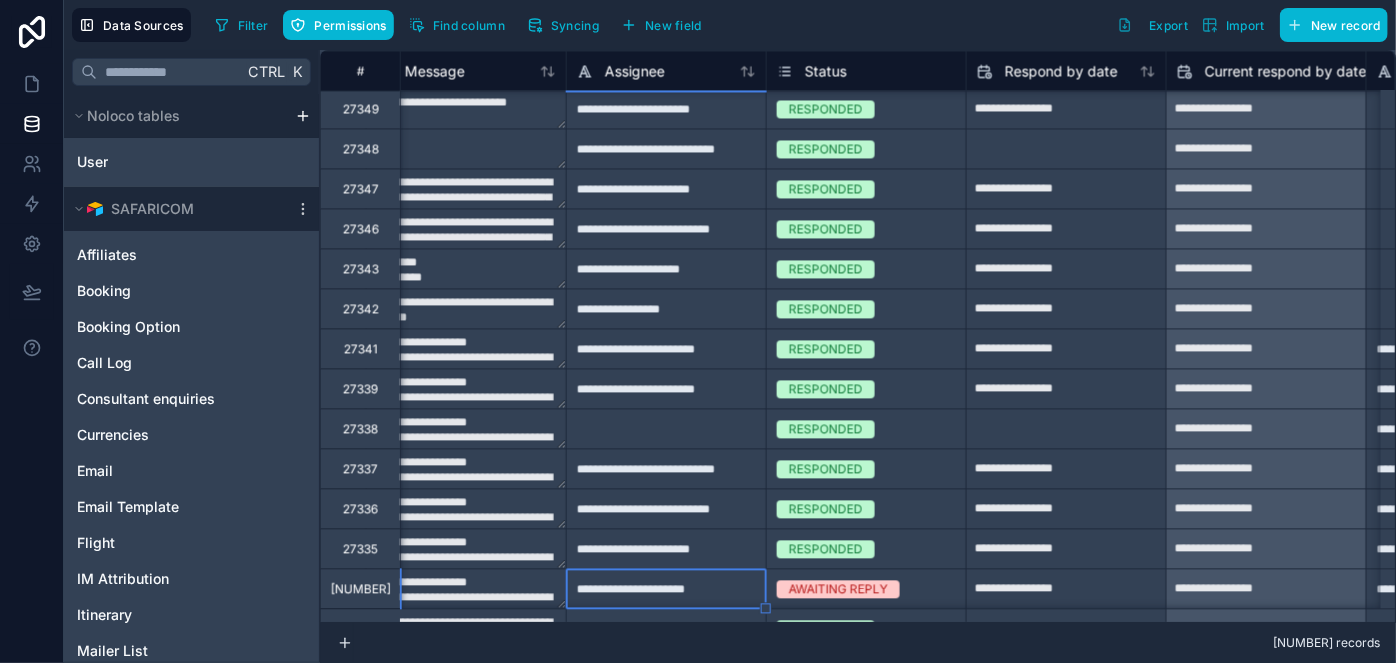 type on "********
*********" 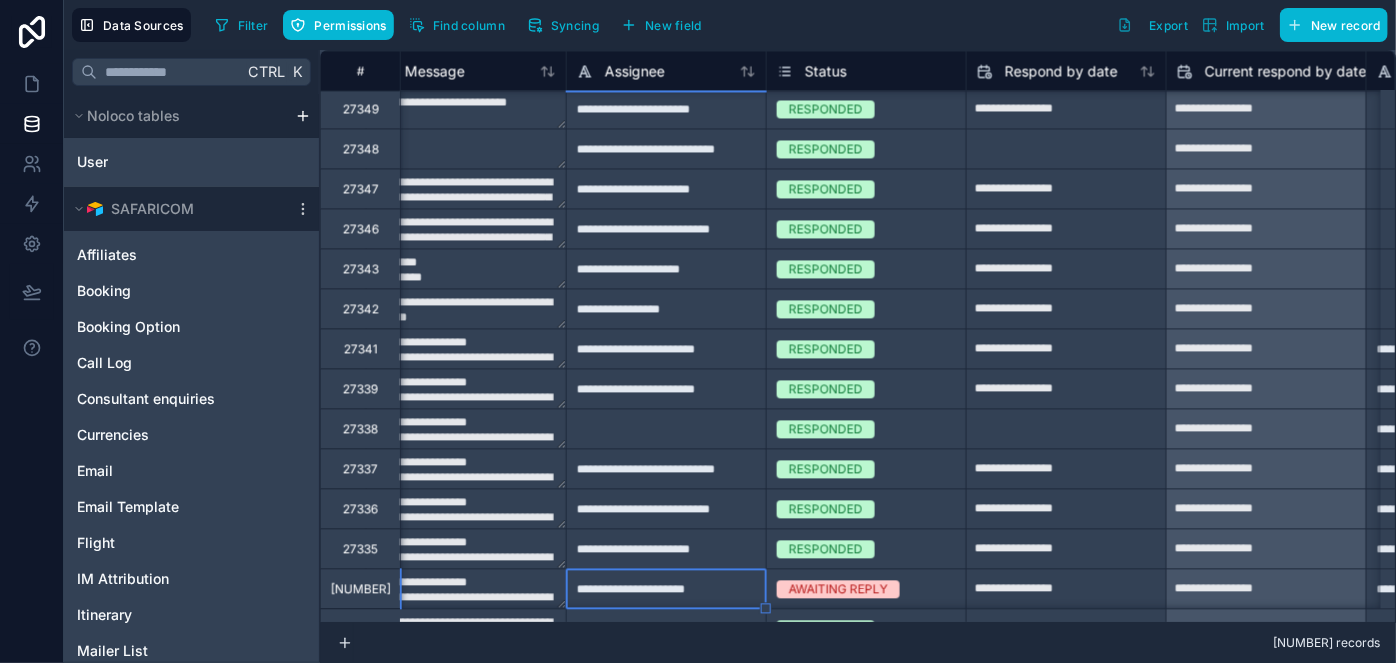 type on "**********" 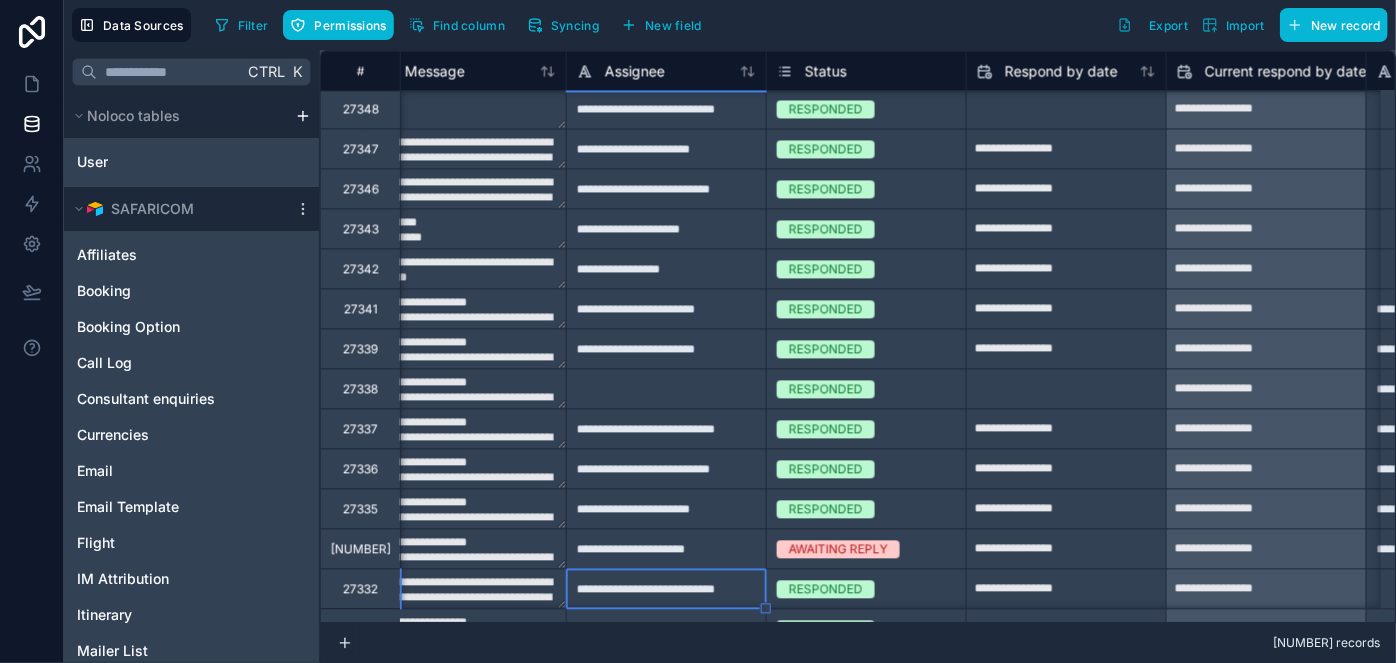 type on "********
*********" 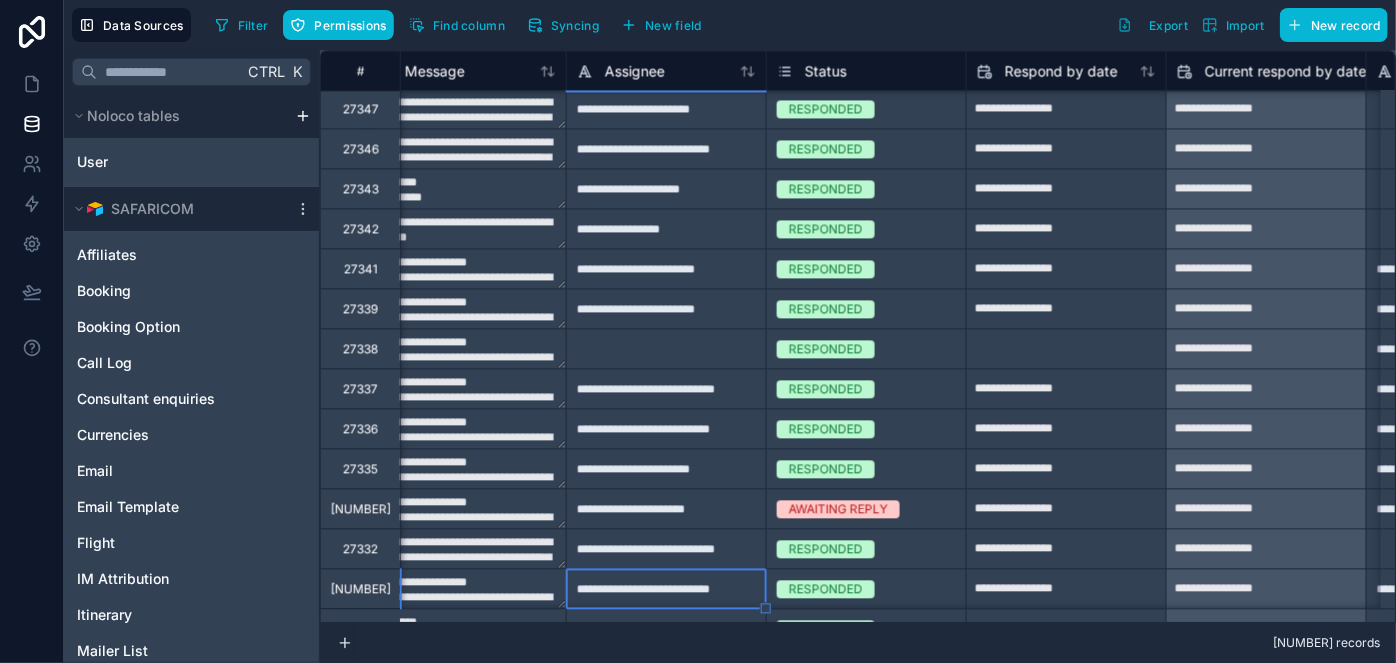 type on "********
*********" 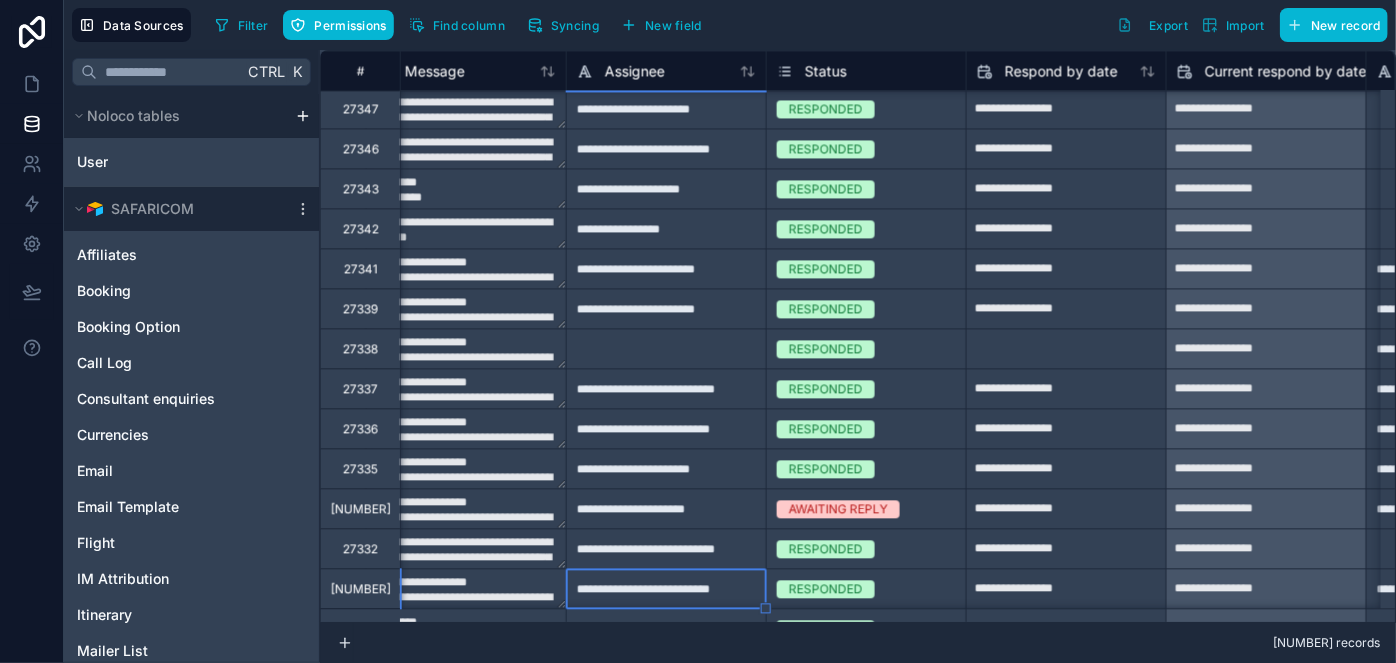 type on "**********" 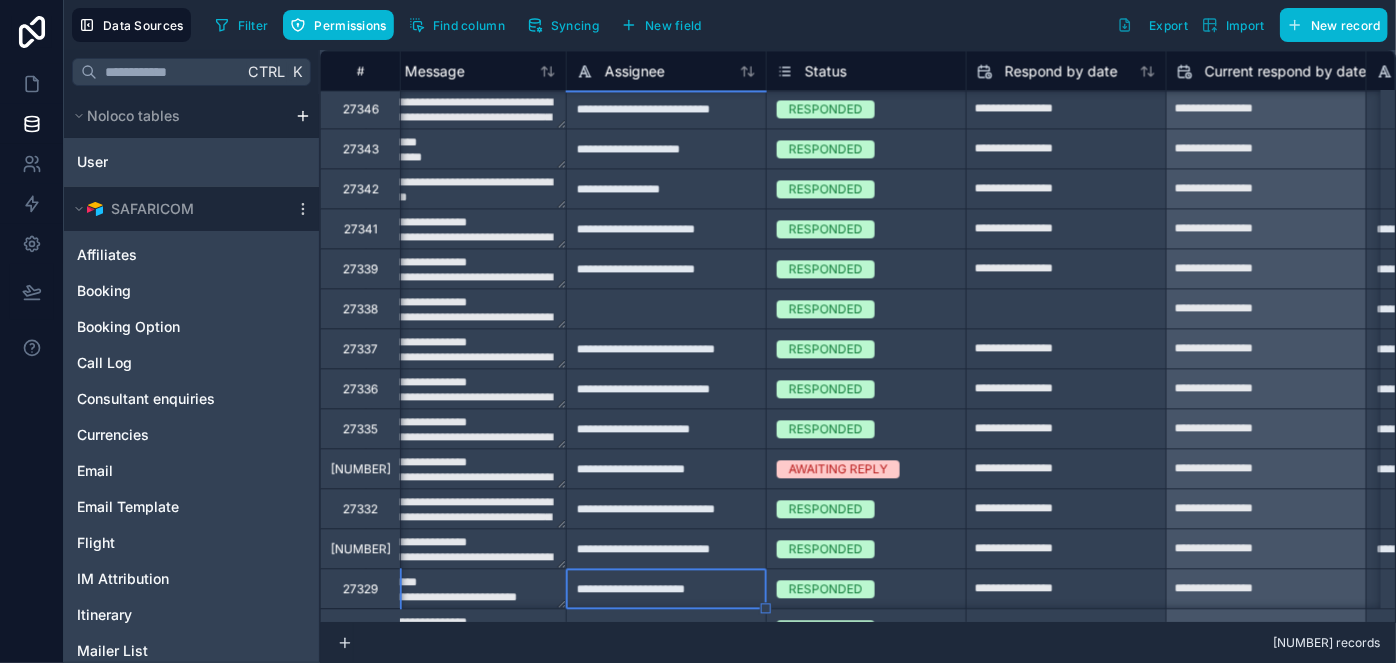 type on "********
*********" 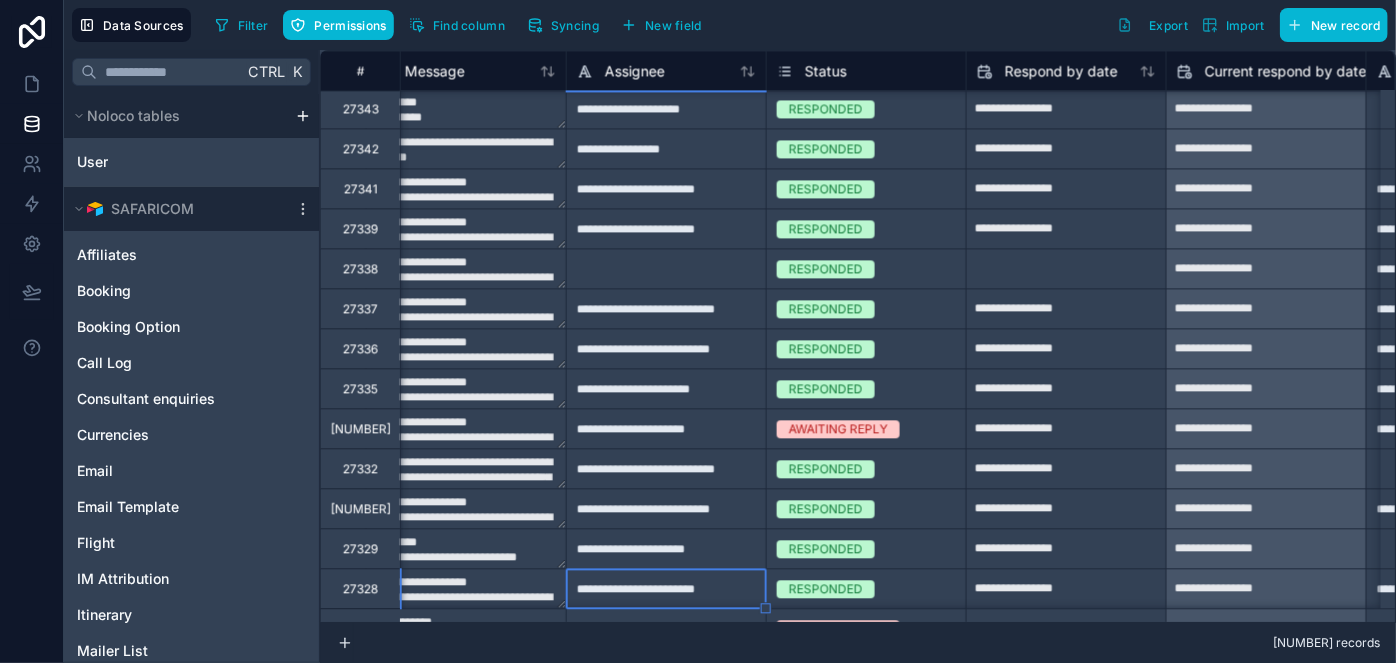 type on "********
*********" 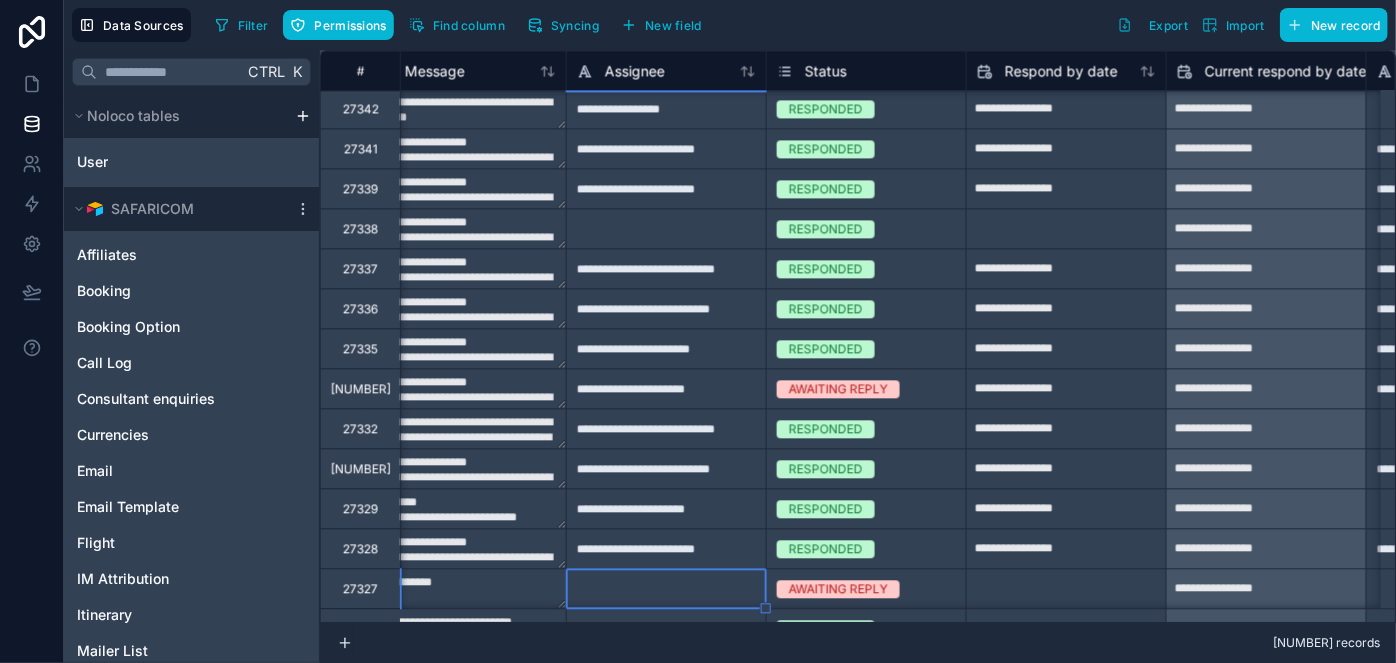 type on "********
*********" 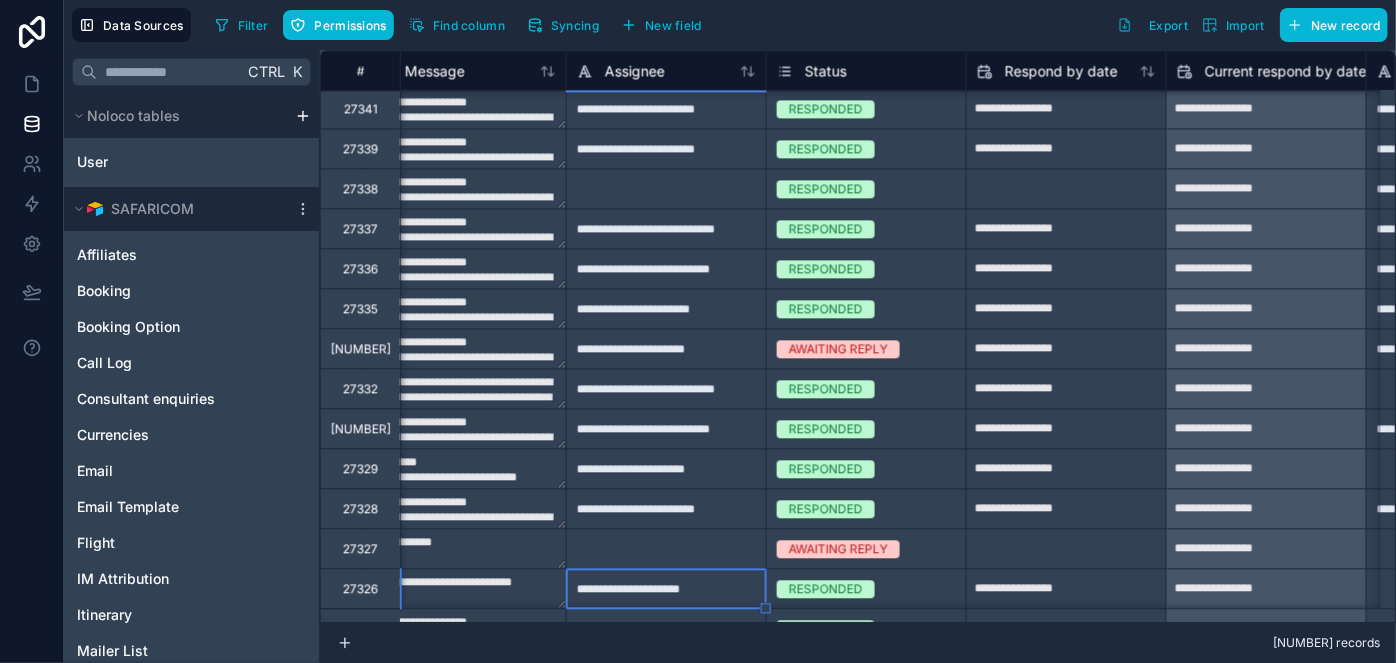 type on "********
*********" 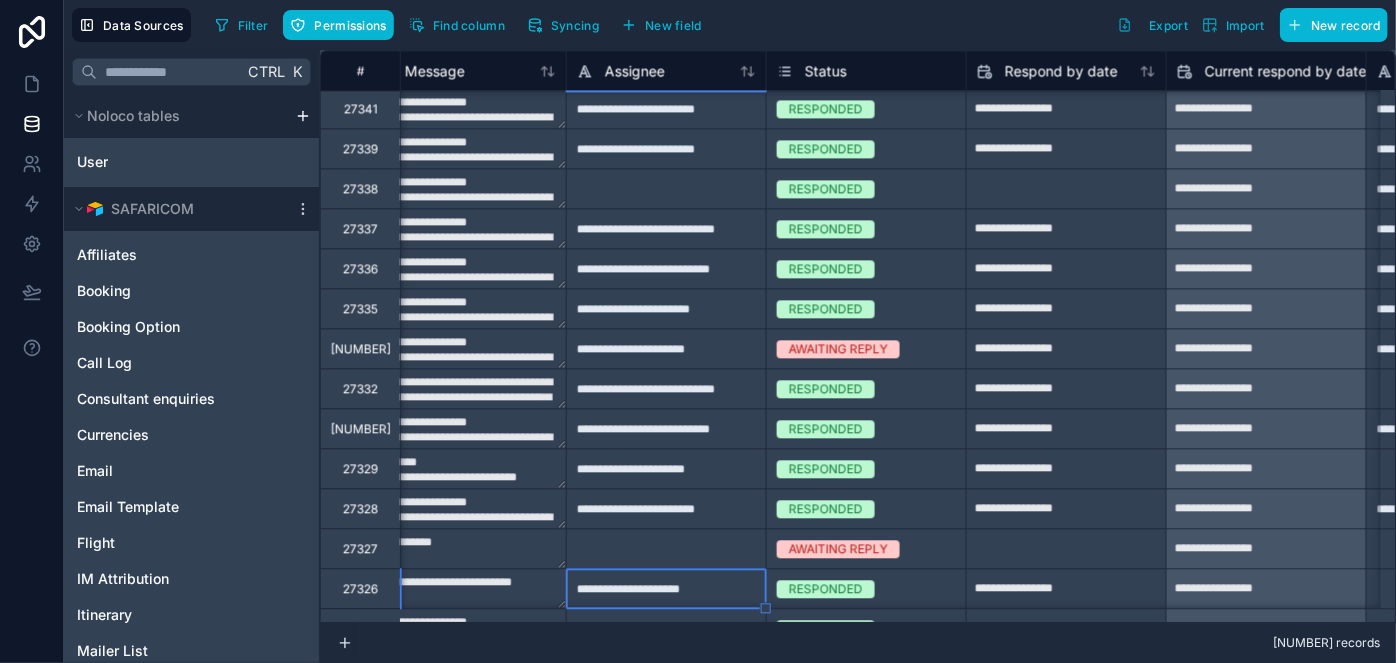 type on "**********" 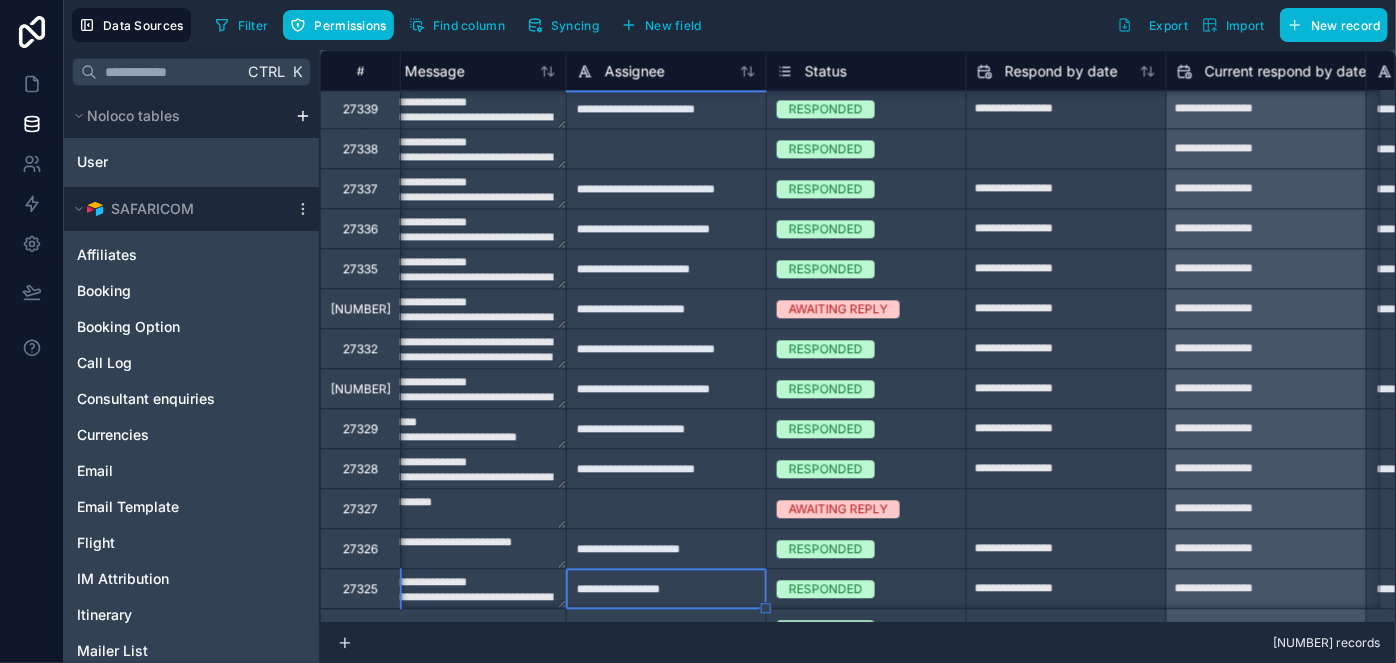 type on "********
*********" 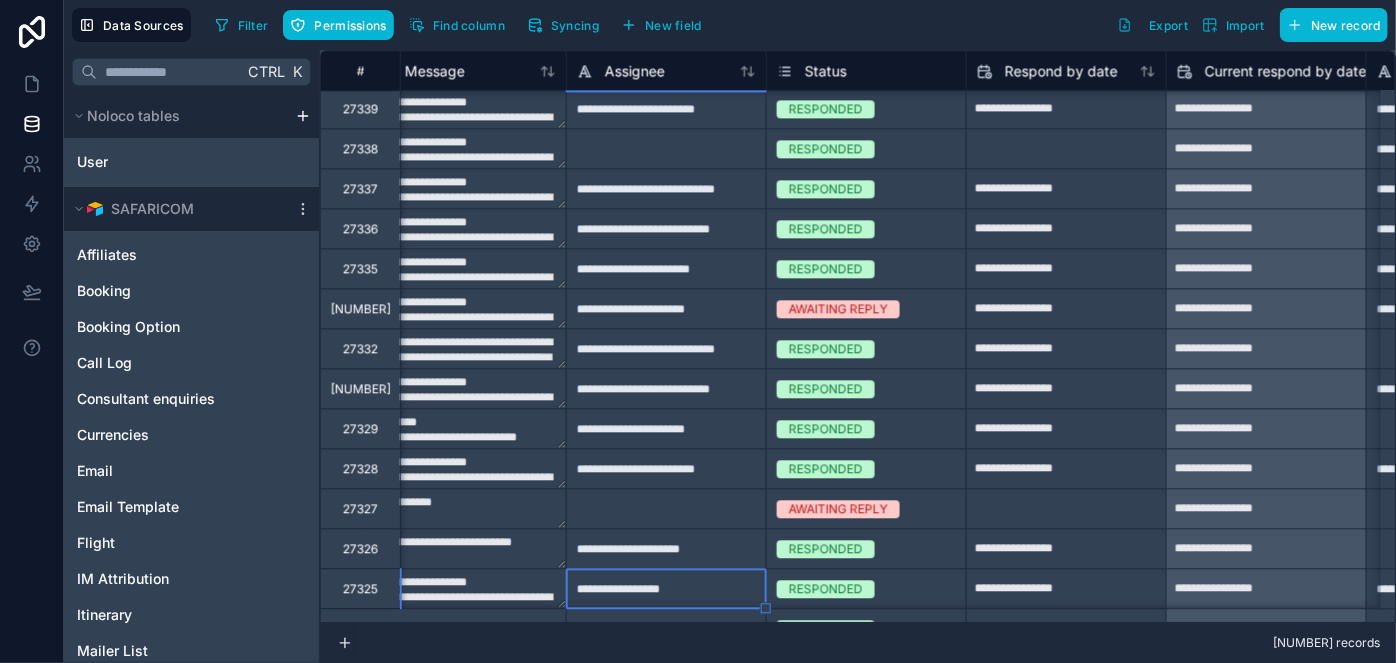 type on "**********" 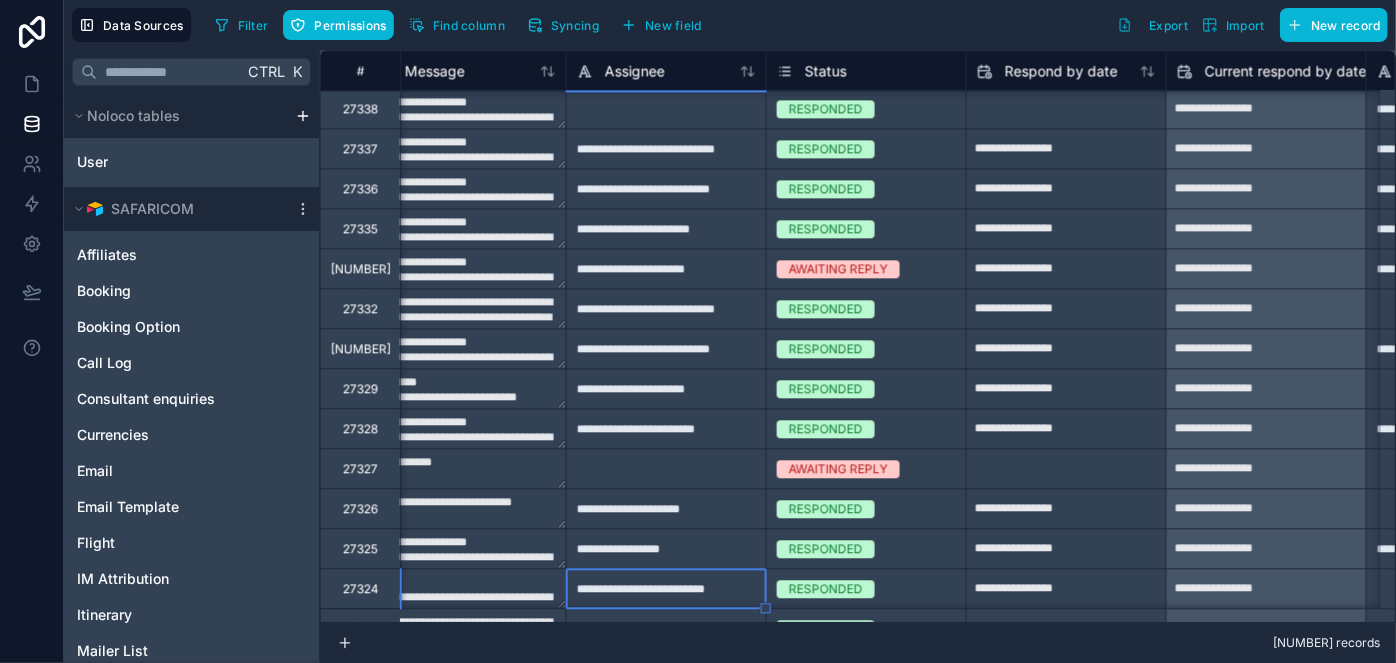 type on "********
*********" 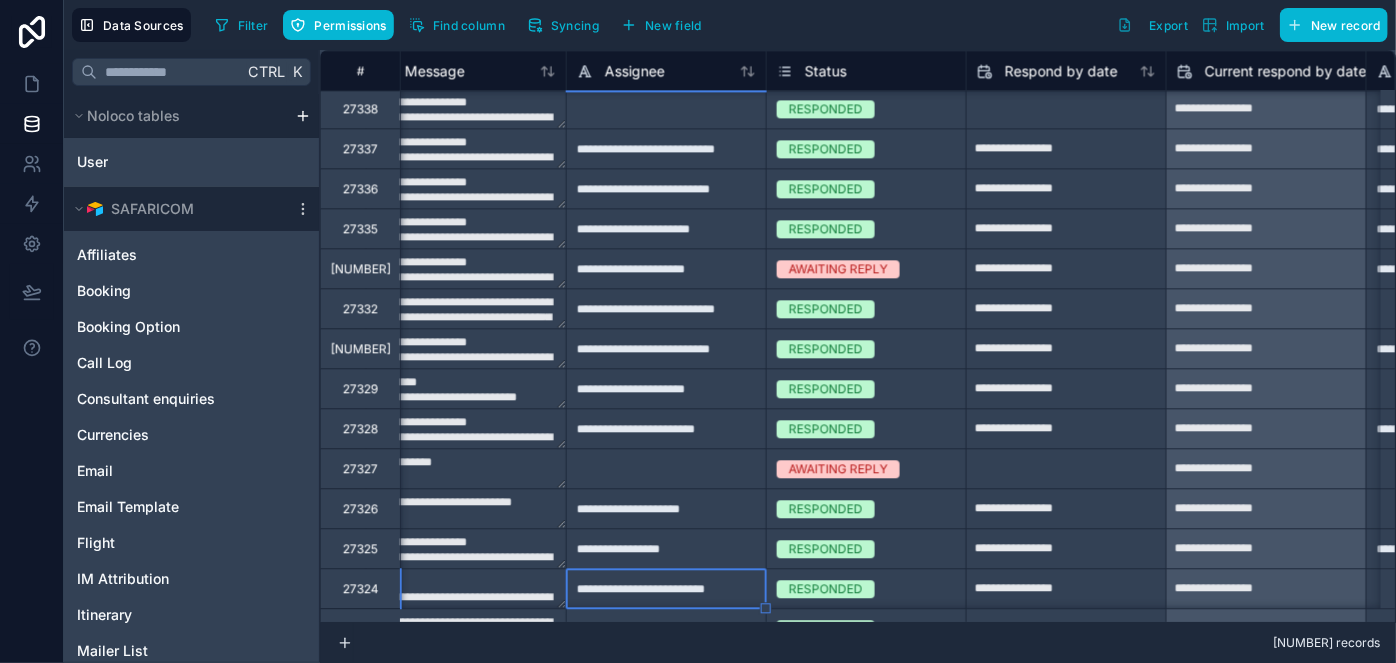 type on "**********" 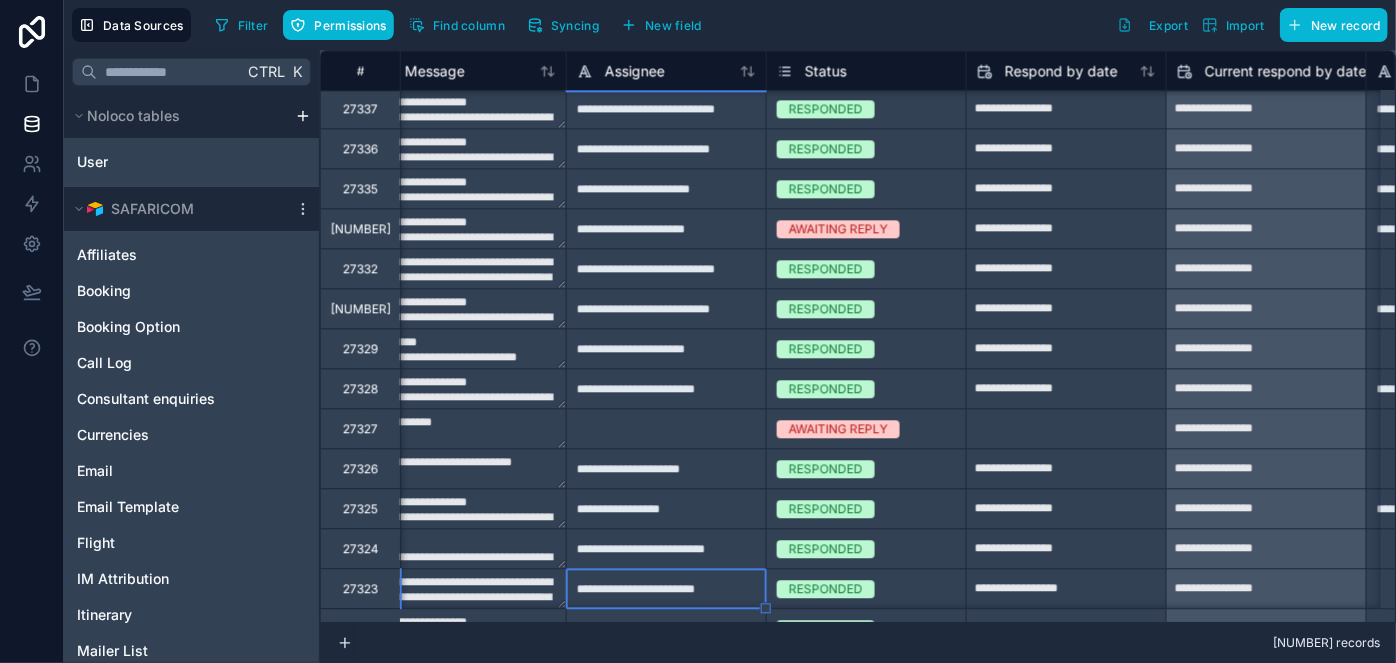 type on "********
*********" 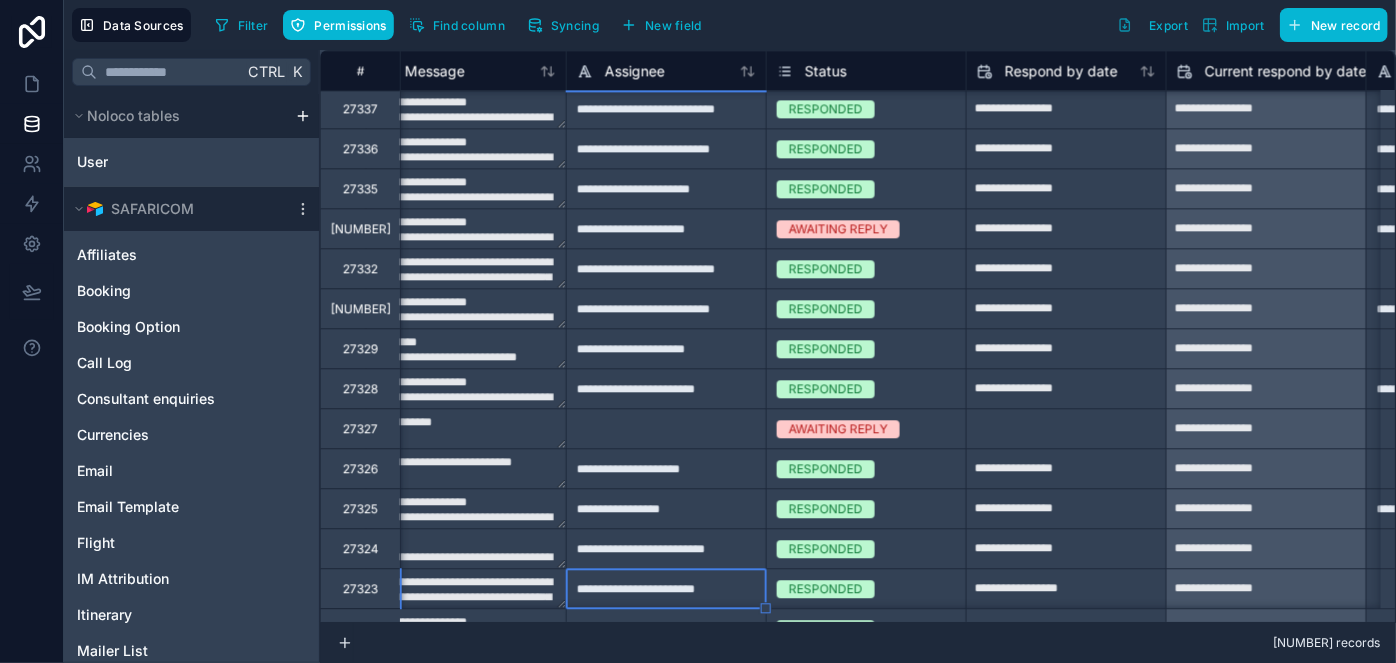 type on "**********" 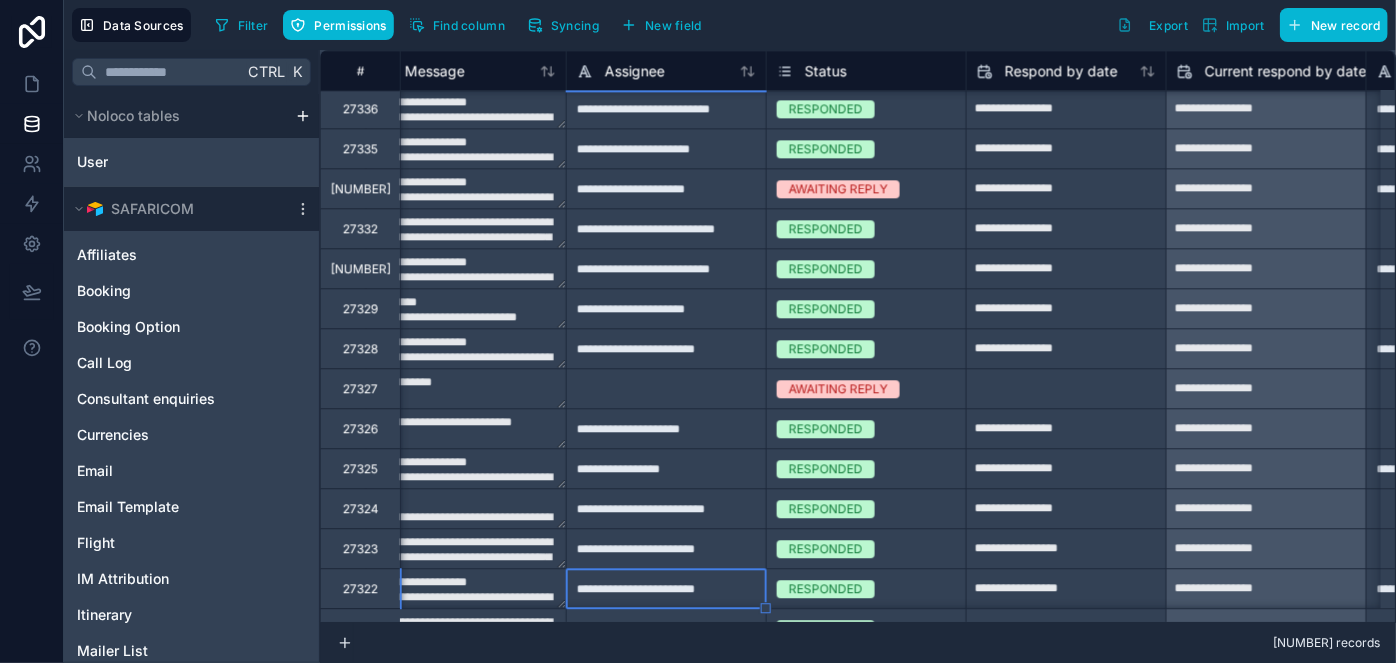 type on "**********" 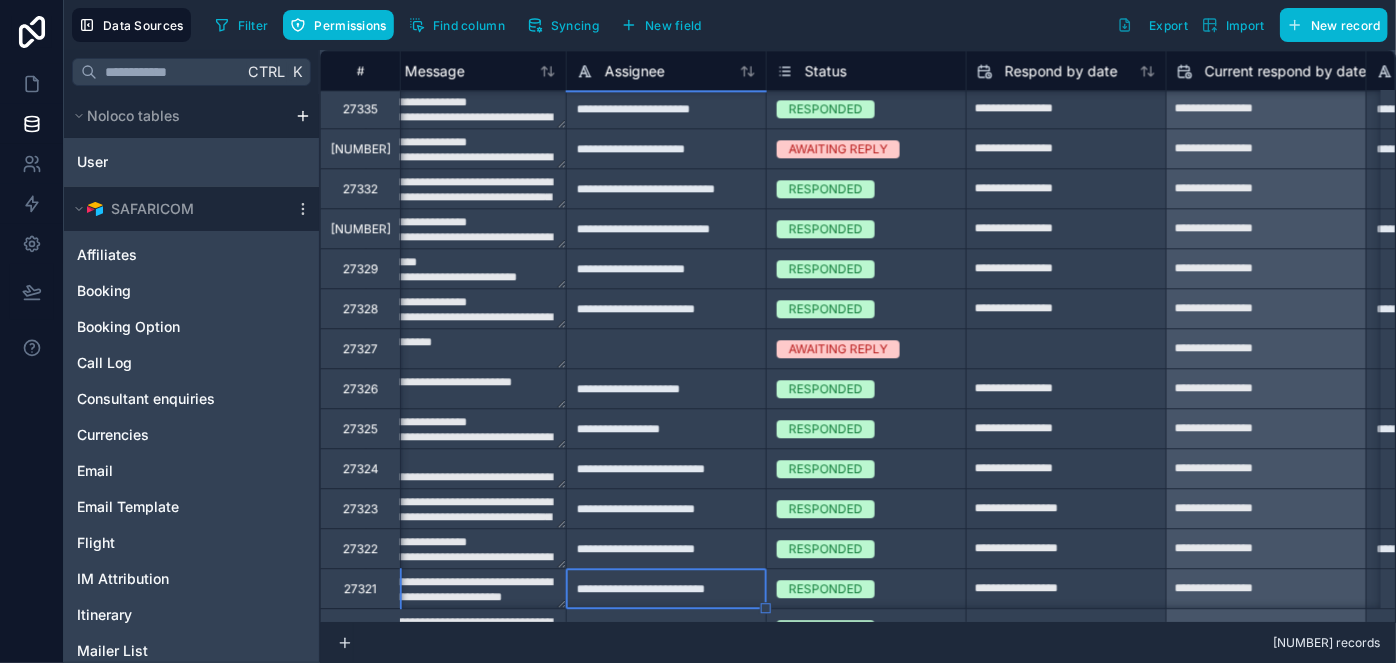 type on "**********" 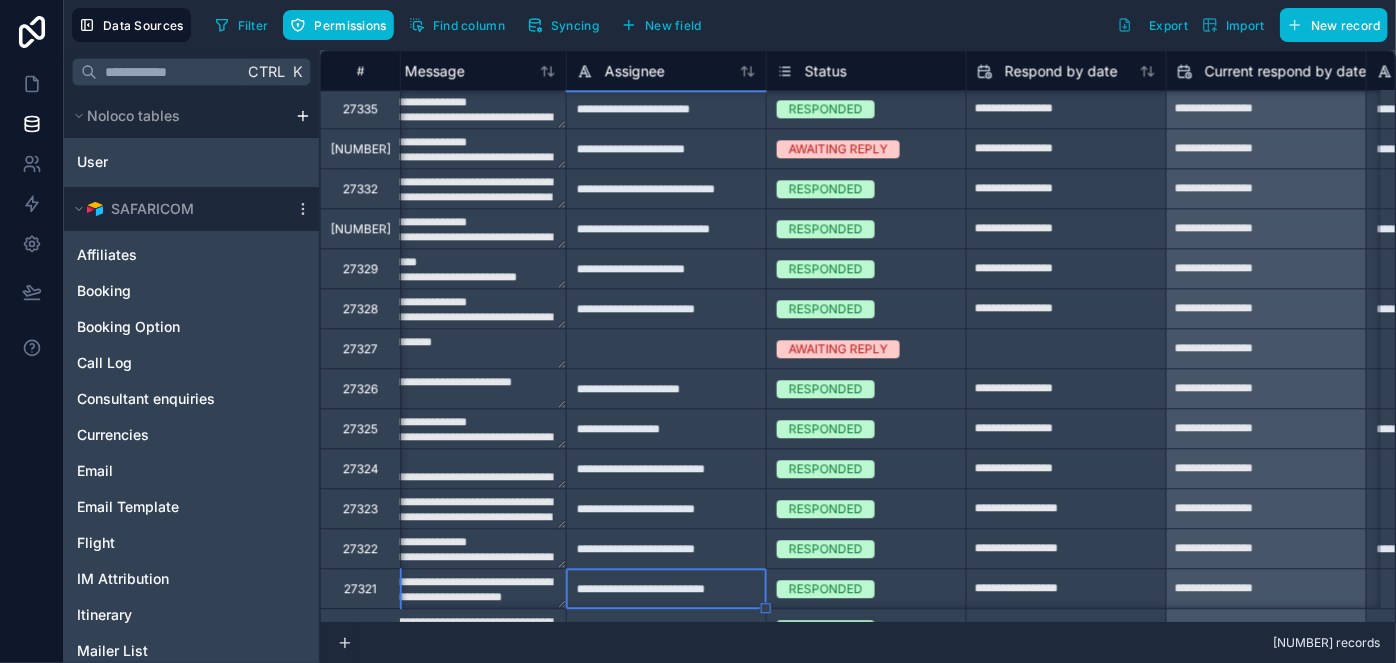 type on "**********" 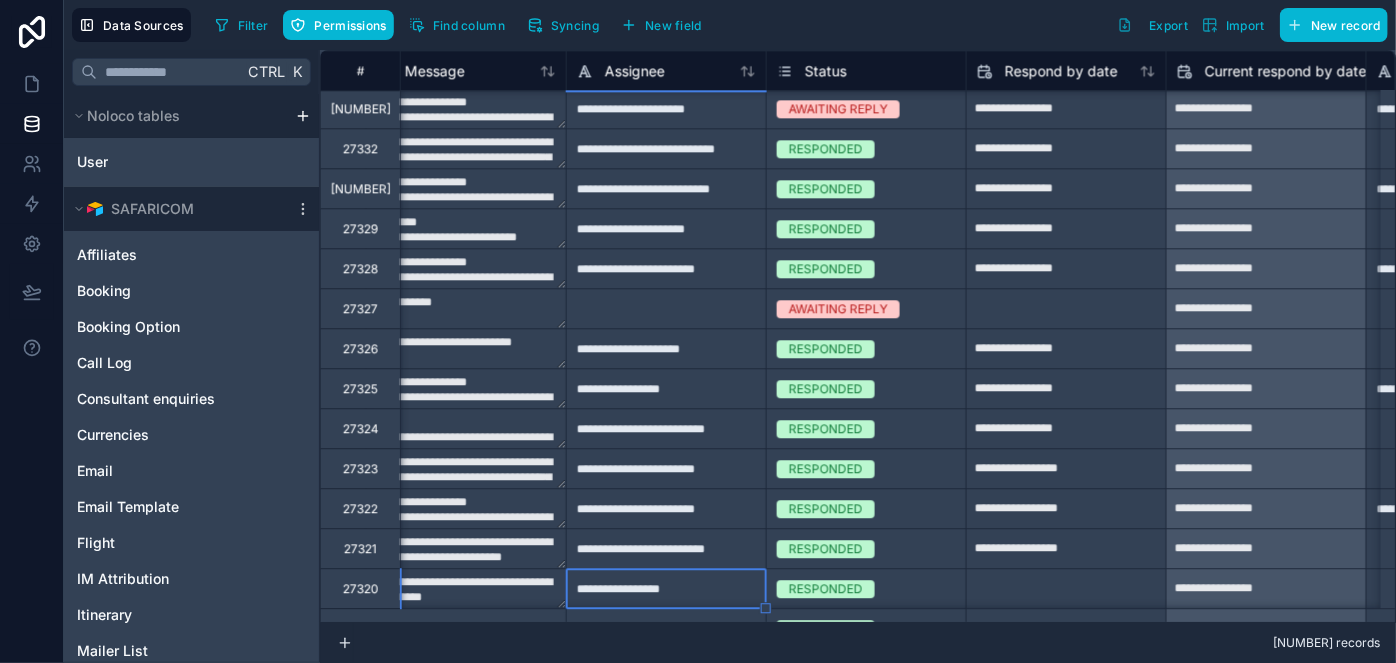 type on "**********" 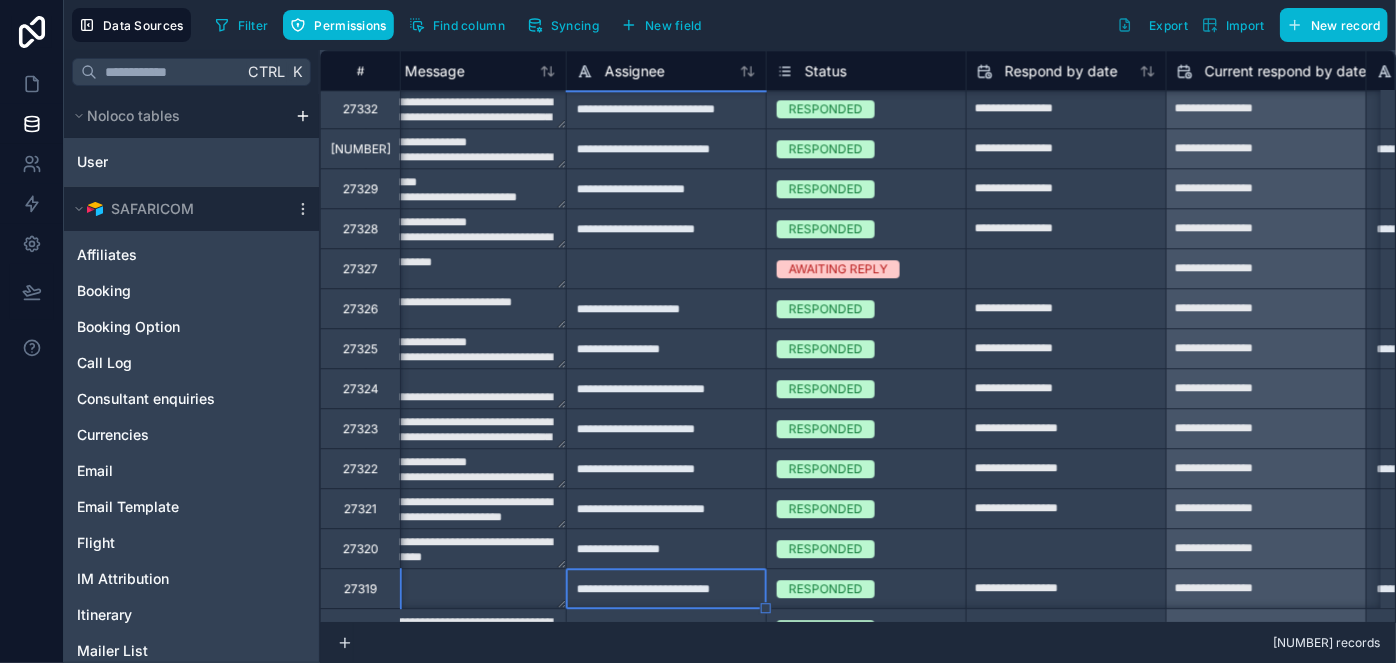 type on "**********" 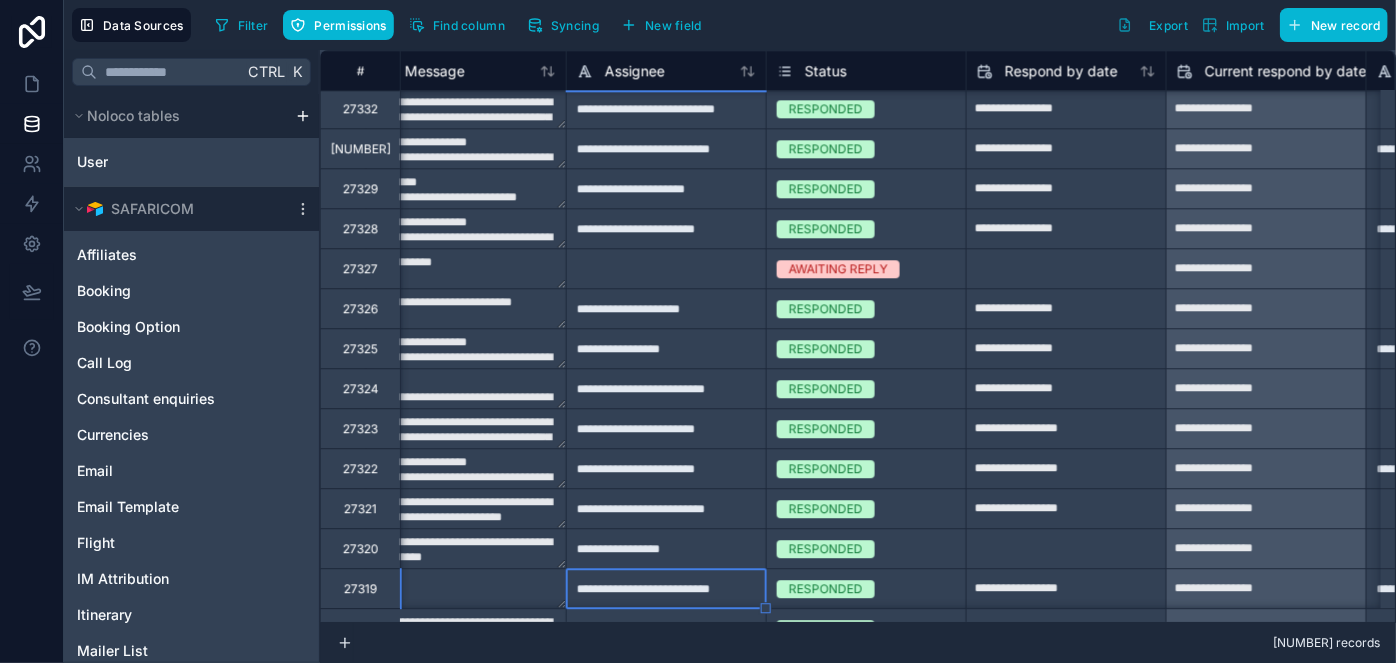 type on "**********" 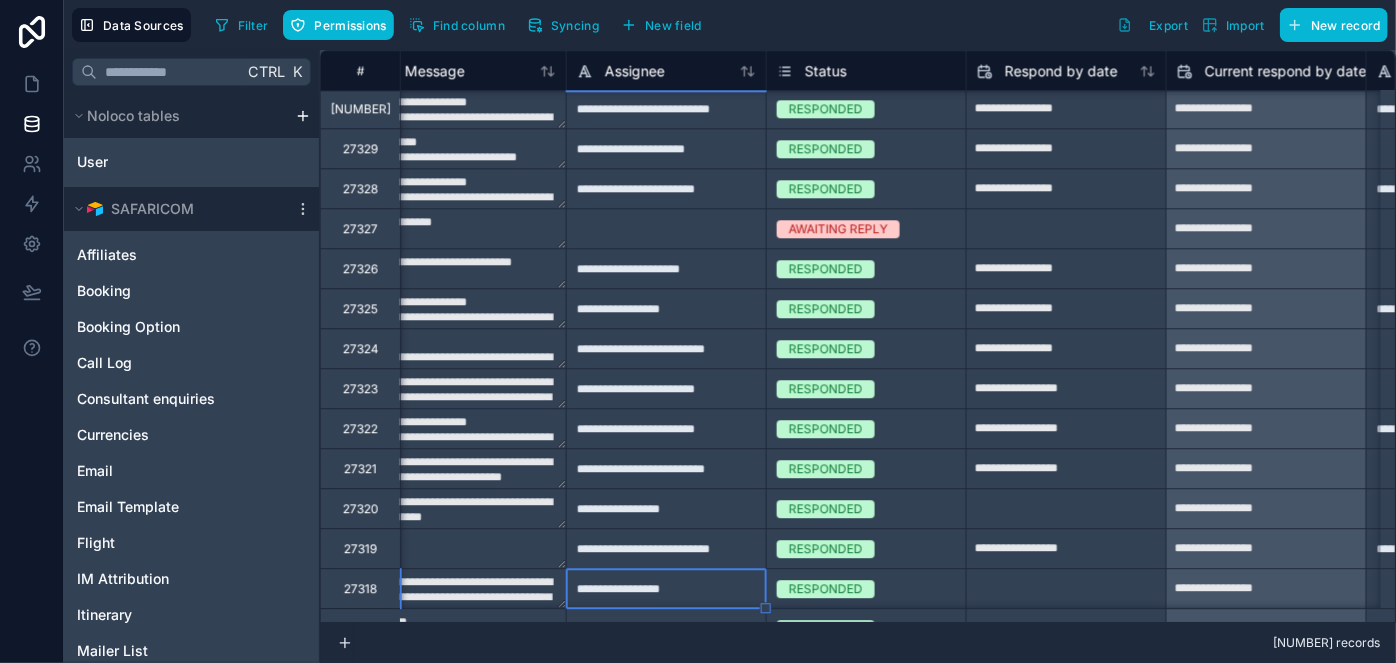type on "**********" 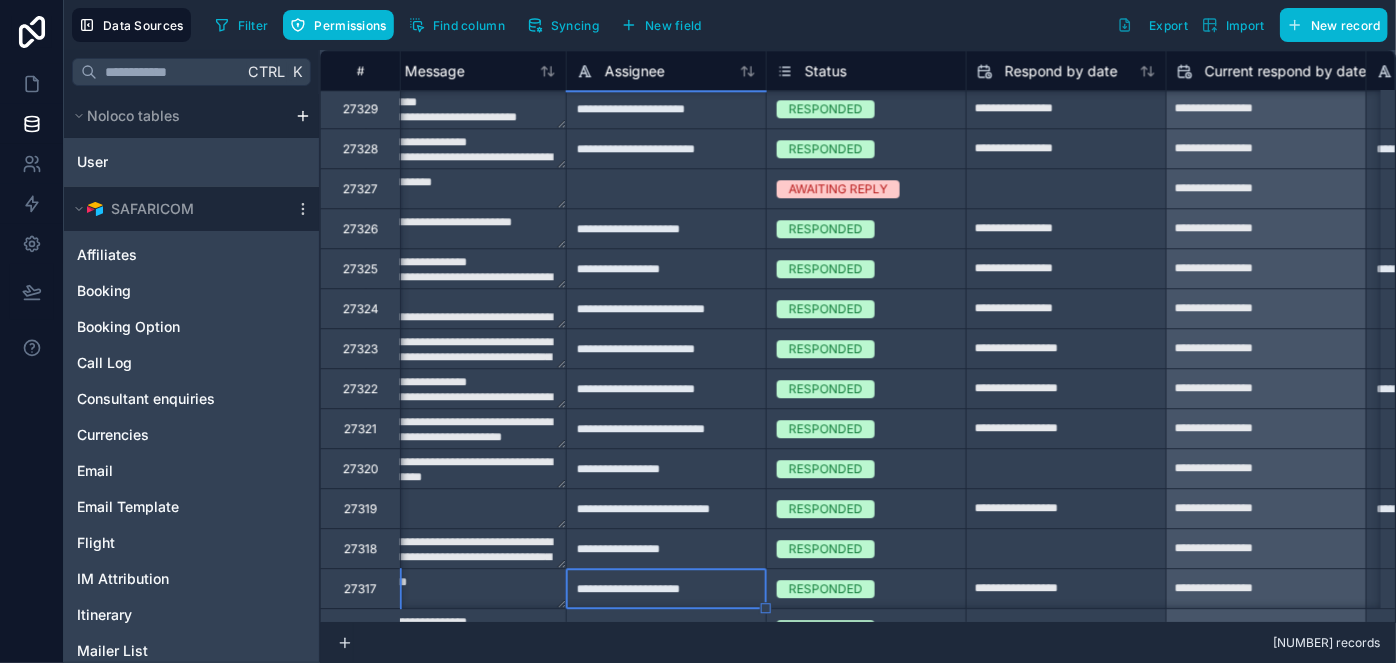 type on "**********" 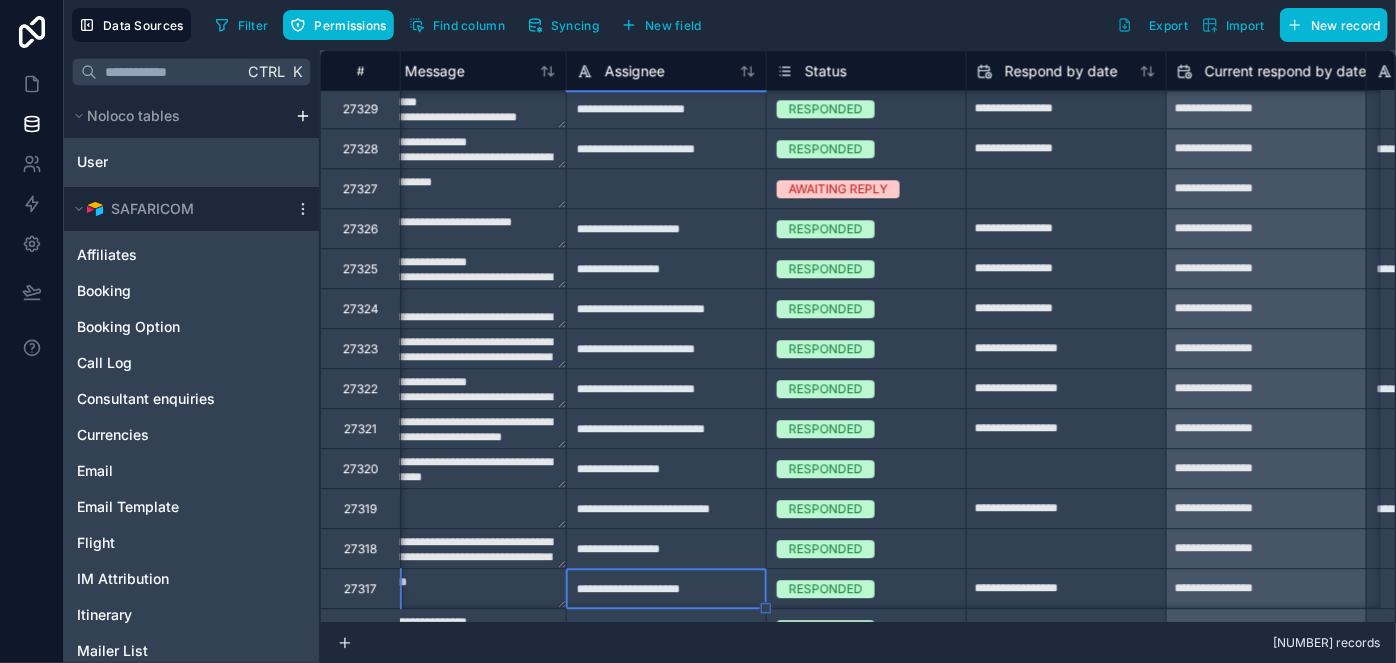 type on "**********" 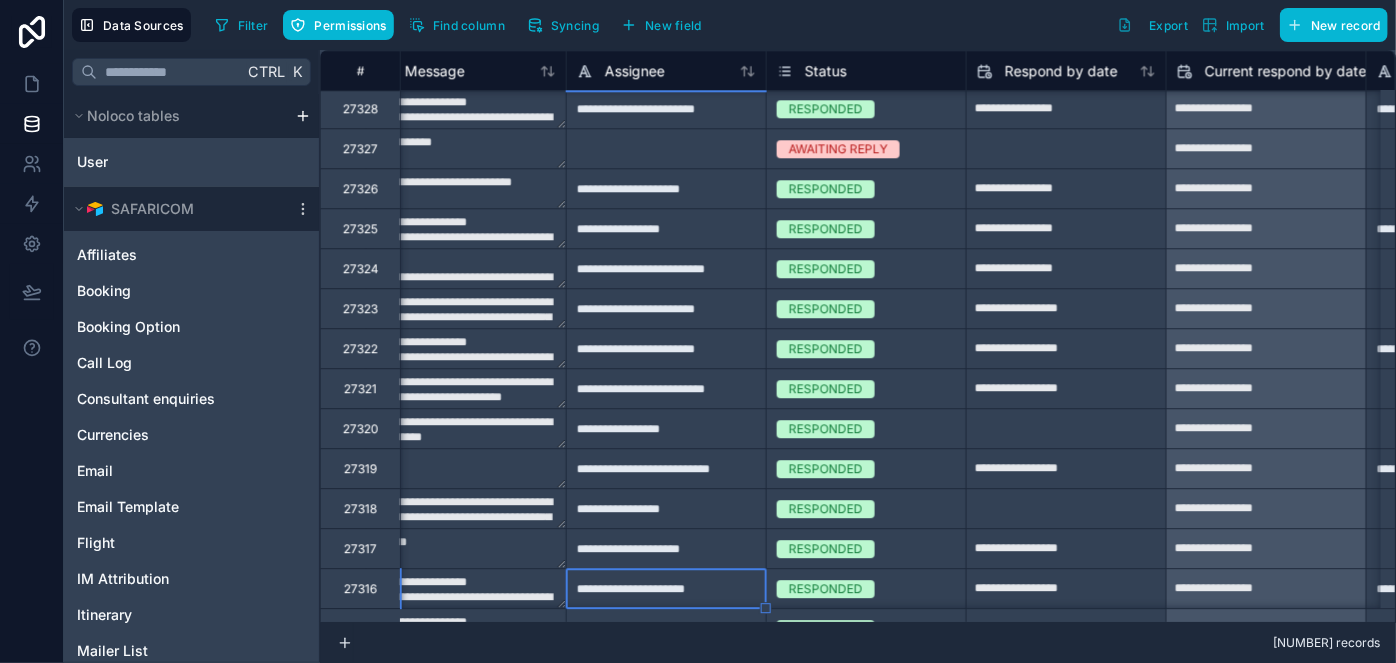 type on "**********" 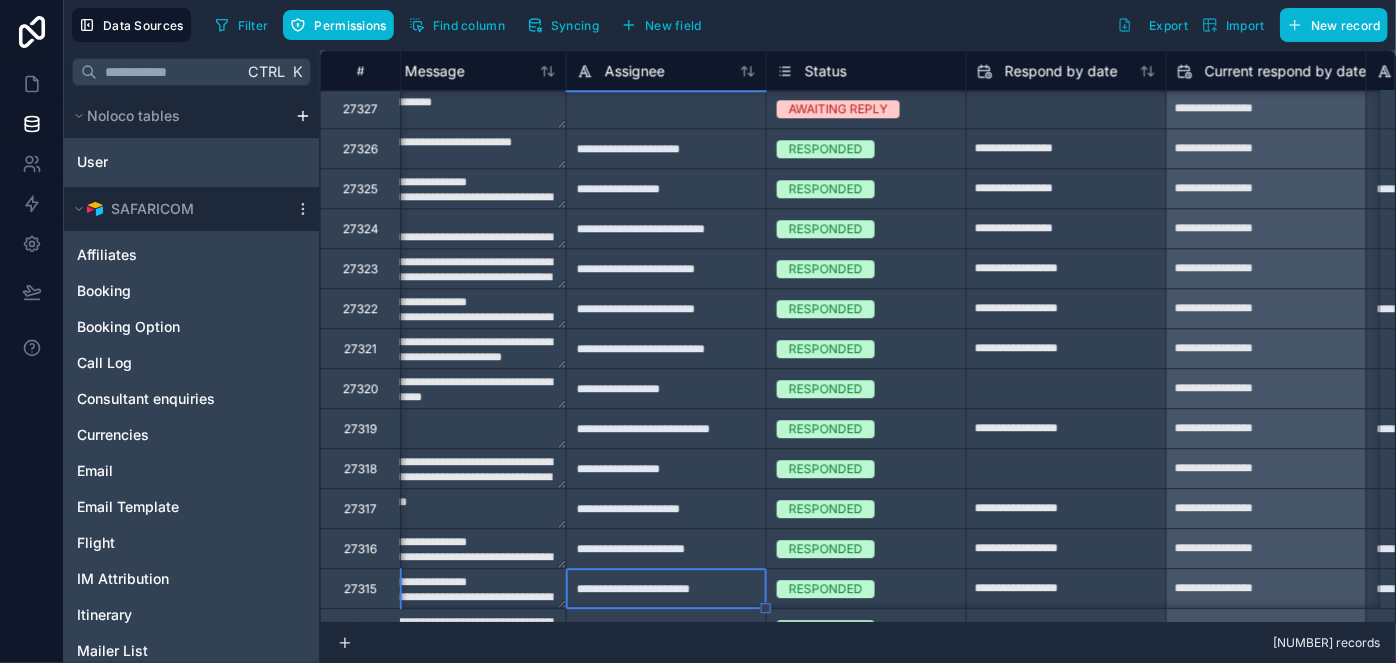 type on "**********" 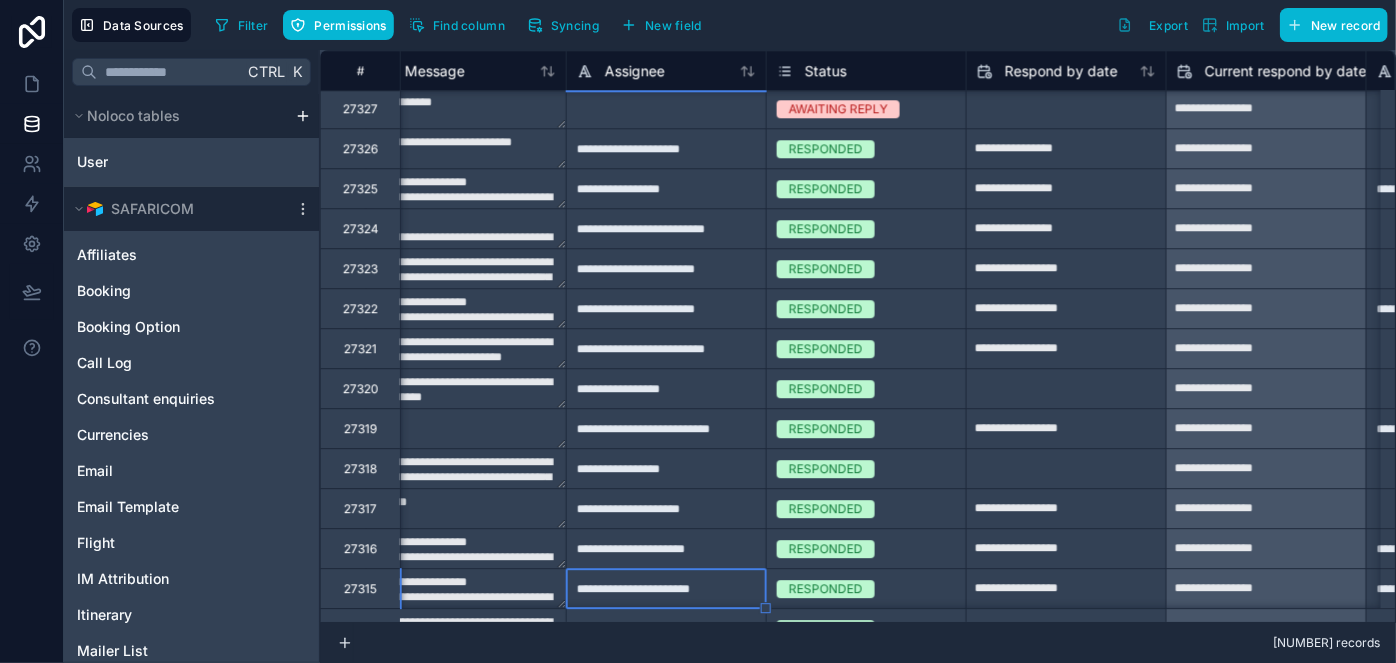 type on "**********" 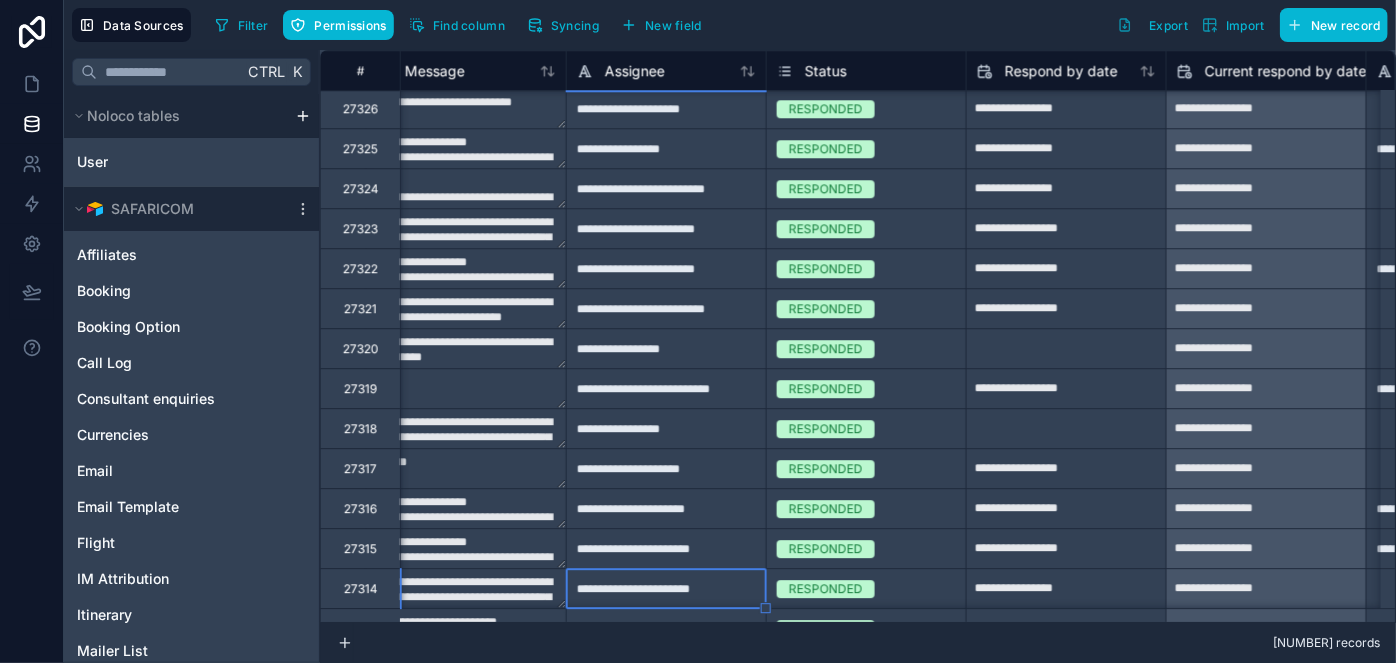 type on "**********" 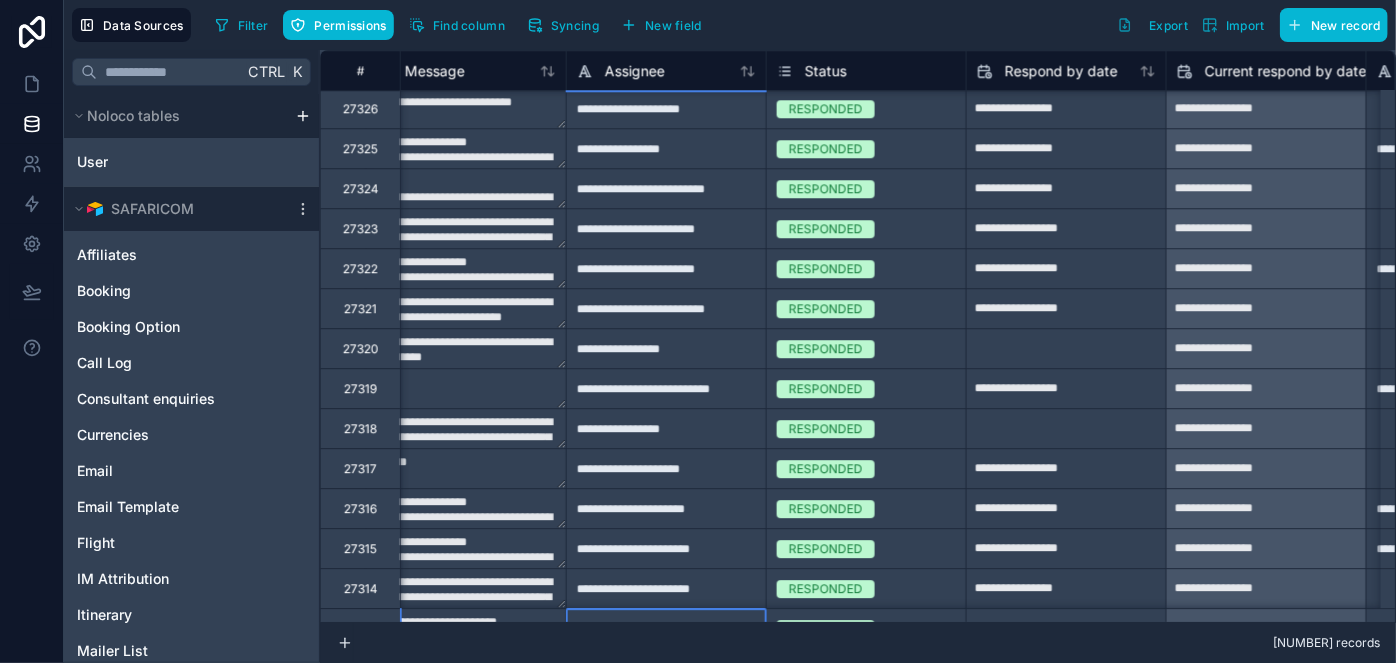 scroll, scrollTop: 2762, scrollLeft: 1234, axis: both 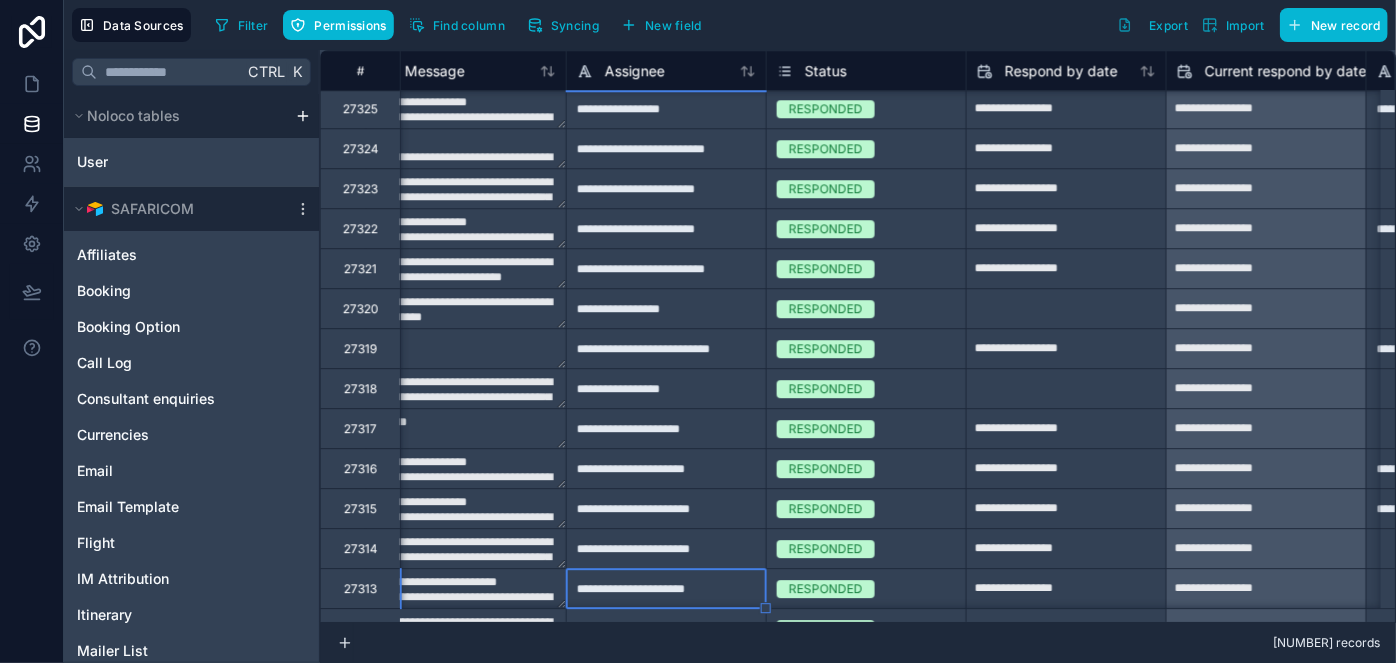 type on "**********" 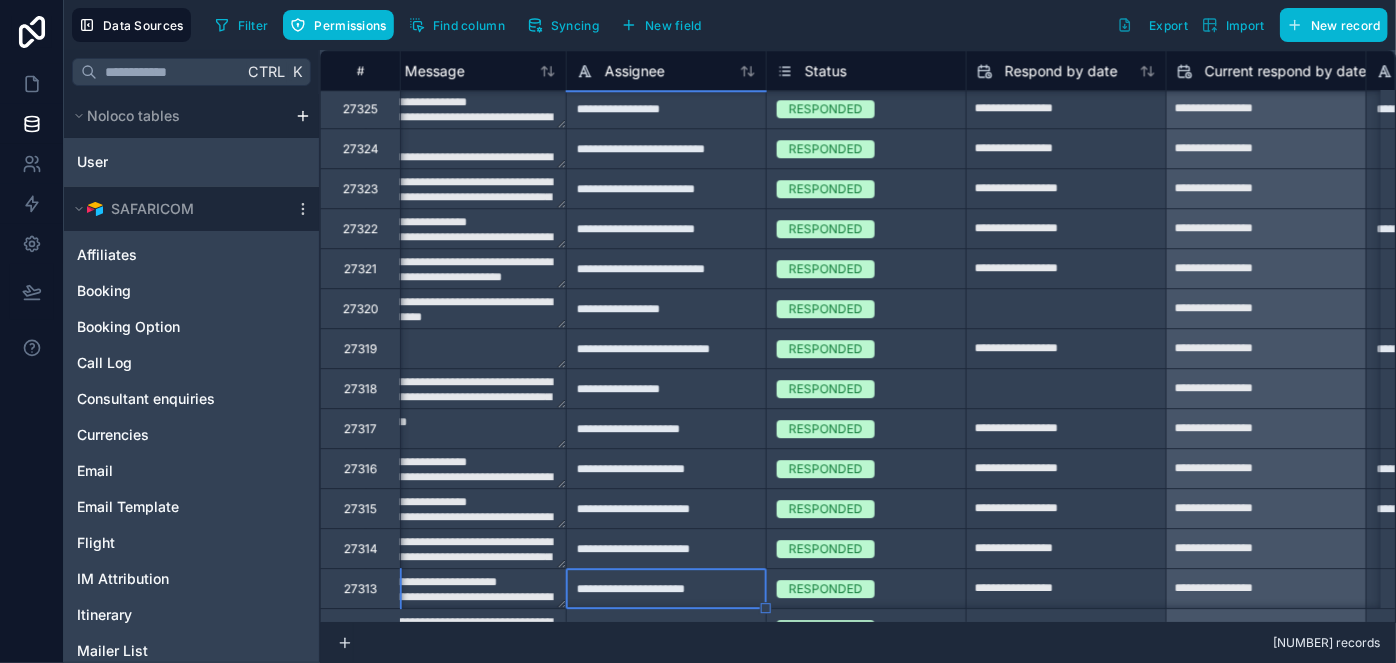 type on "**********" 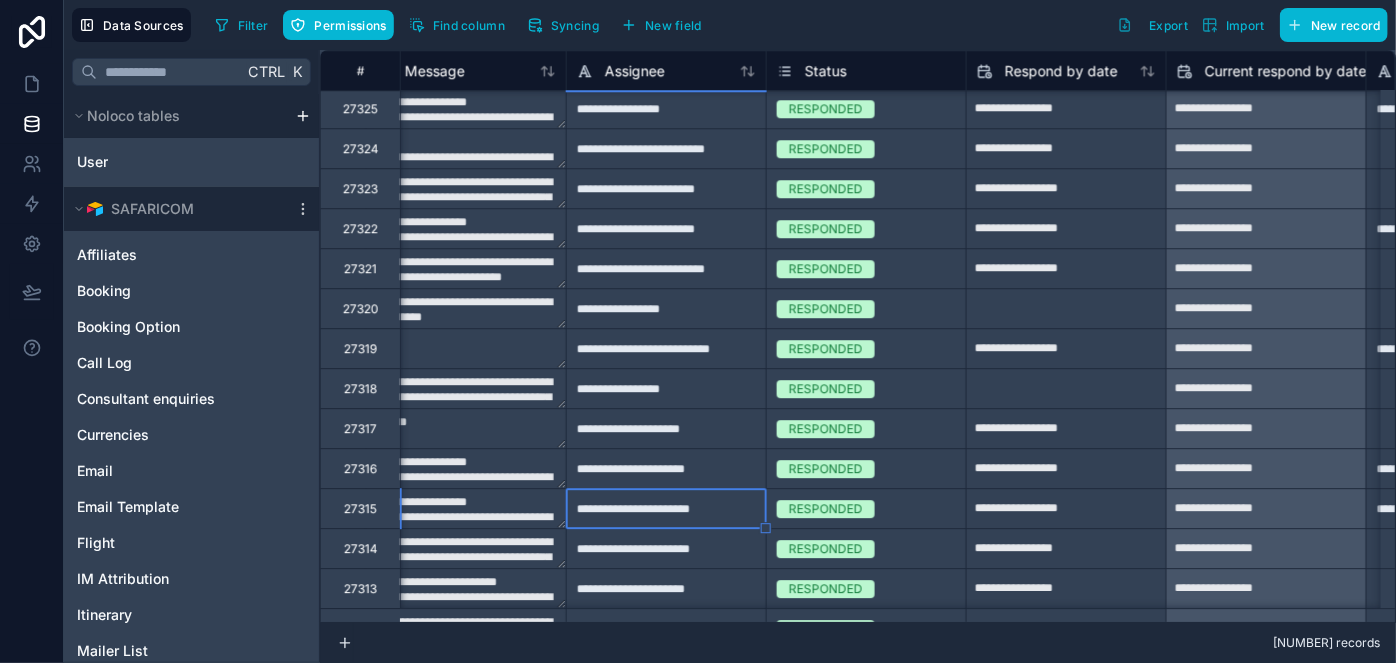 type on "**********" 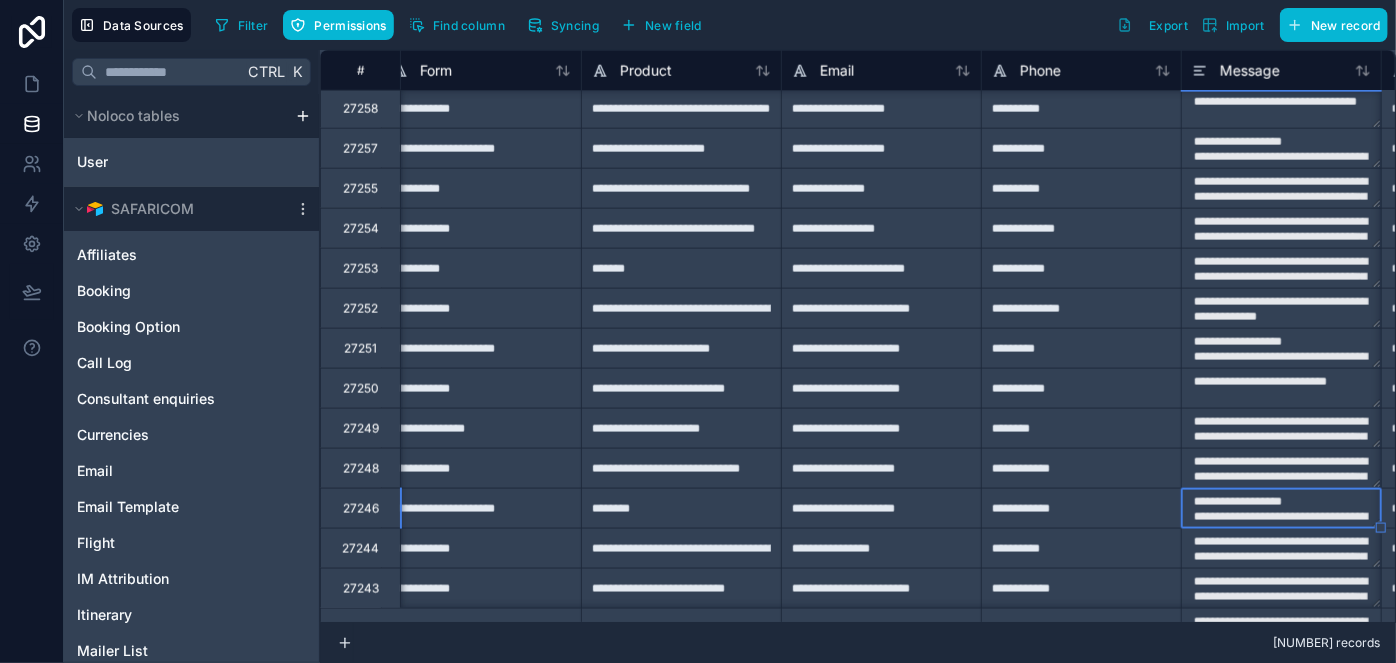 scroll, scrollTop: 5122, scrollLeft: 619, axis: both 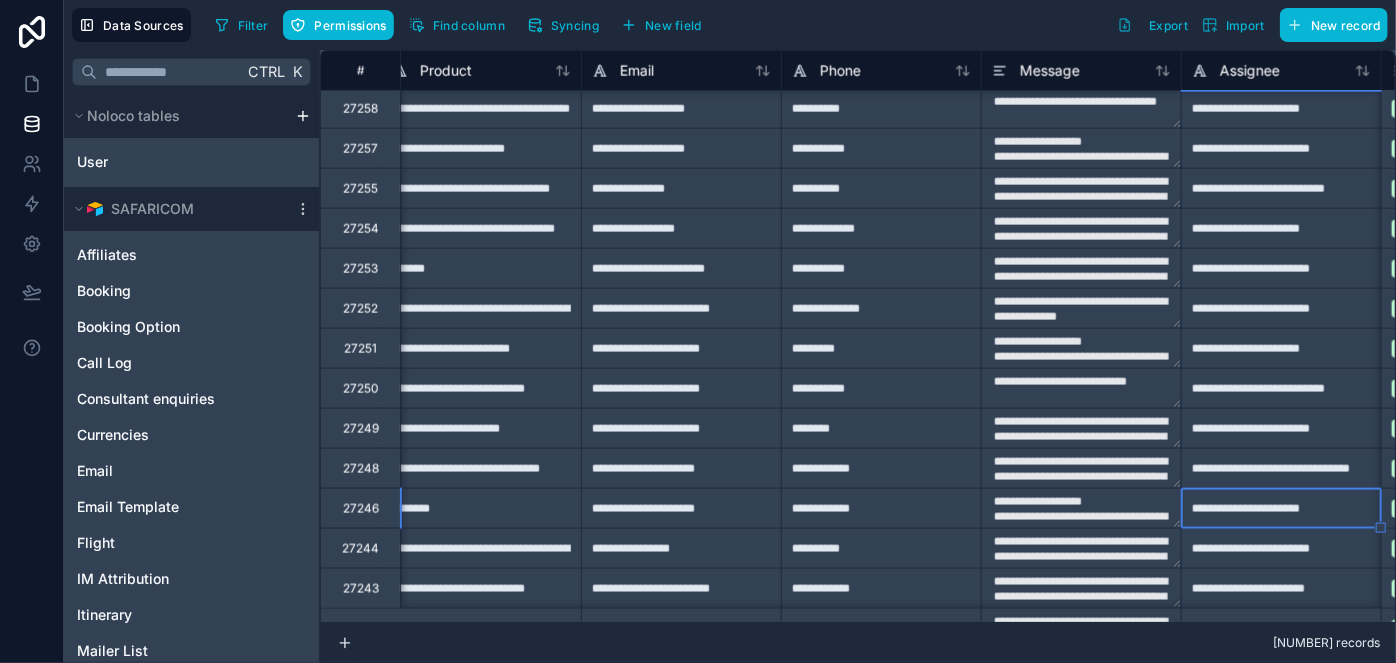 type on "**********" 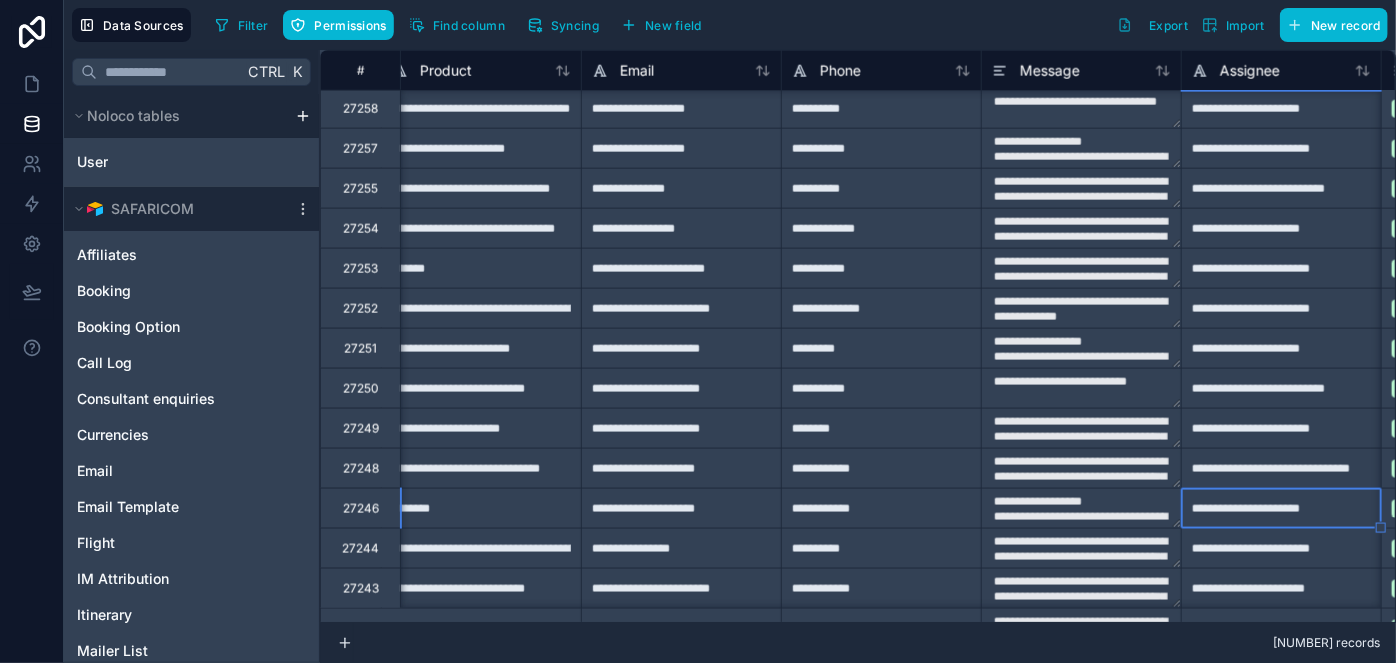 type on "**********" 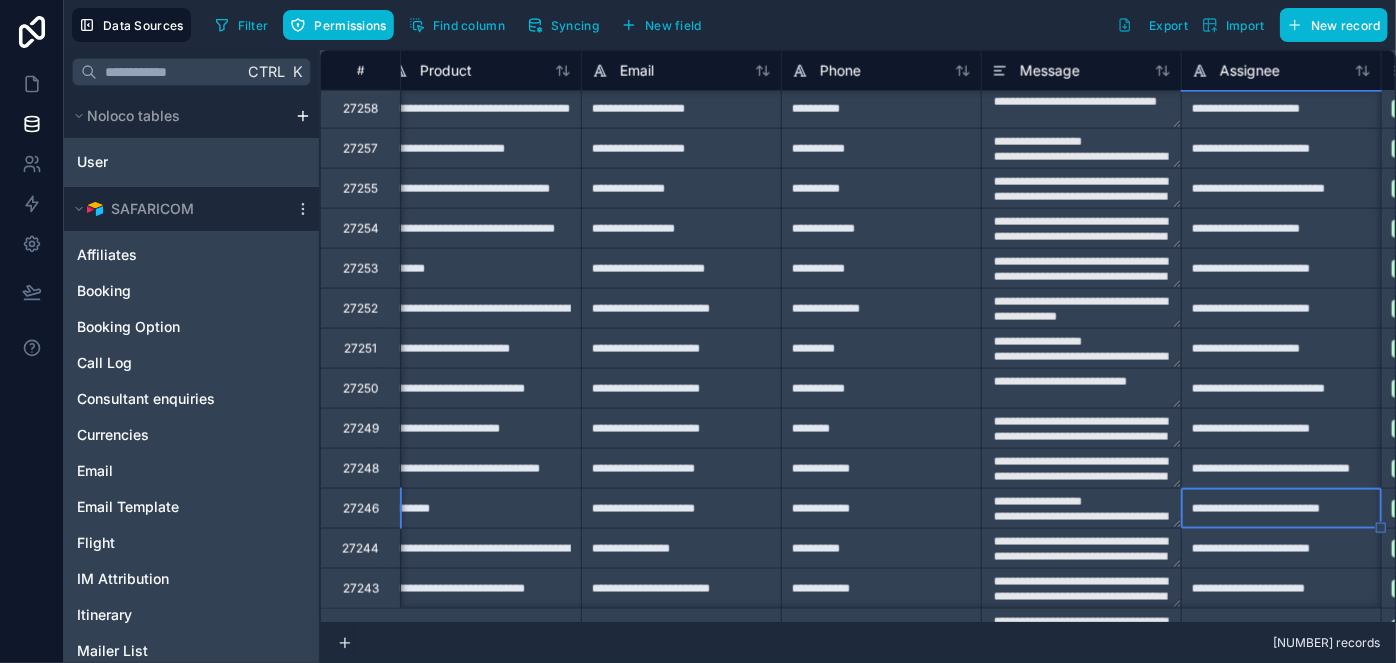 type on "**********" 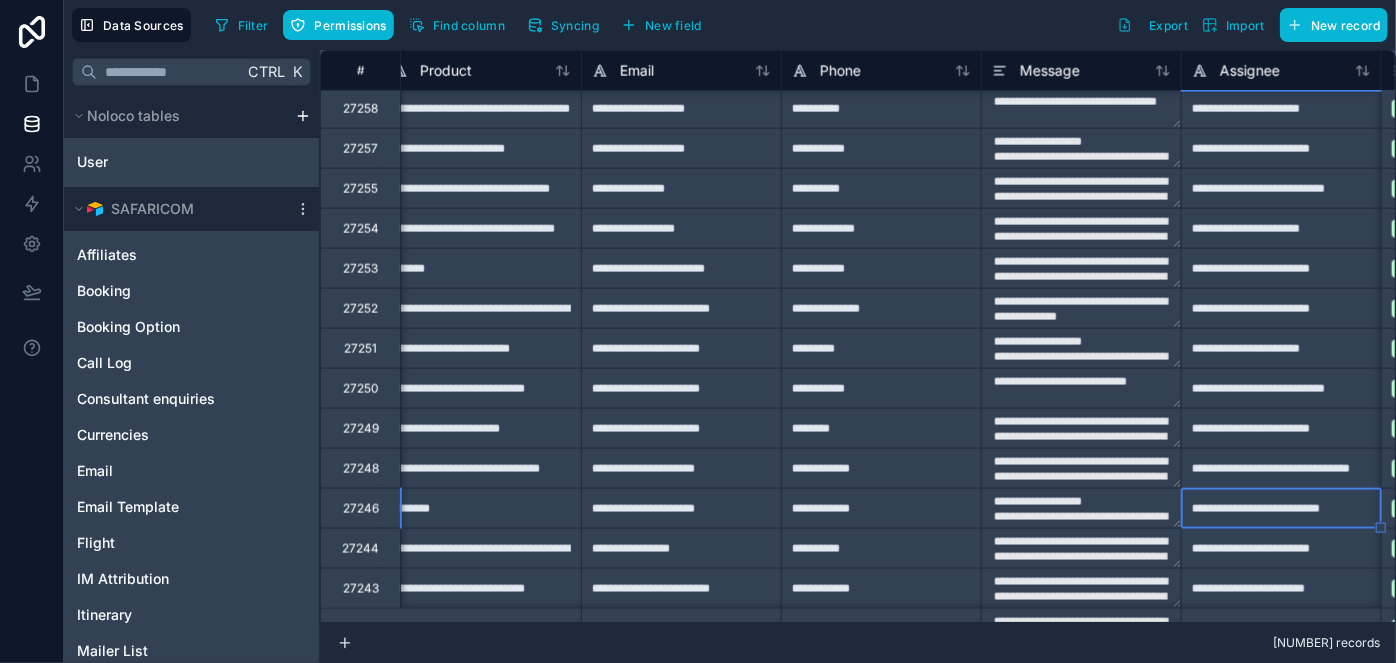 type on "**********" 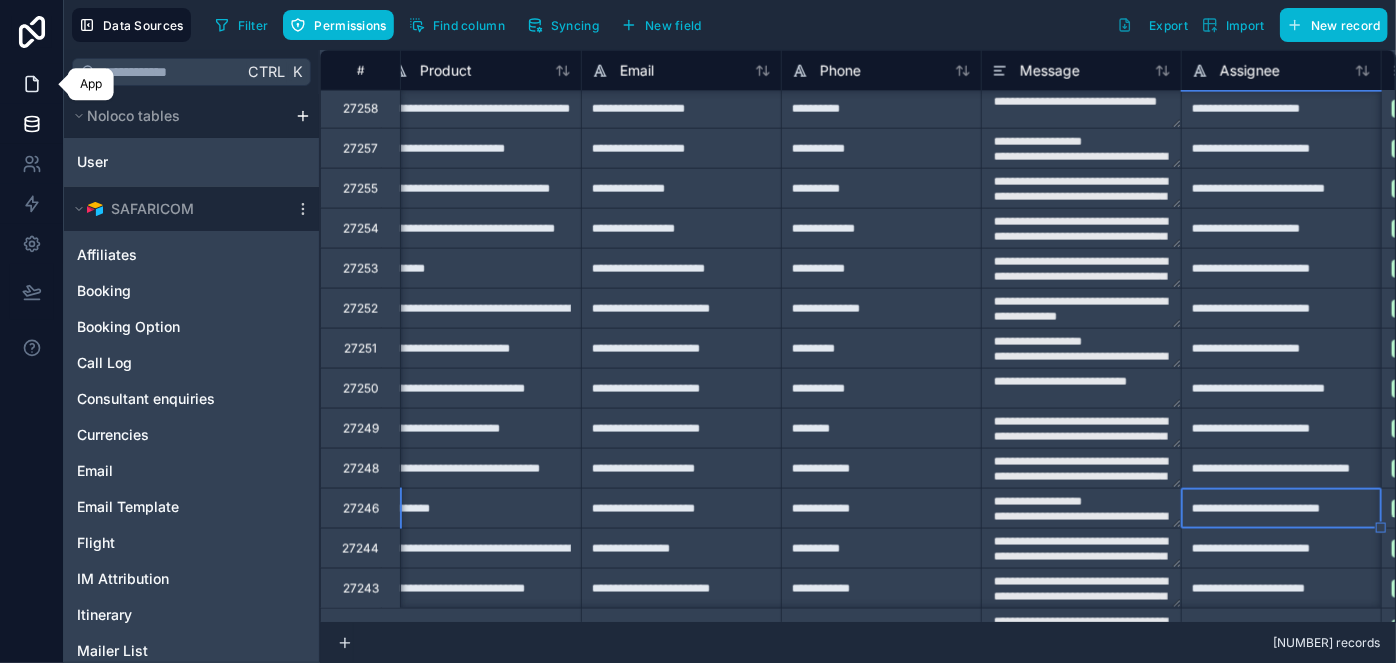 type on "**********" 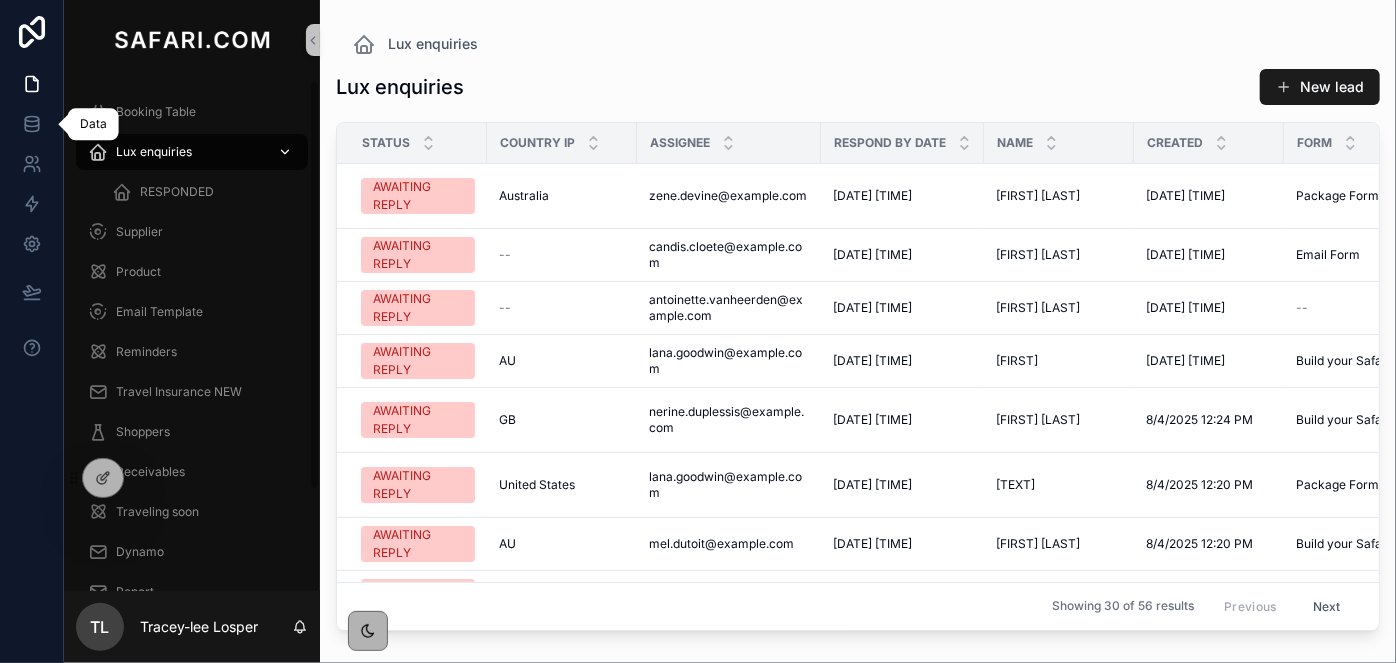 click at bounding box center (98, 152) 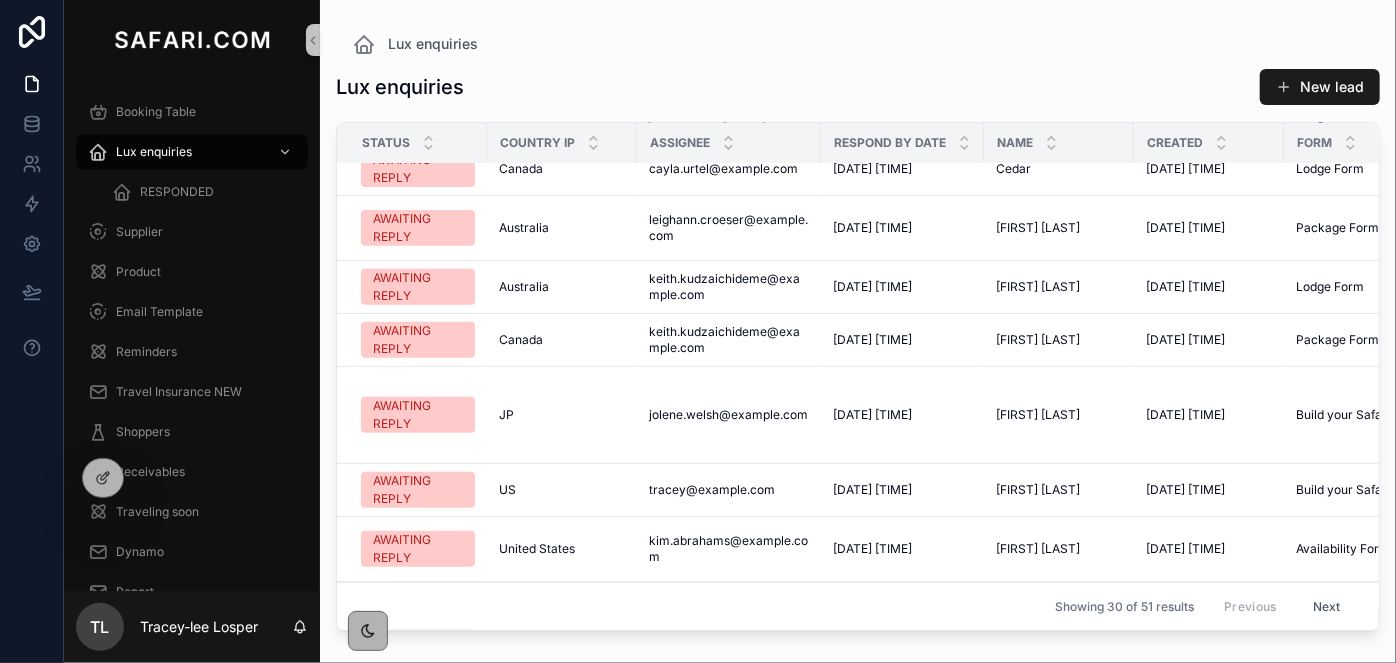 scroll, scrollTop: 636, scrollLeft: 0, axis: vertical 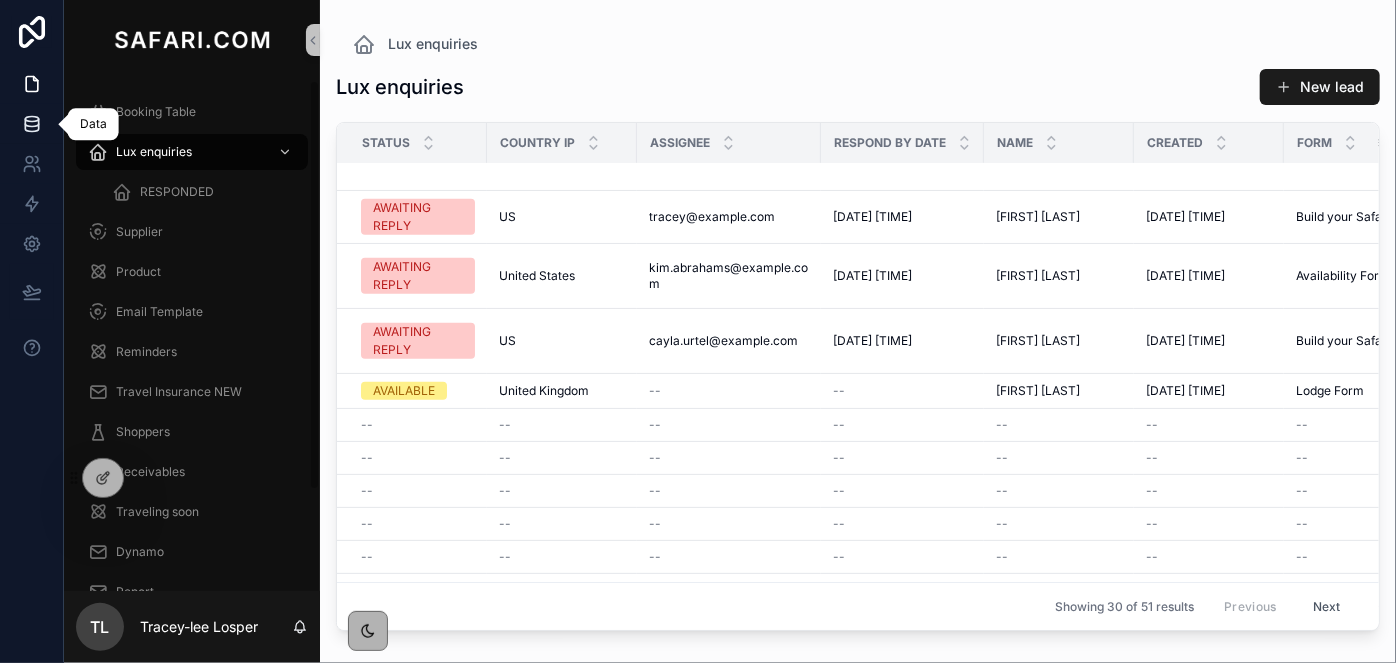 click 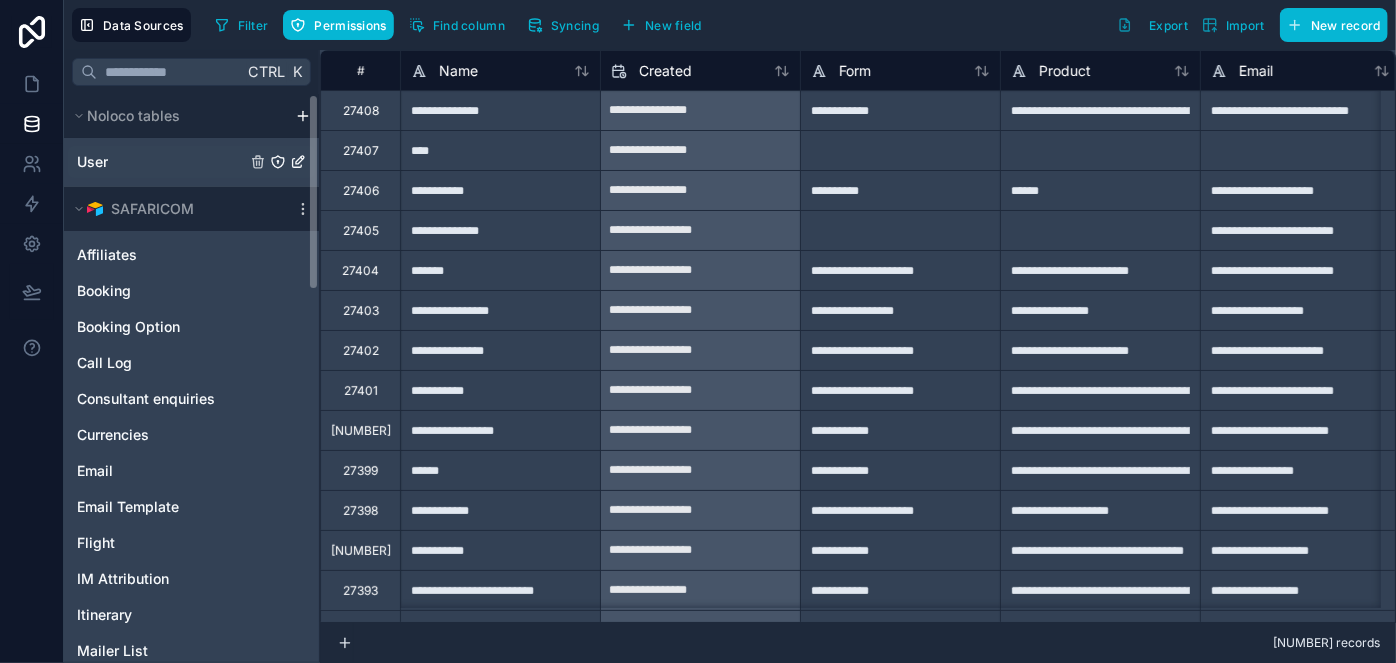 click on "User" at bounding box center (191, 162) 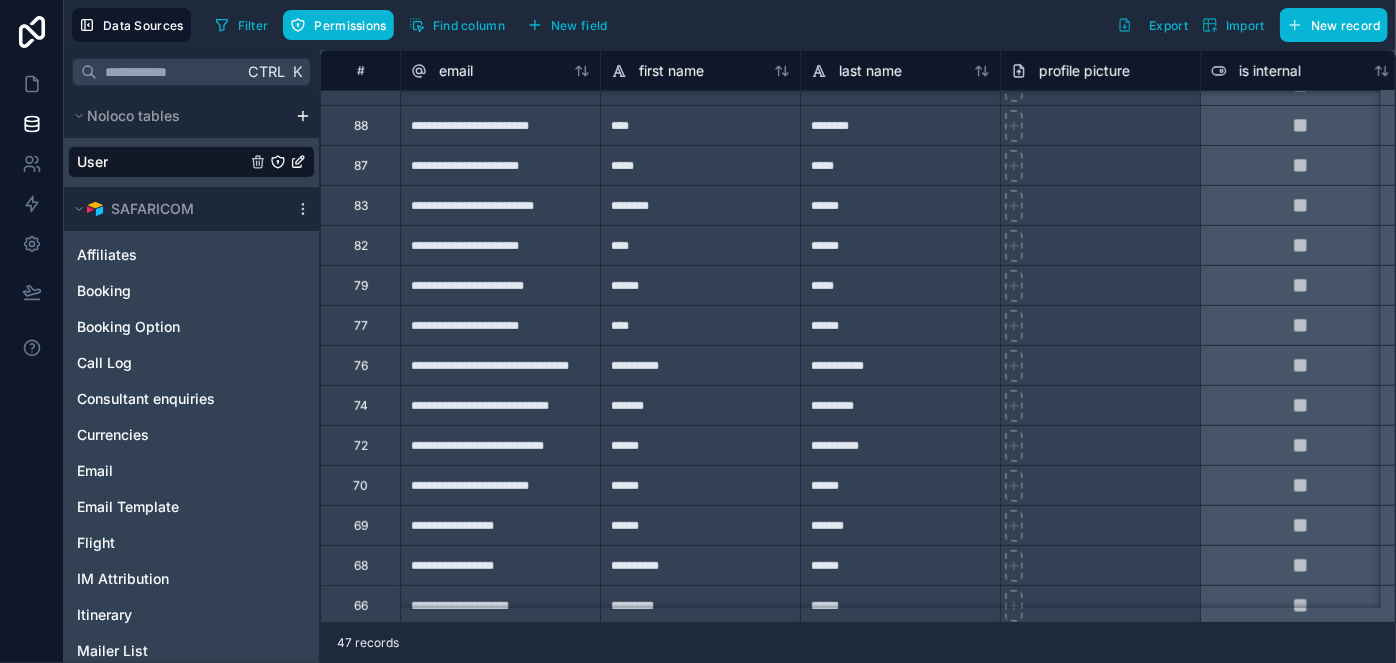 scroll, scrollTop: 363, scrollLeft: 0, axis: vertical 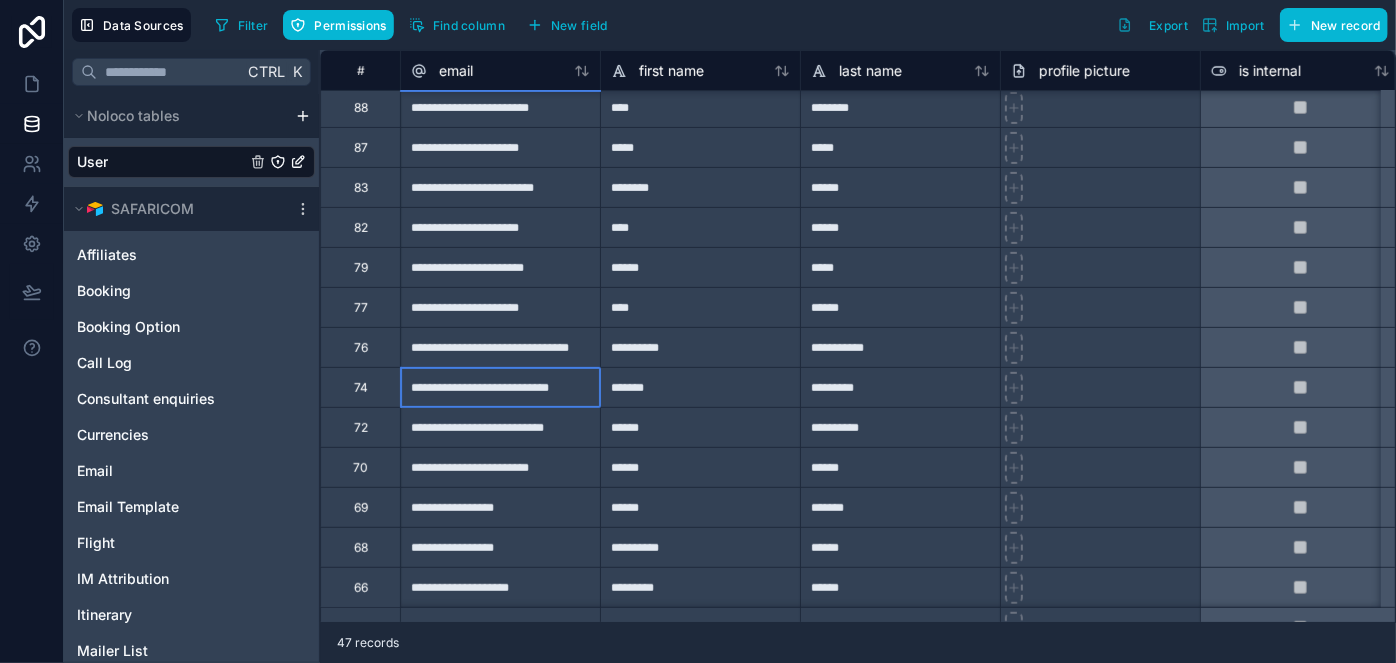click on "**********" at bounding box center [500, 387] 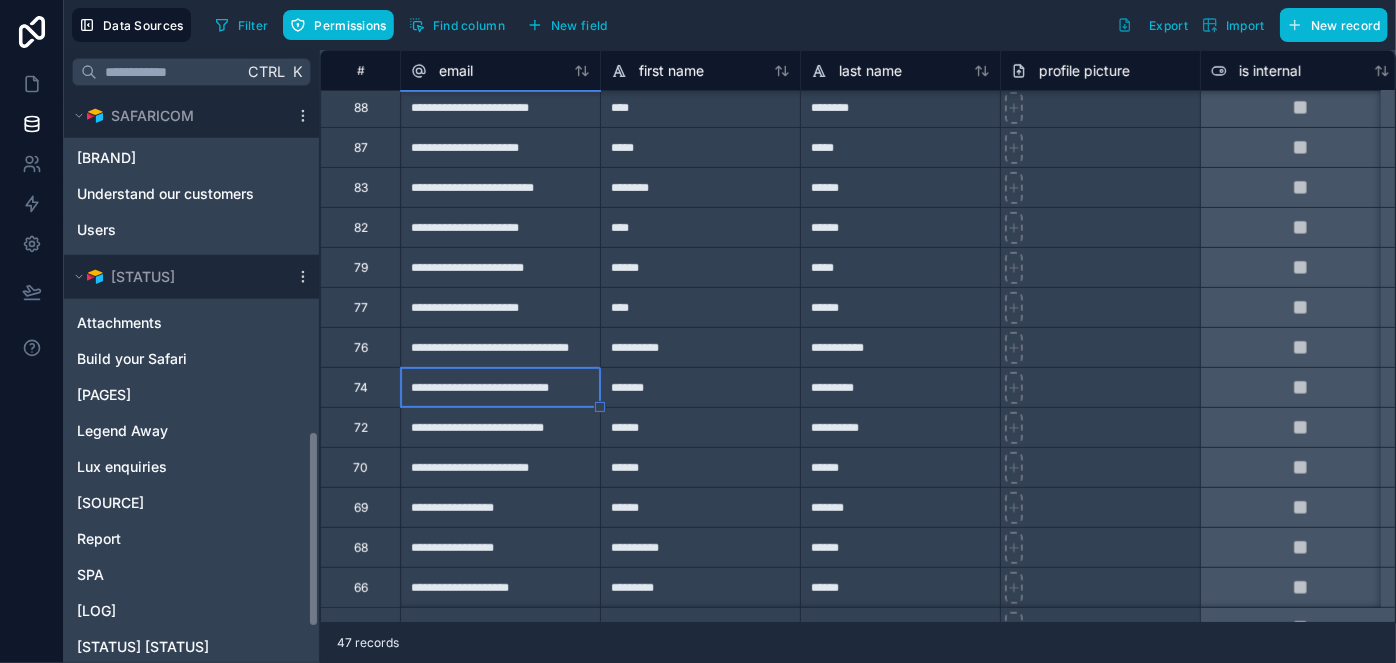 scroll, scrollTop: 1000, scrollLeft: 0, axis: vertical 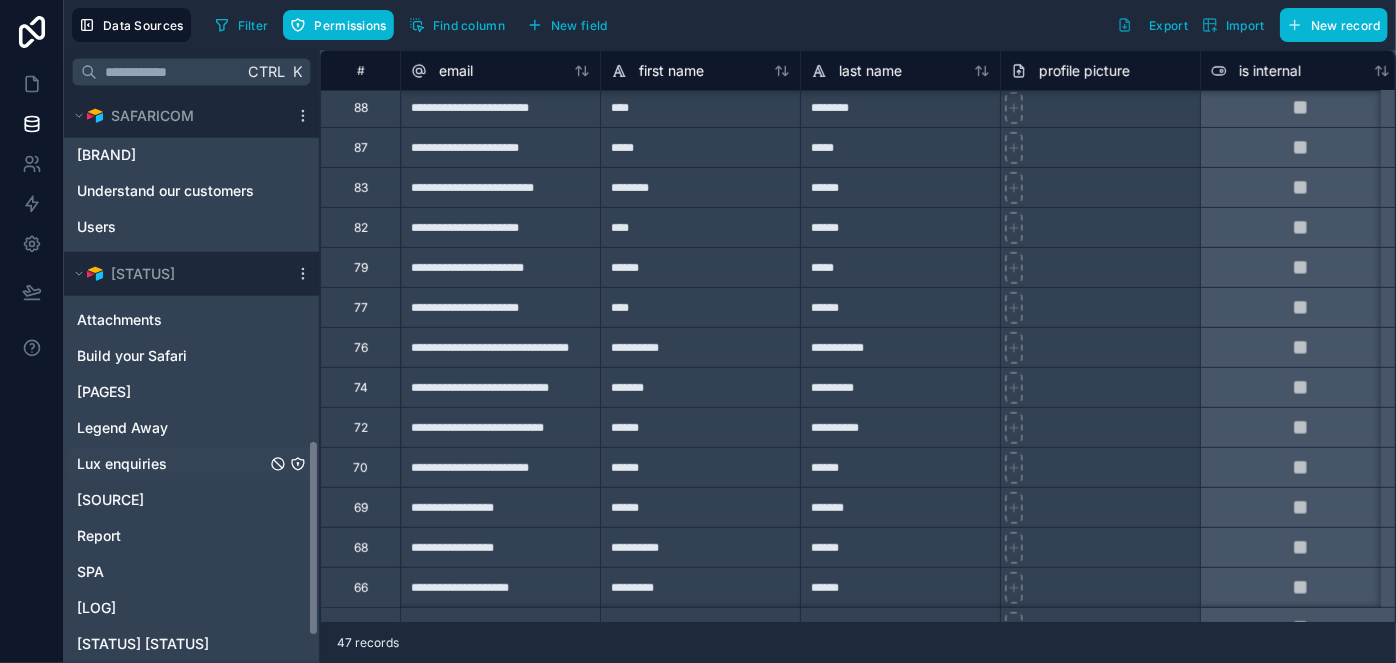 click on "Lux enquiries" at bounding box center (122, 464) 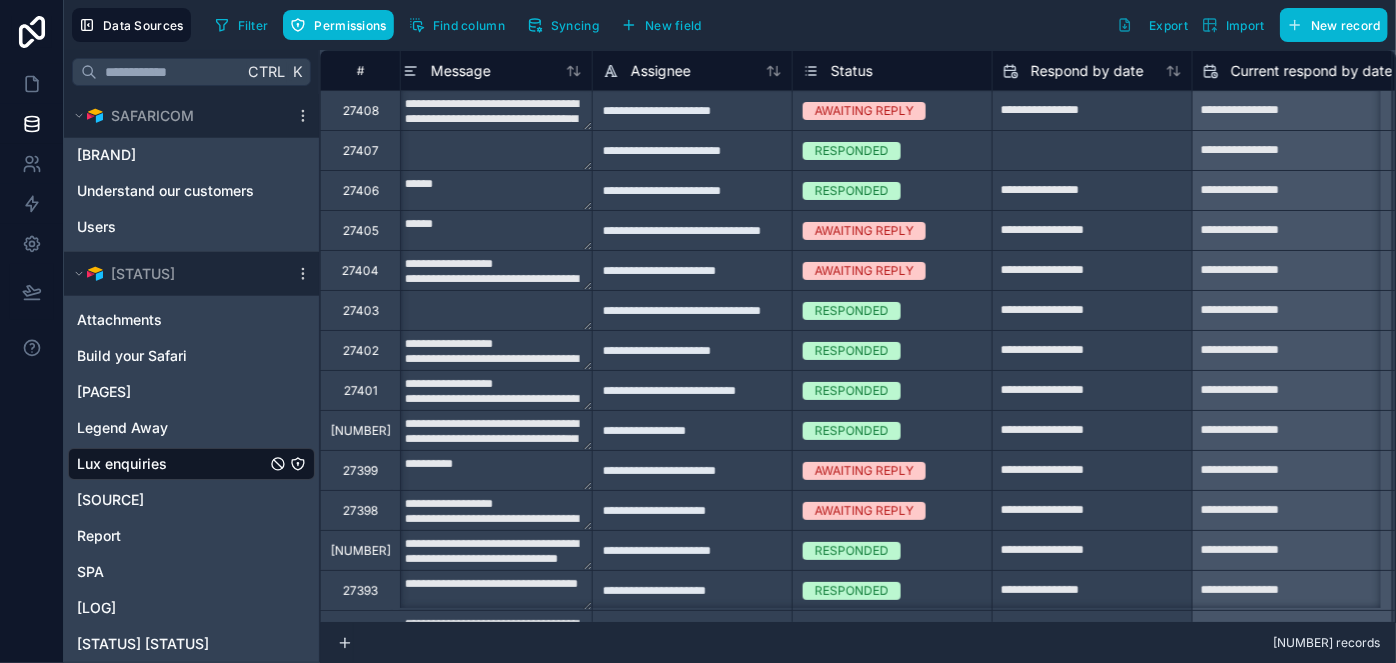 scroll, scrollTop: 0, scrollLeft: 1194, axis: horizontal 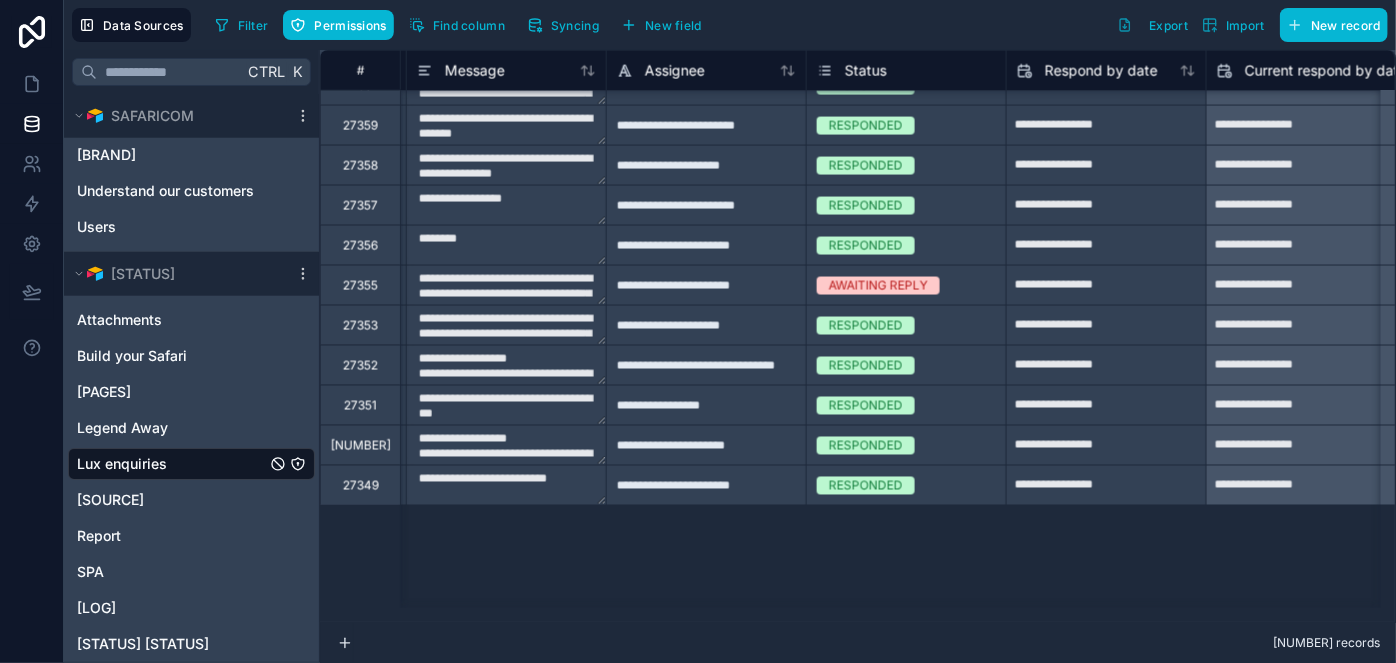 type on "**********" 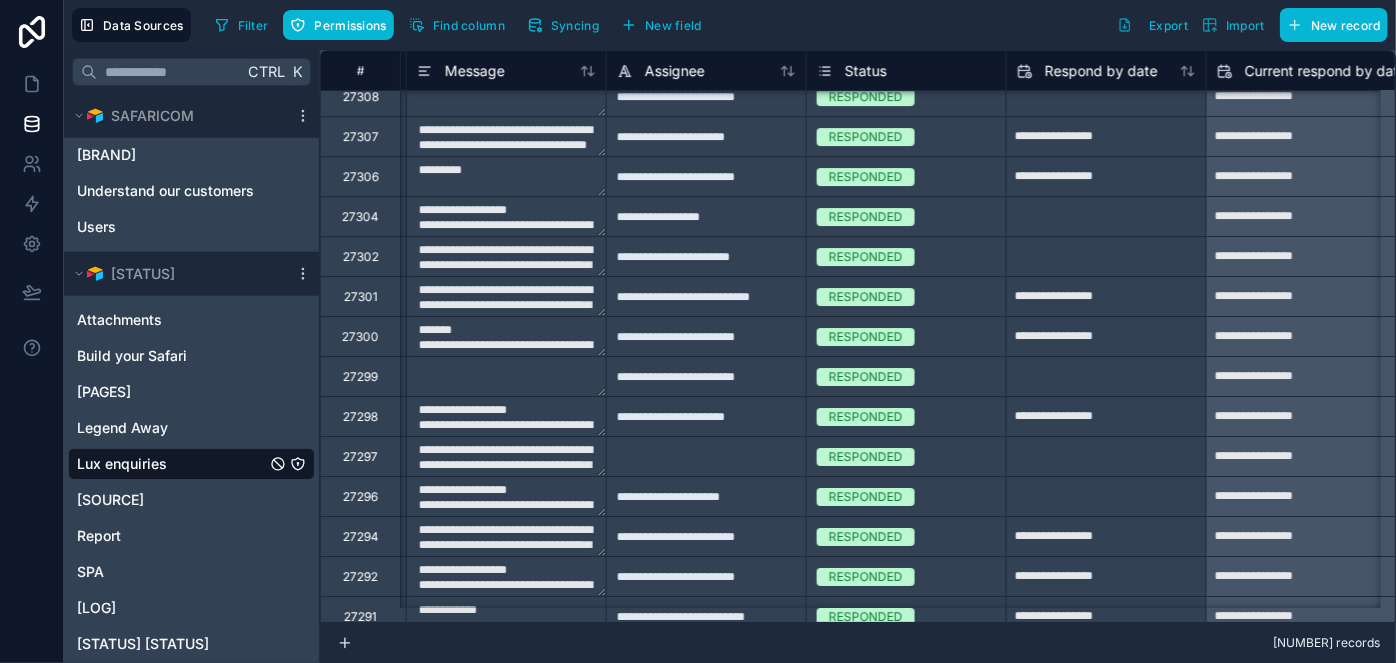 scroll, scrollTop: 4000, scrollLeft: 1194, axis: both 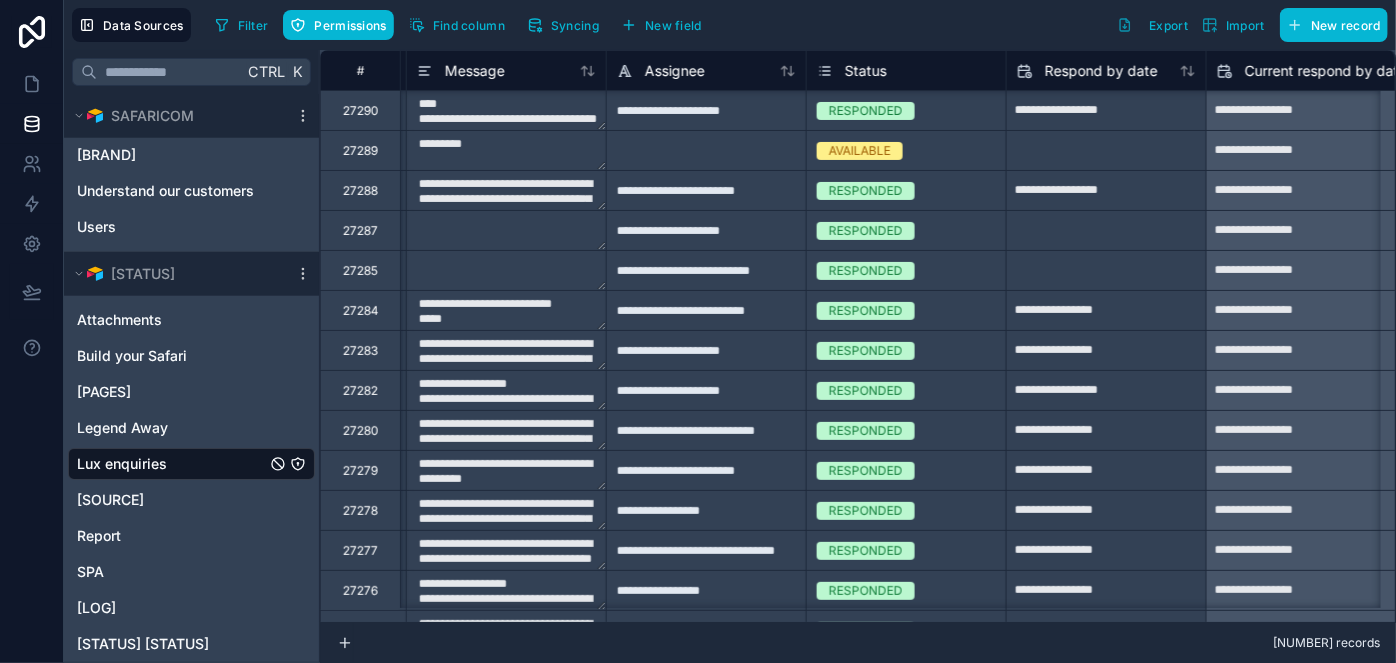 type on "**********" 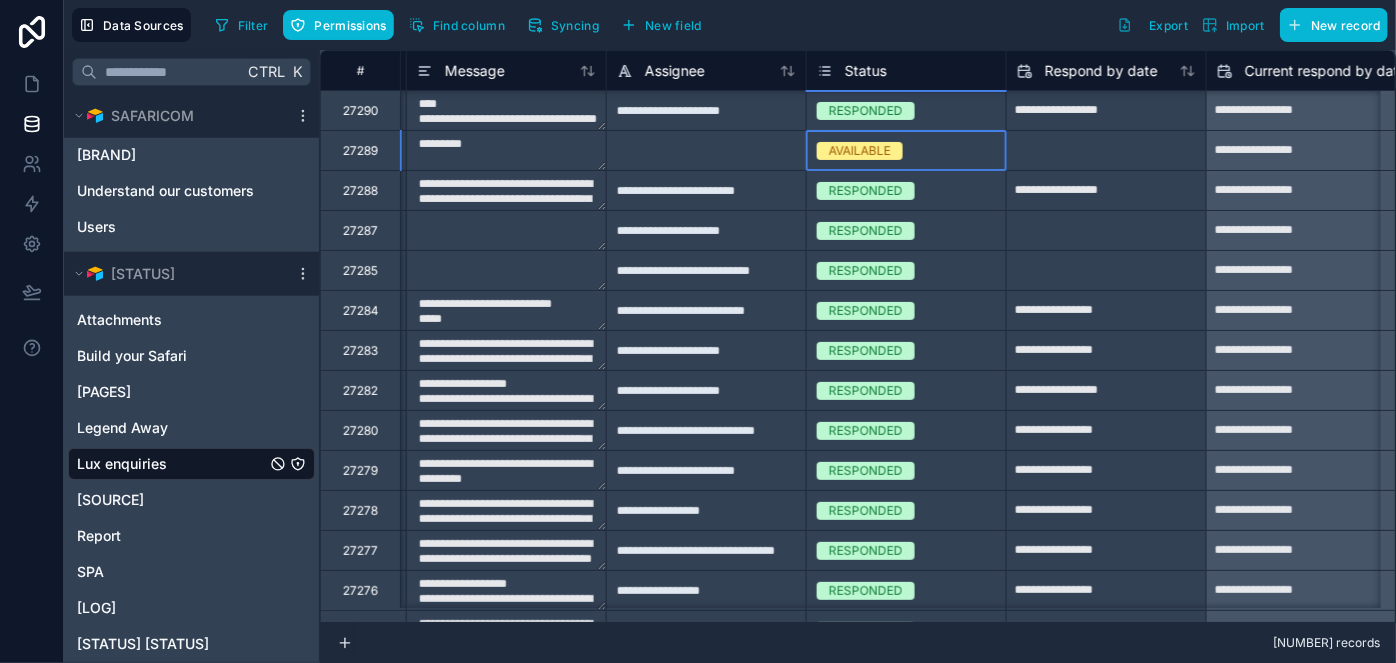 click on "AVAILABLE" at bounding box center (860, 151) 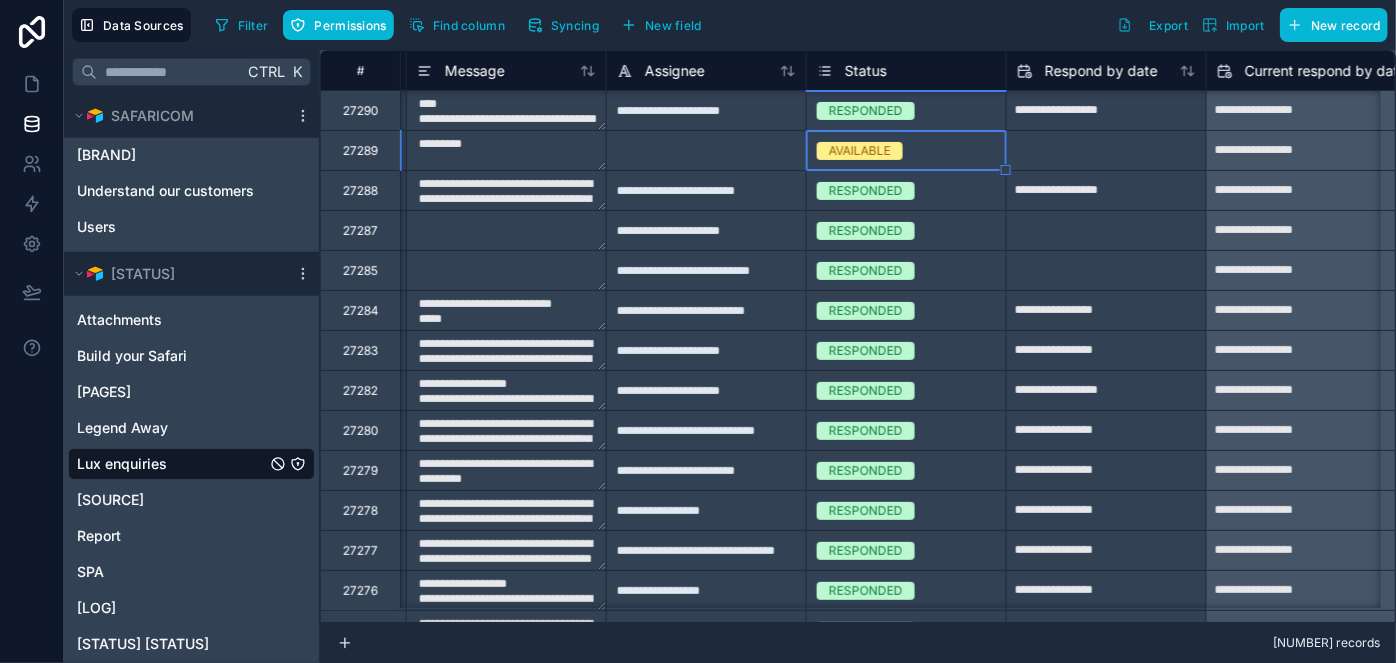 click on "AVAILABLE" at bounding box center (860, 151) 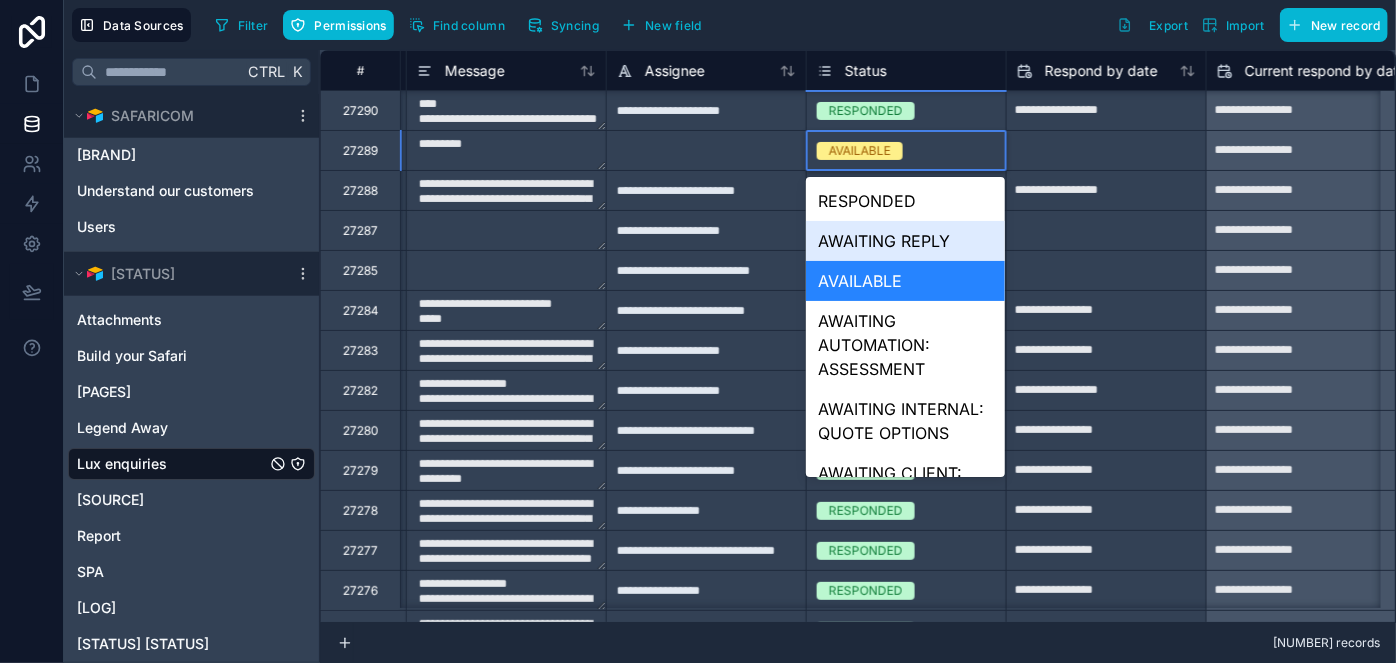 click on "AWAITING REPLY" at bounding box center (905, 241) 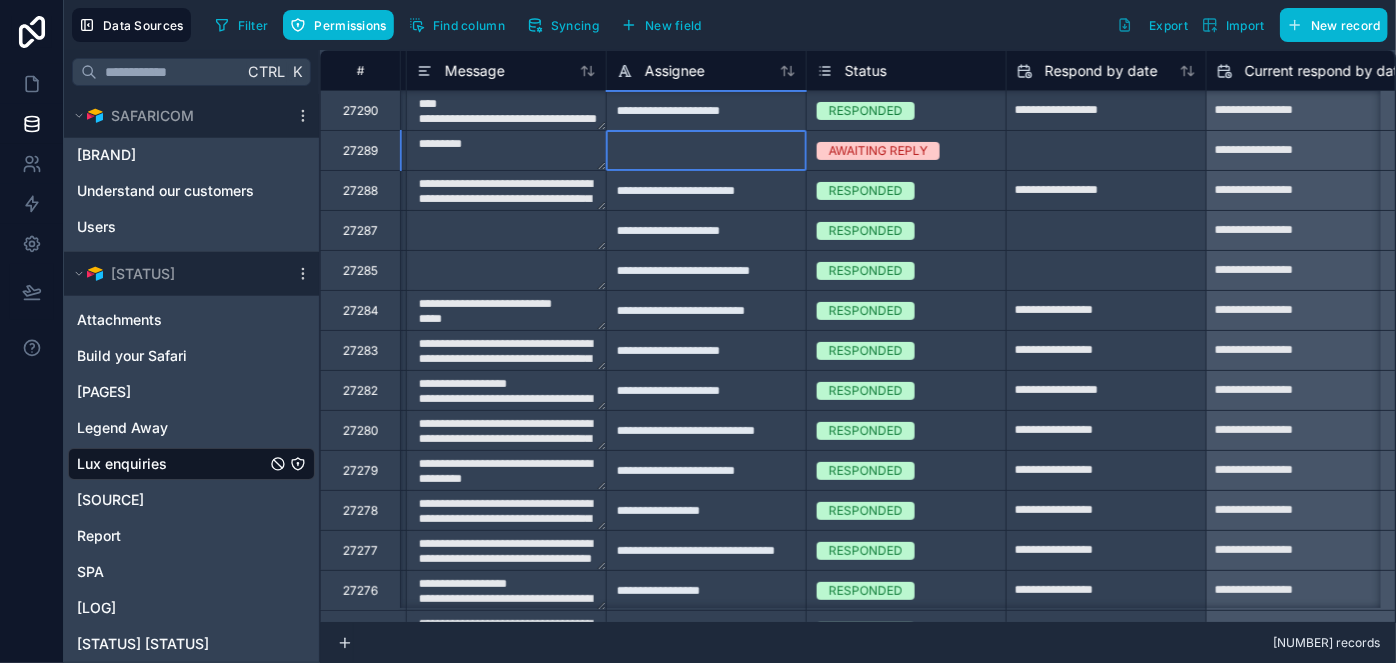 click at bounding box center [706, 150] 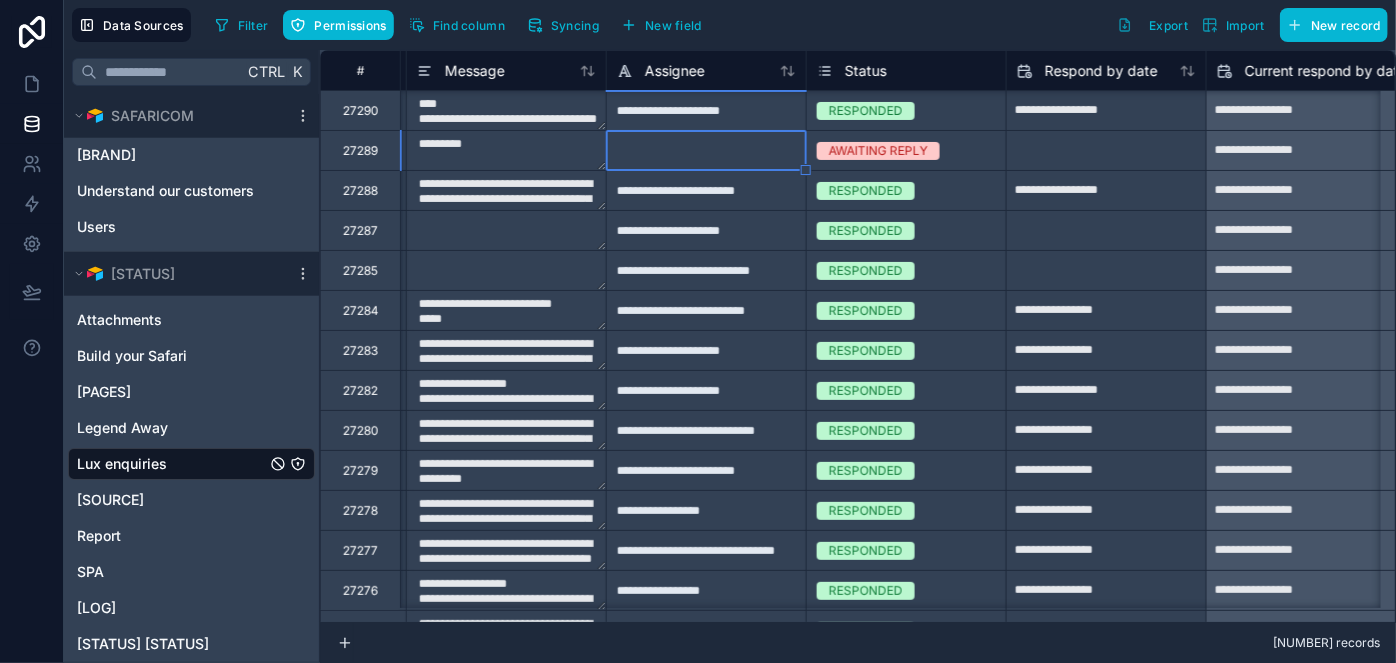 type on "**********" 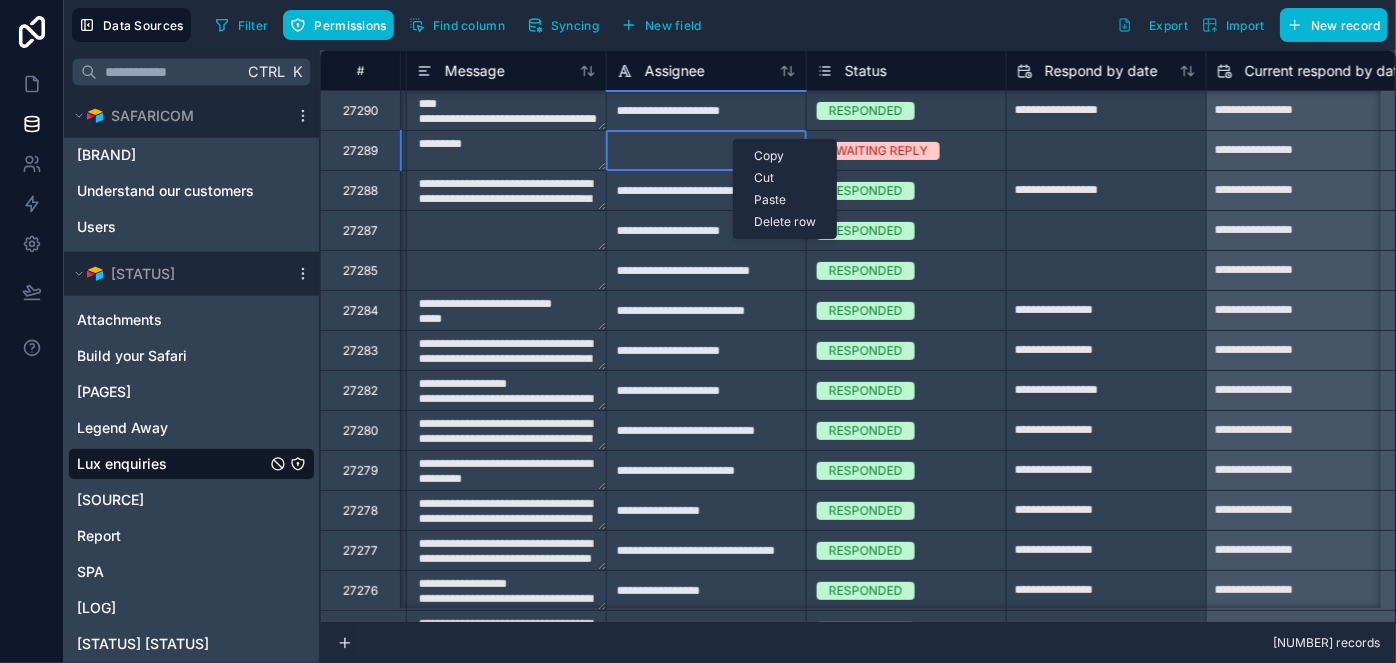 click on "Paste" at bounding box center (785, 200) 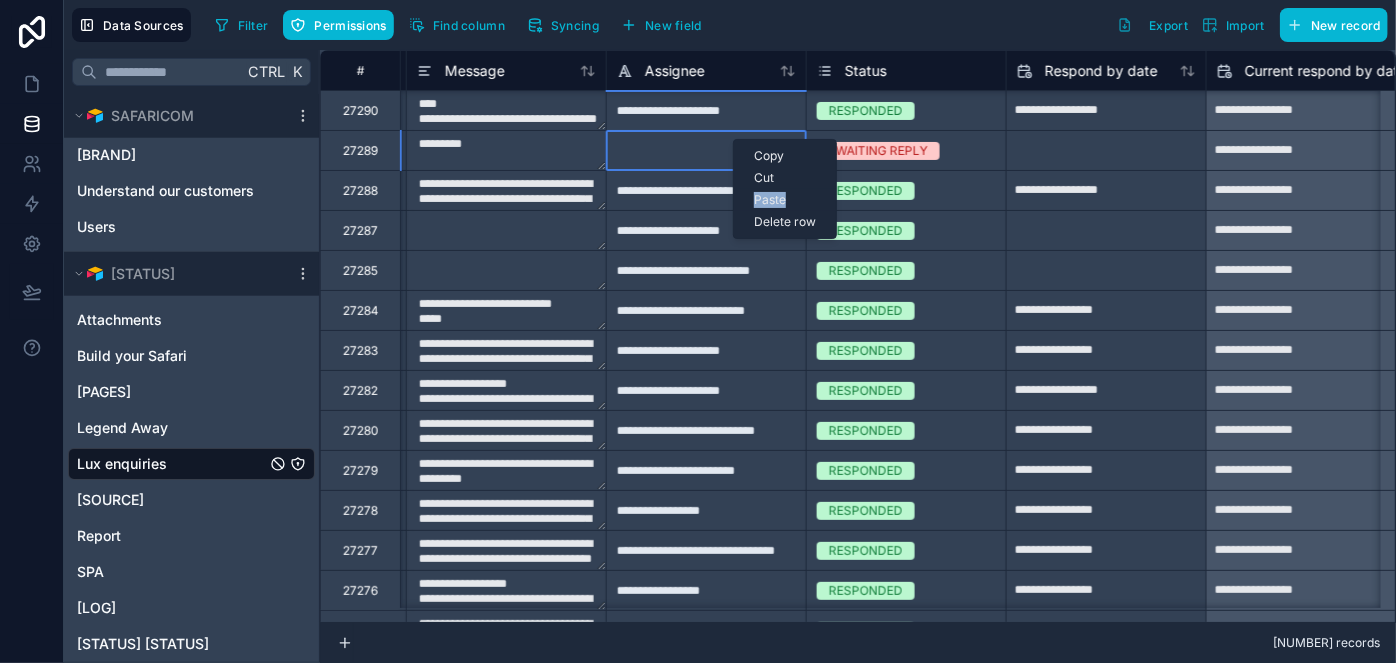 click on "Paste" at bounding box center (785, 200) 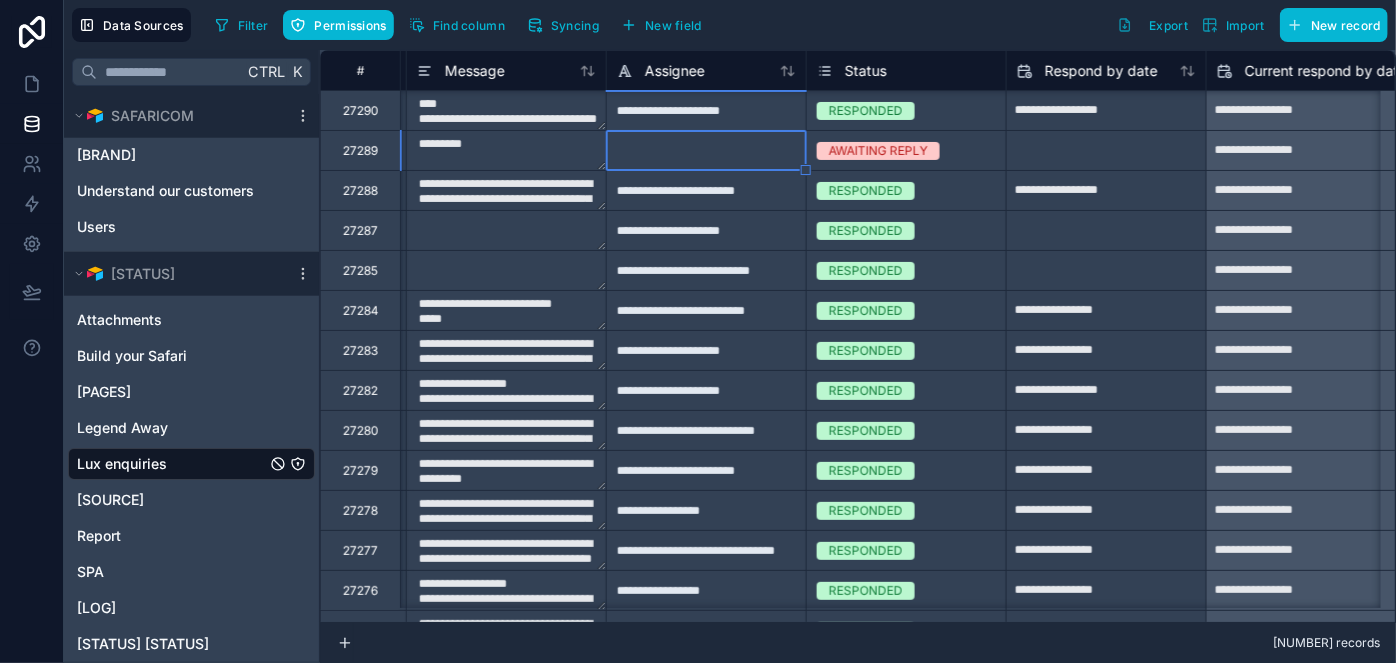 click at bounding box center (706, 150) 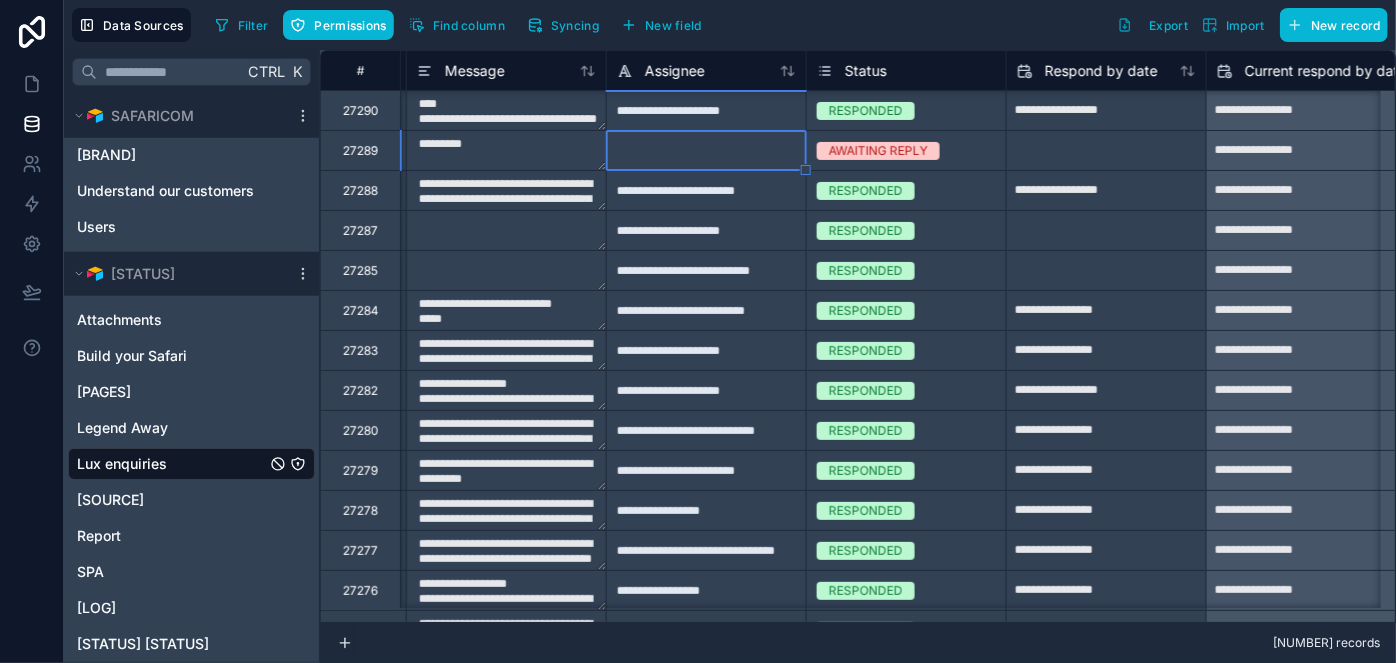 type on "**********" 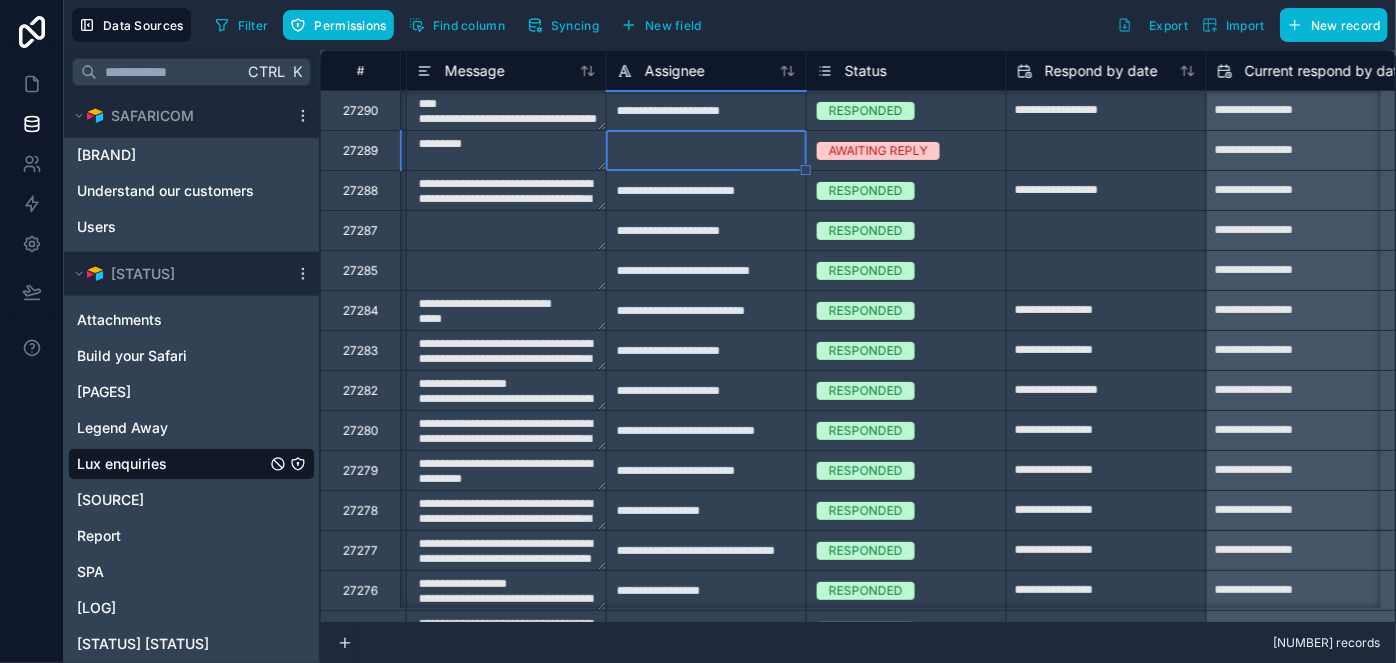 type on "**********" 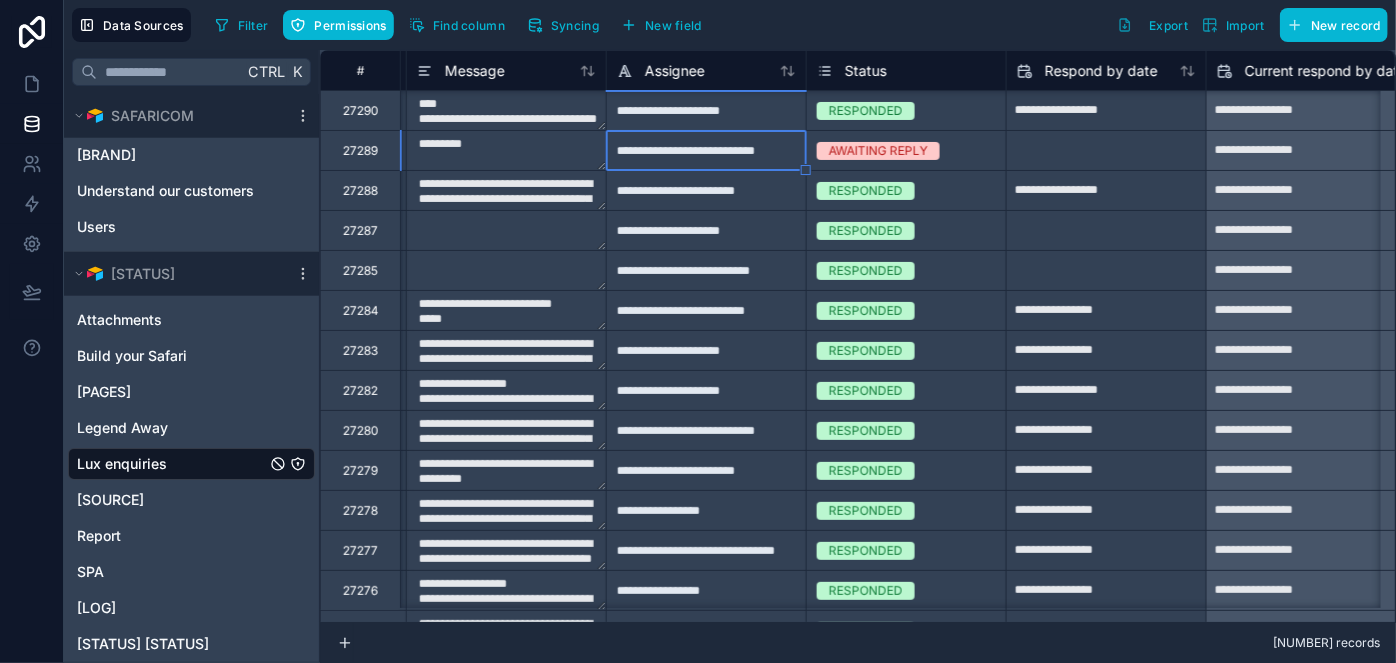 type on "**********" 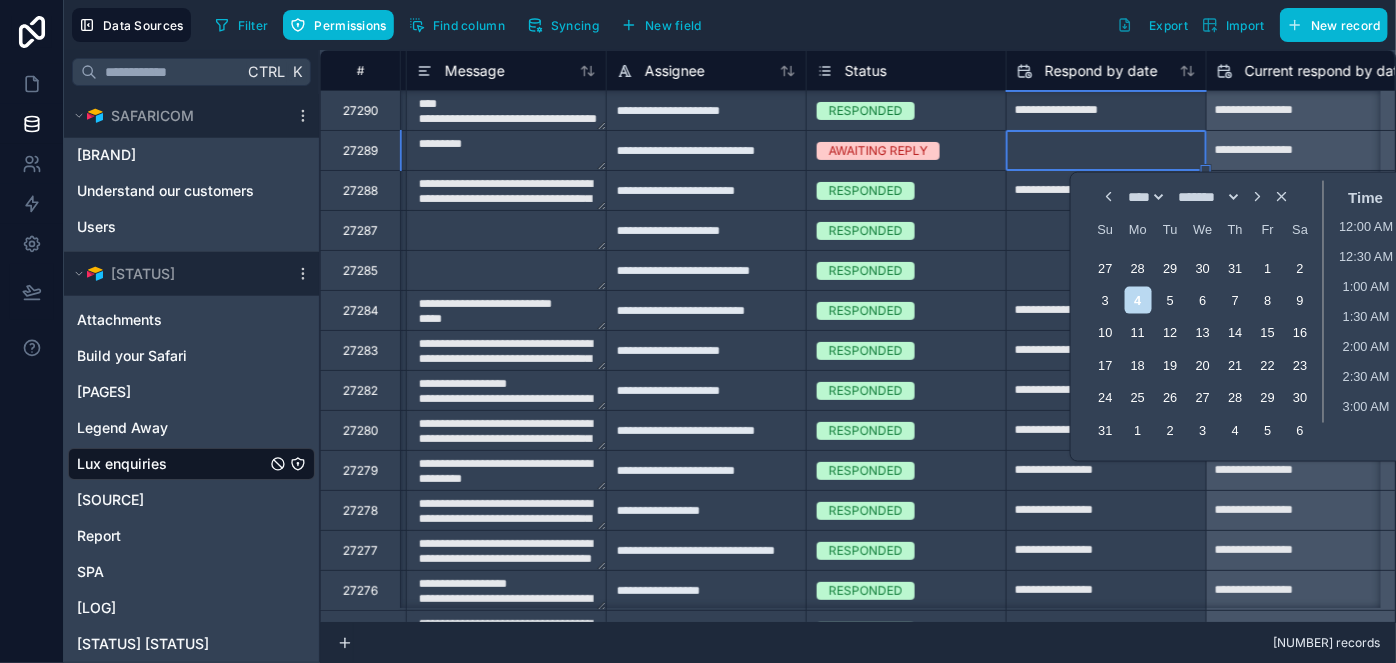 click at bounding box center (1106, -129) 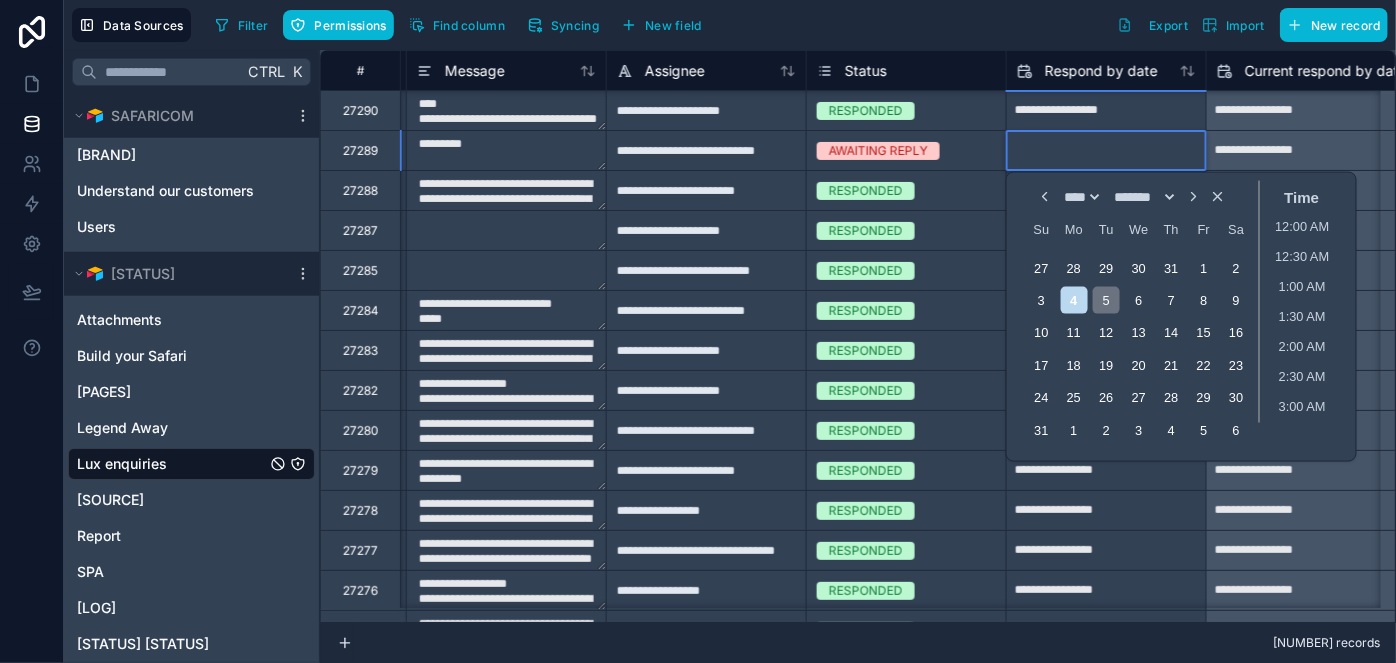 type on "**********" 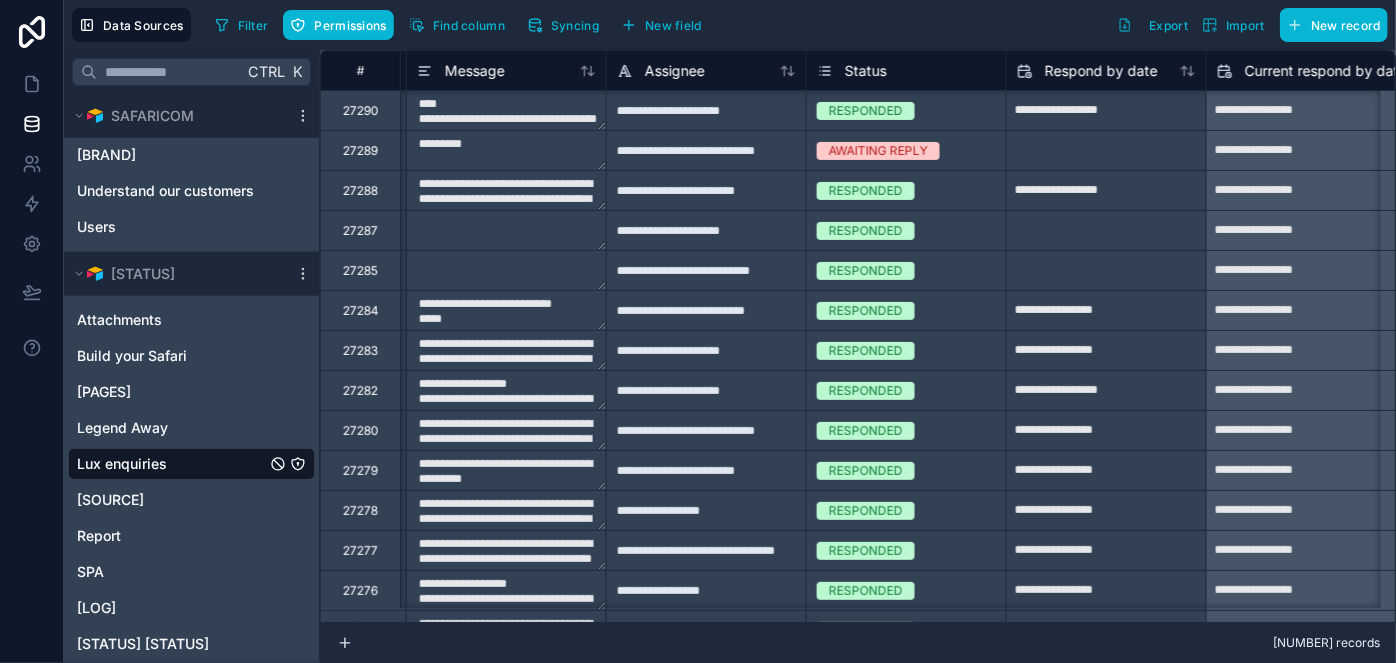 type on "**********" 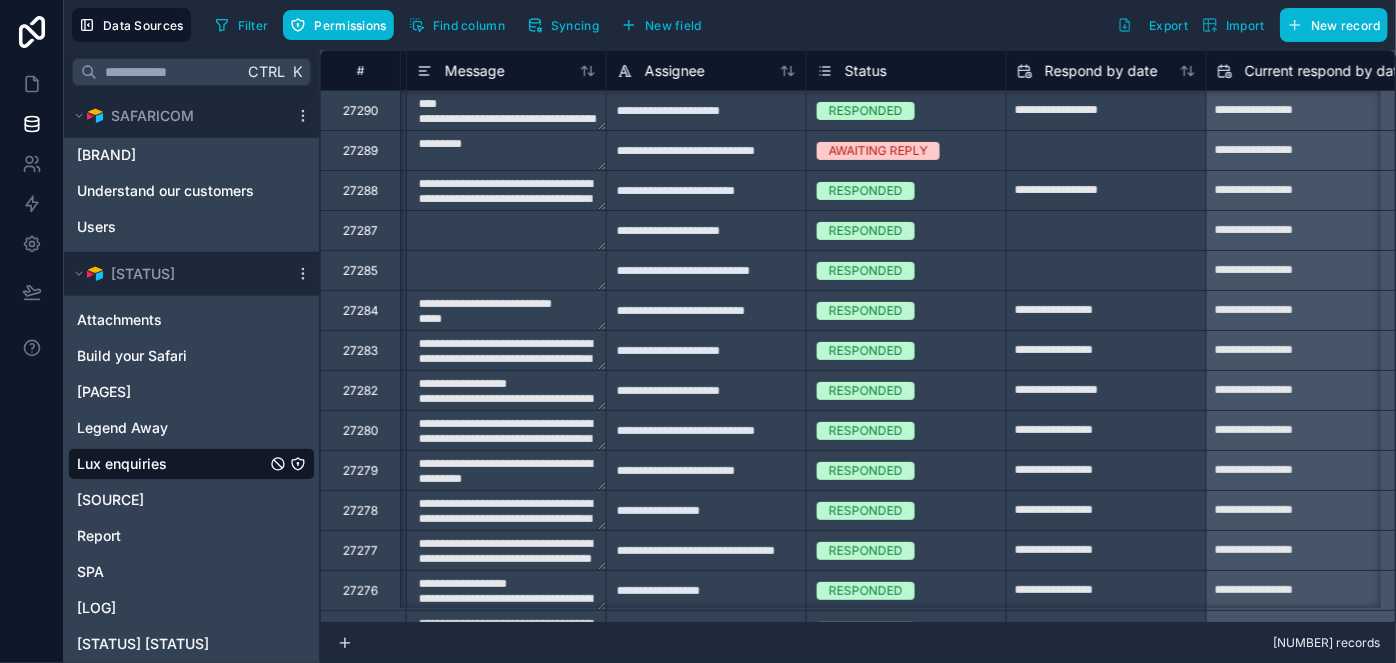 type on "**********" 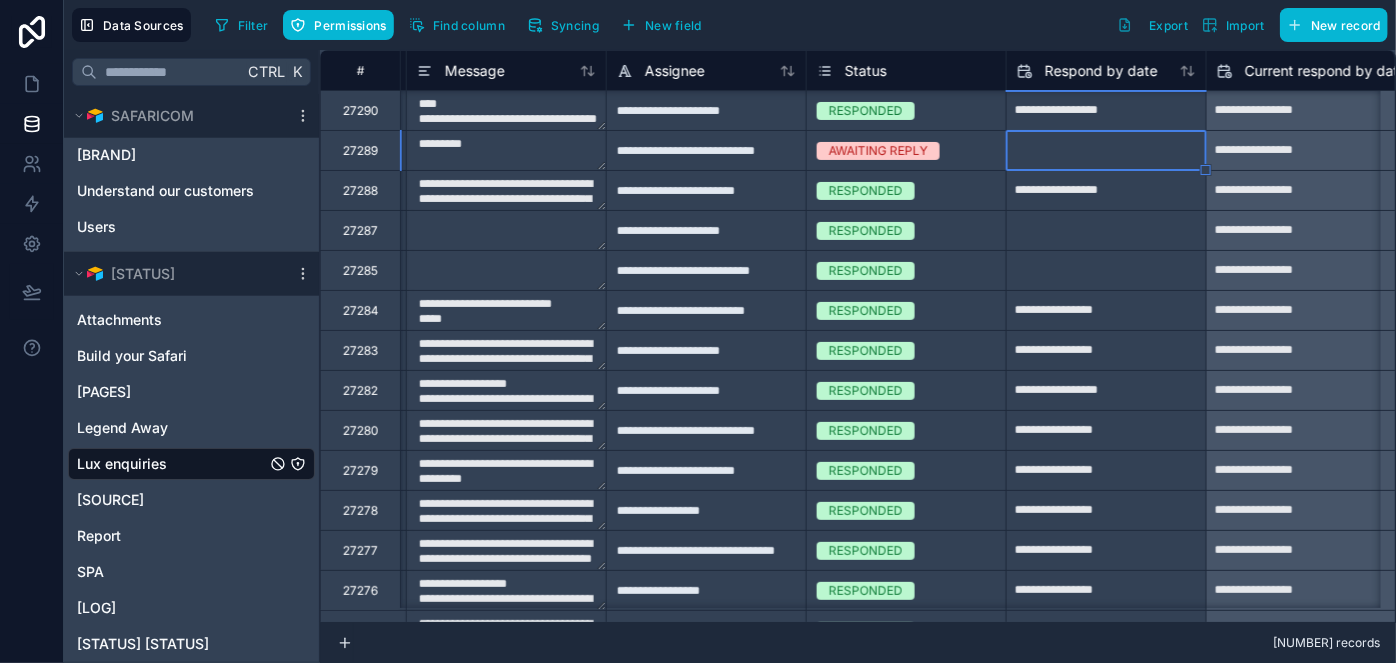 select on "****" 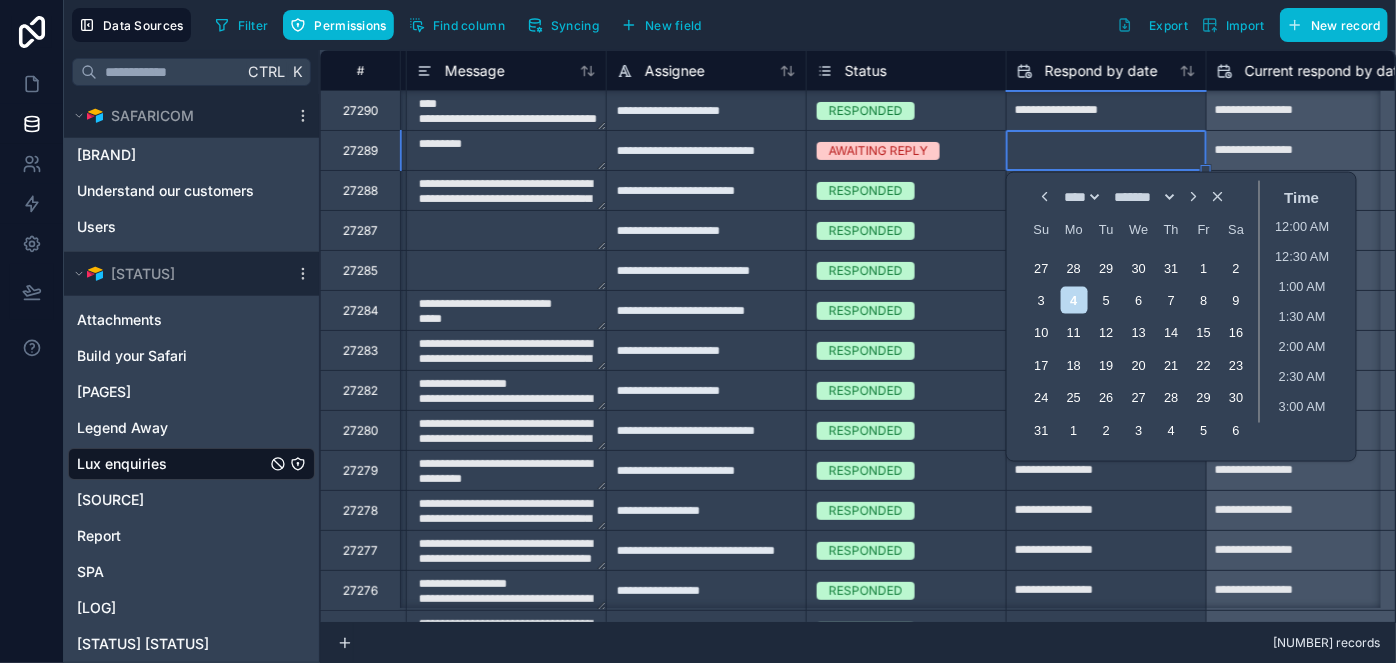 scroll, scrollTop: 735, scrollLeft: 0, axis: vertical 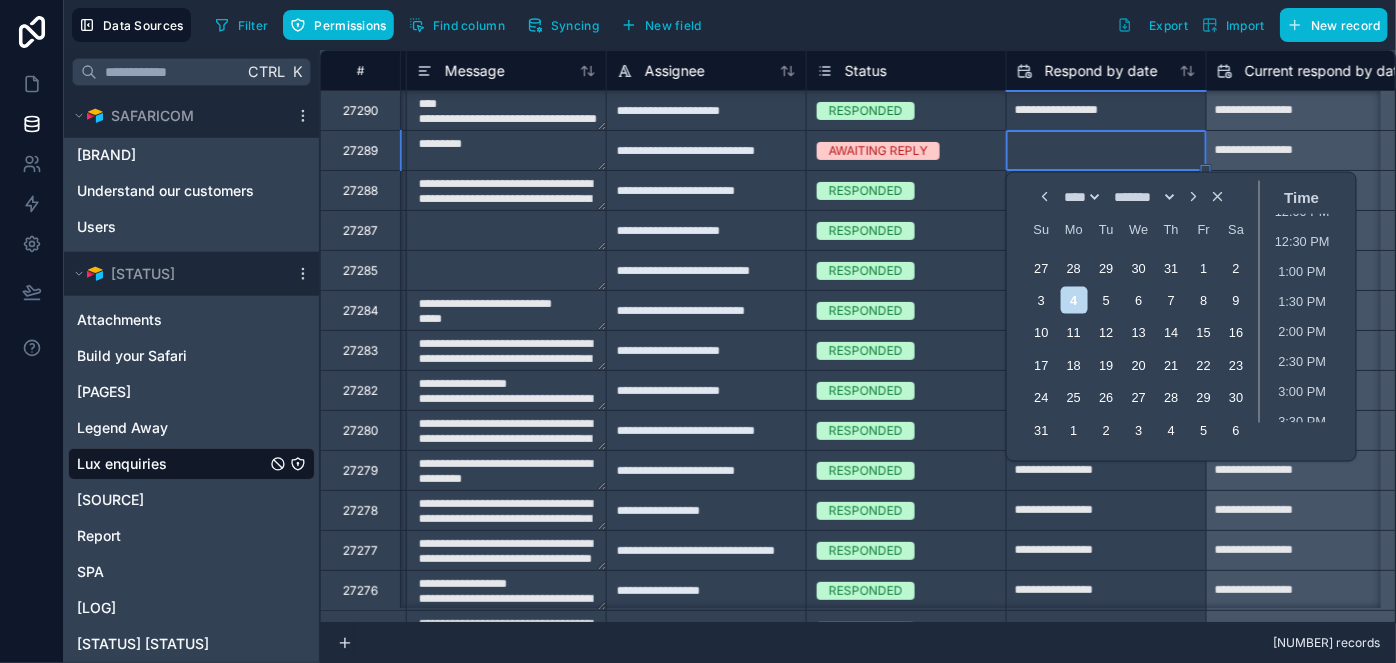 click at bounding box center (1106, -129) 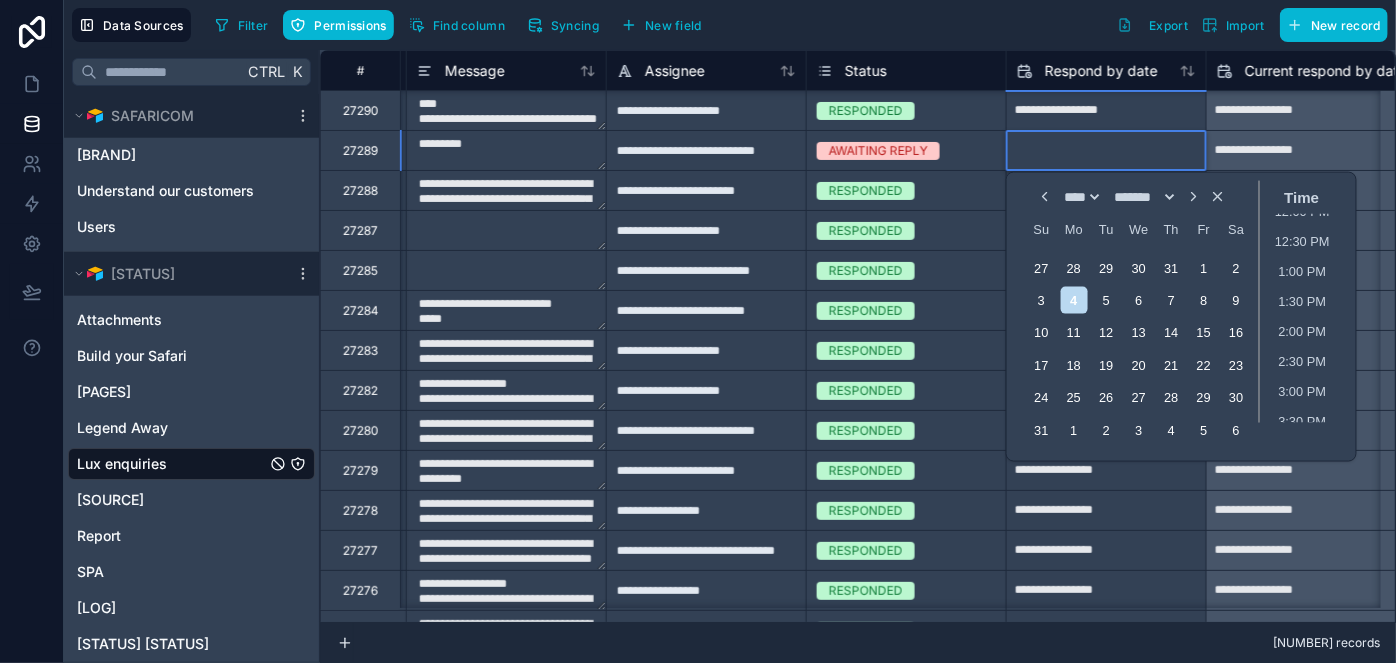 type on "**********" 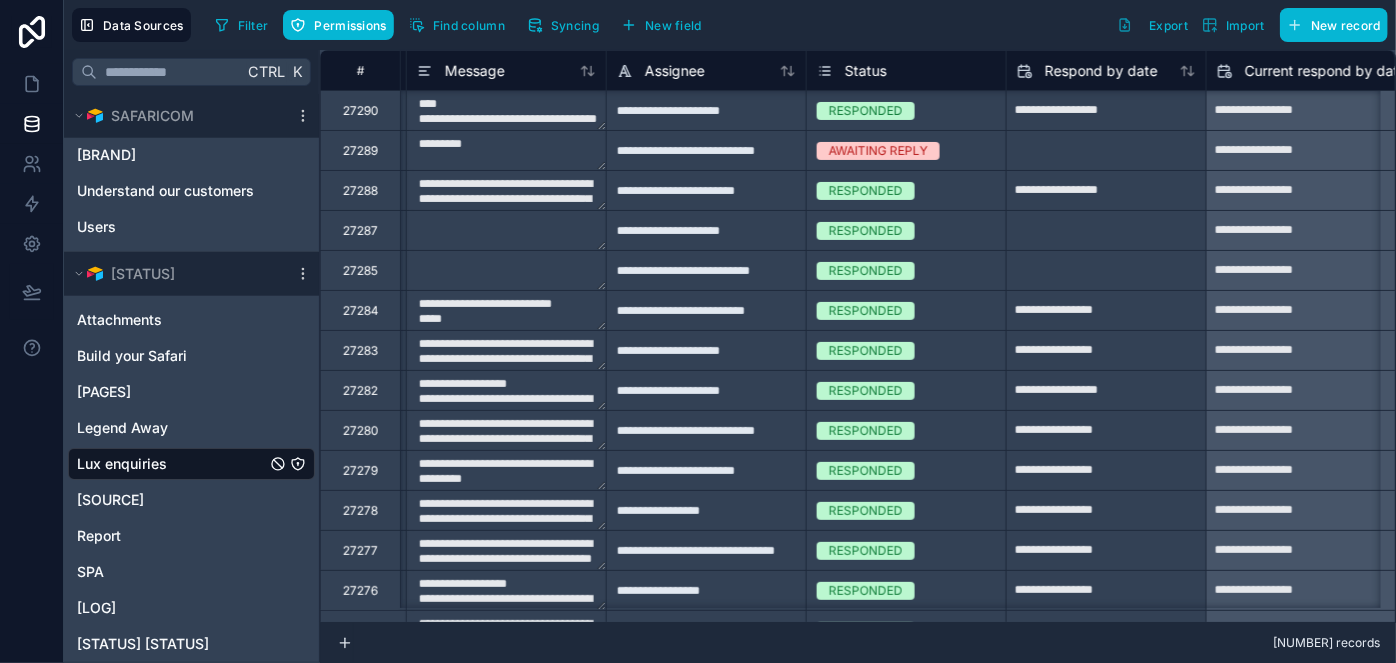 type on "**********" 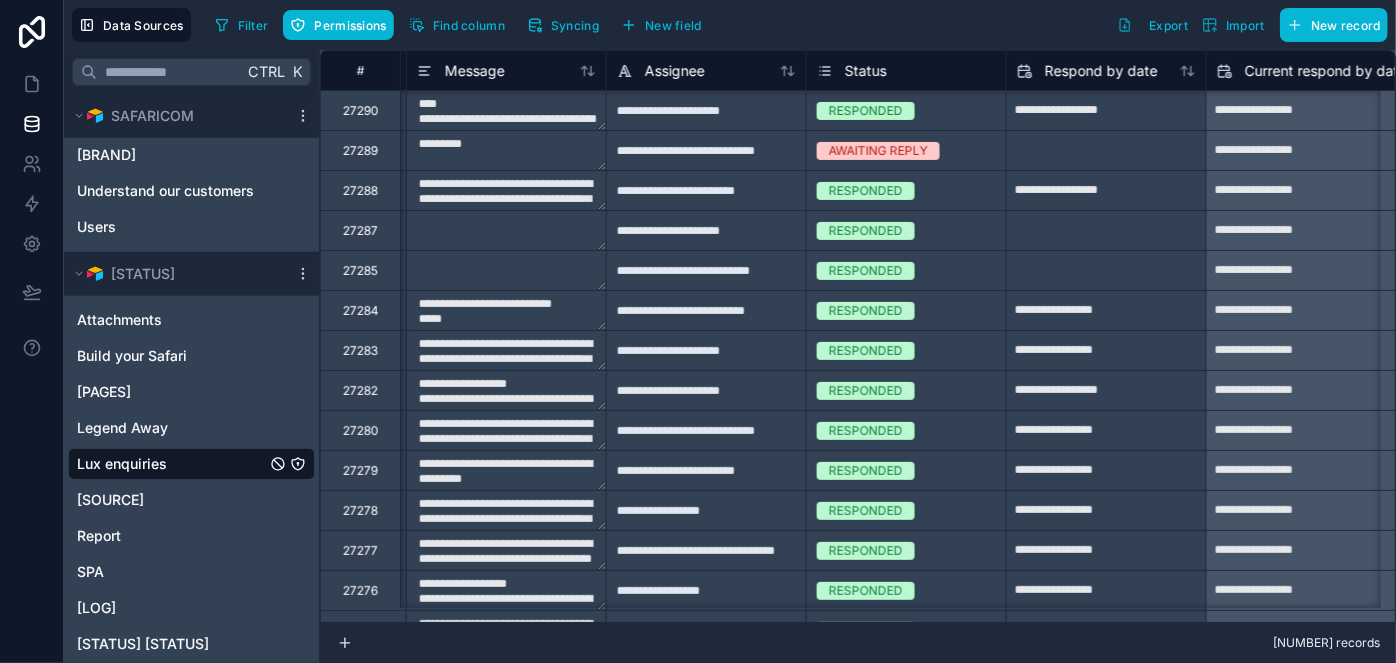 type on "**********" 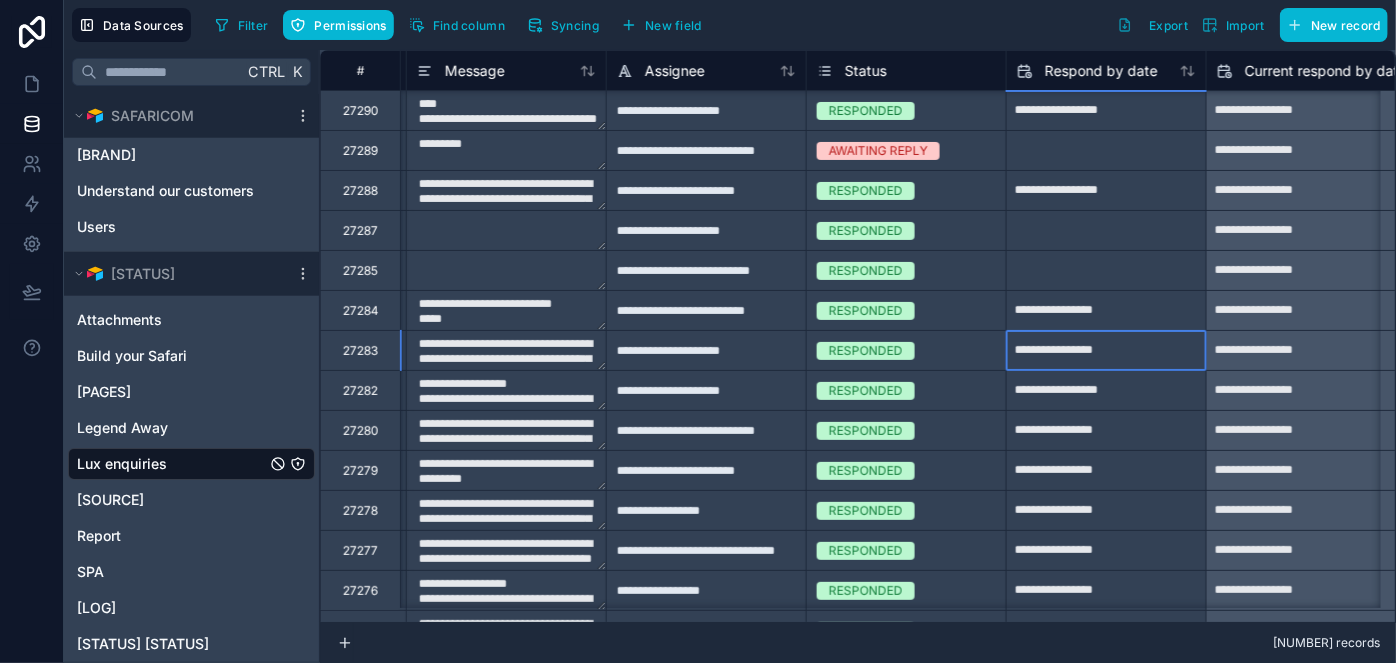 click on "**********" at bounding box center (1106, 350) 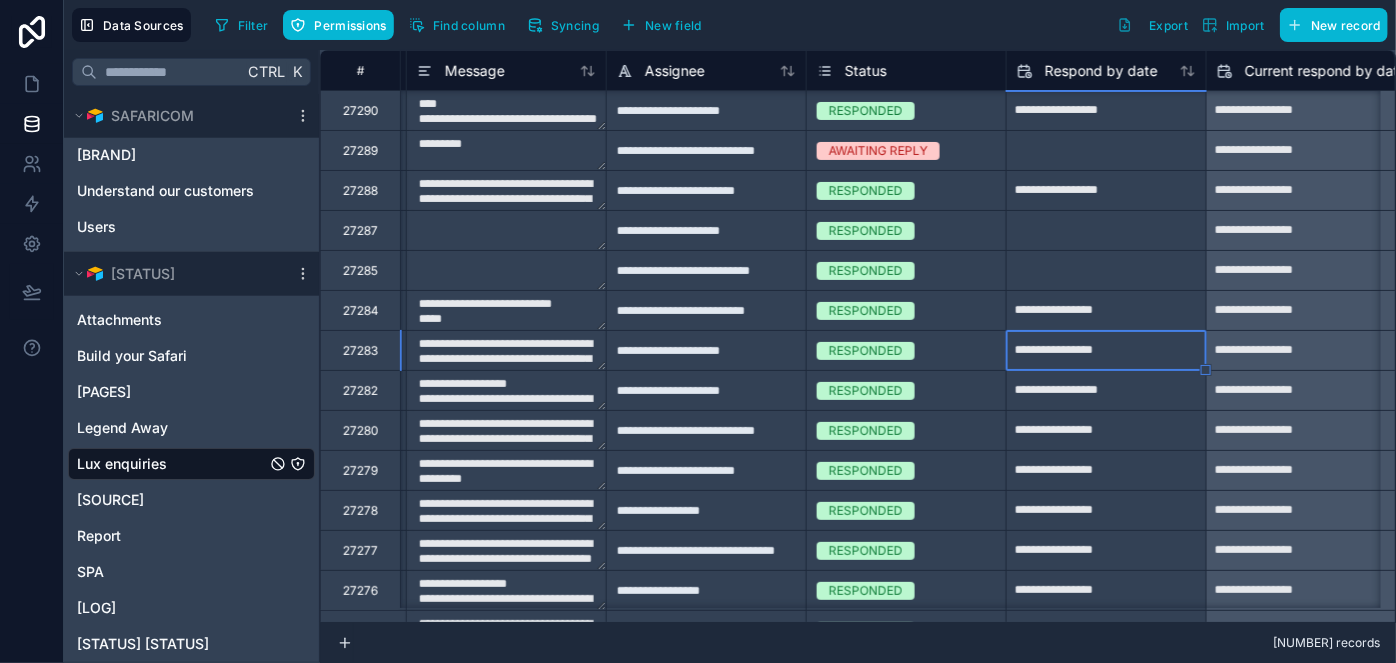 type on "**********" 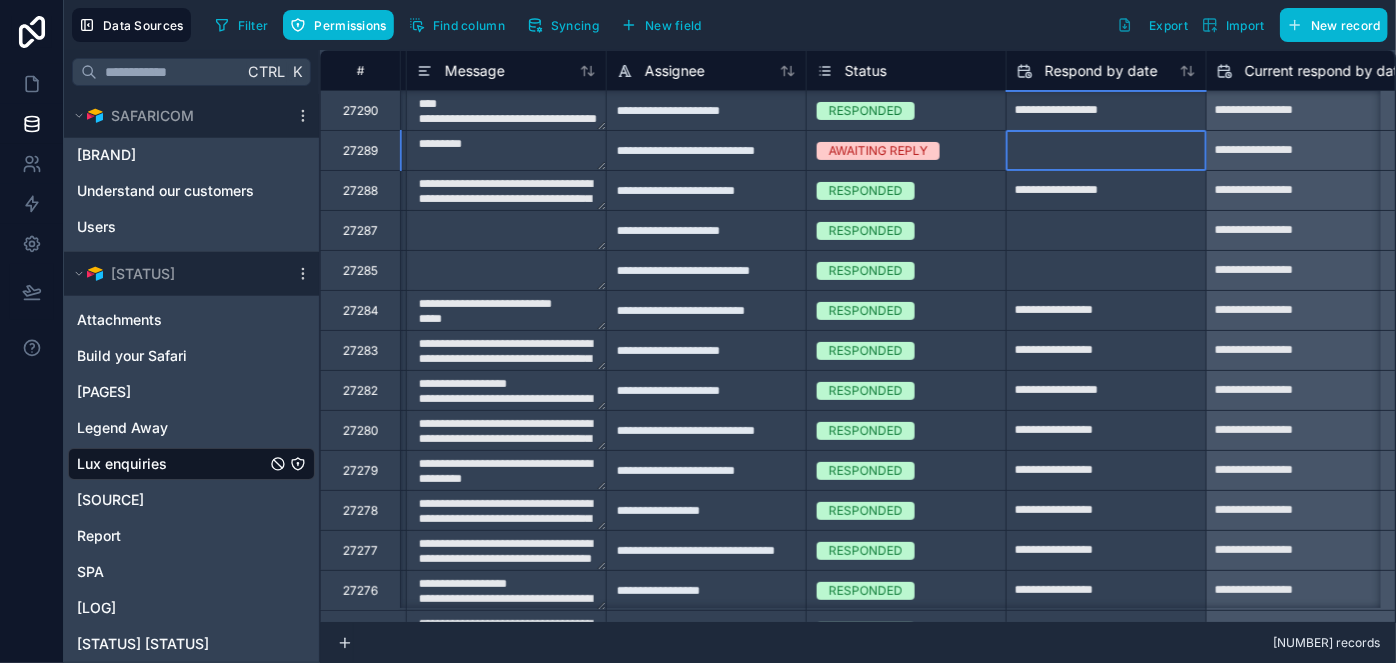click at bounding box center (1106, -129) 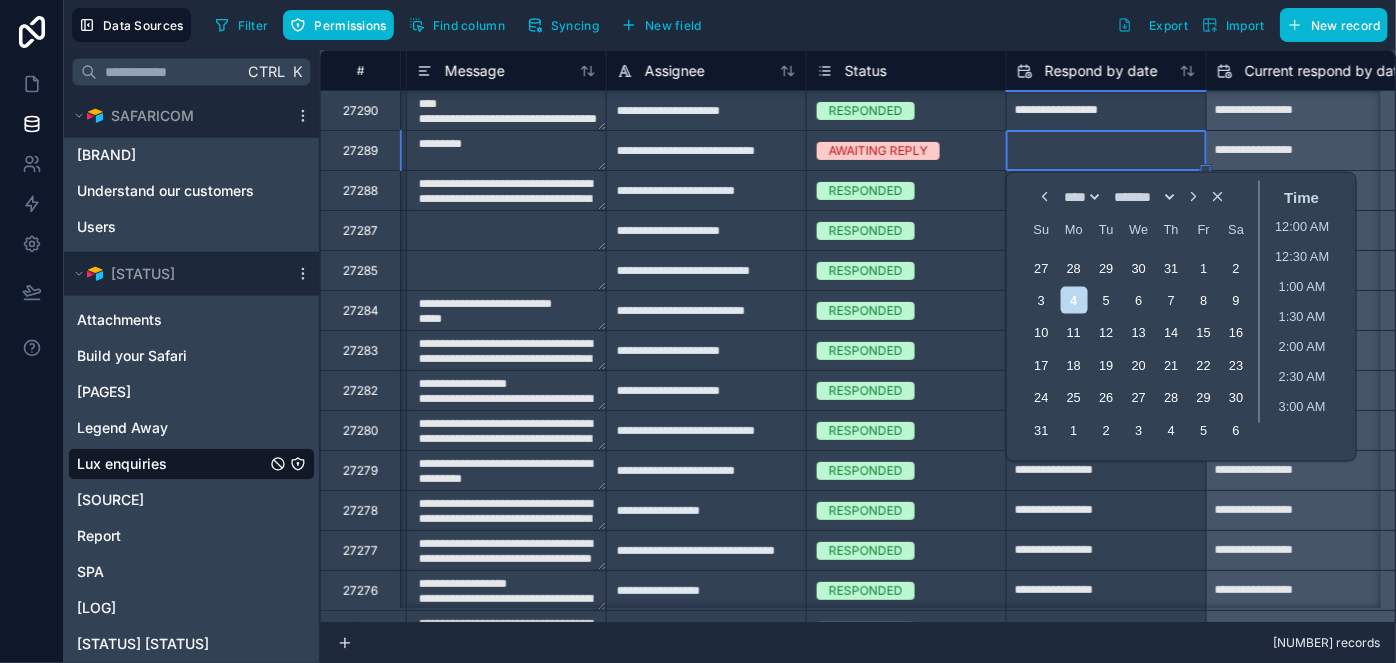 scroll, scrollTop: 735, scrollLeft: 0, axis: vertical 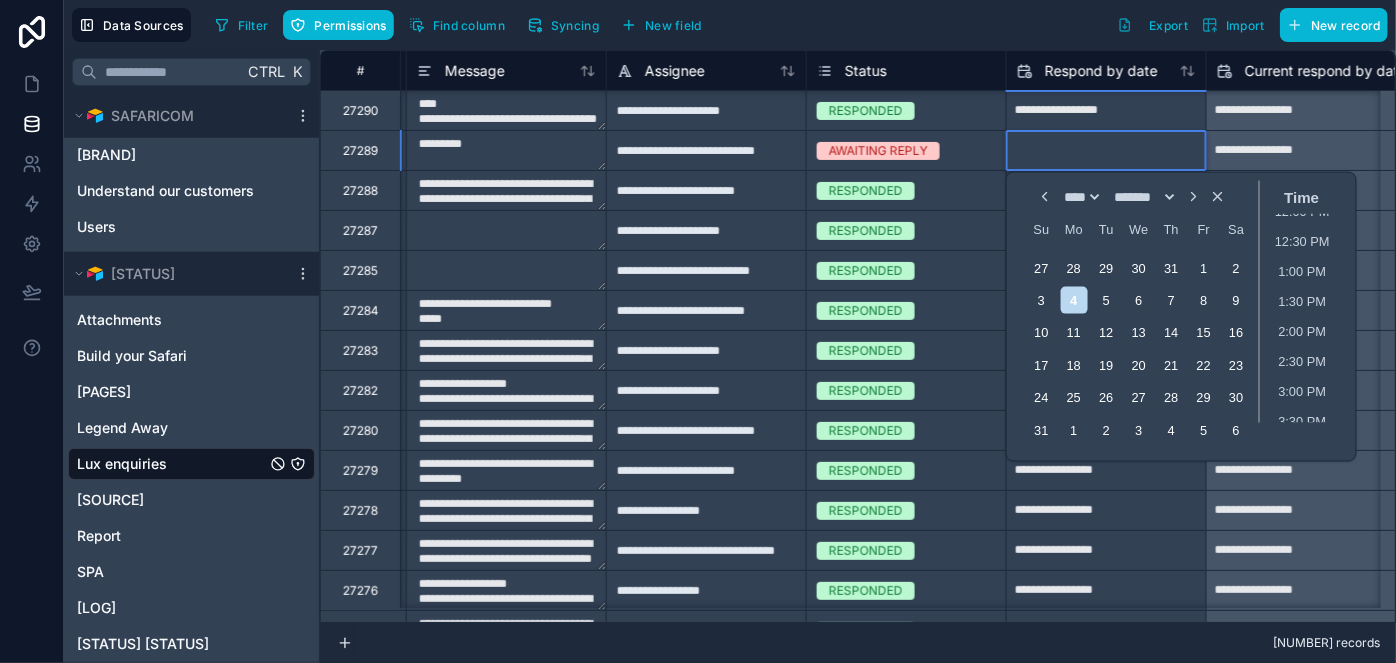 click at bounding box center (1106, -129) 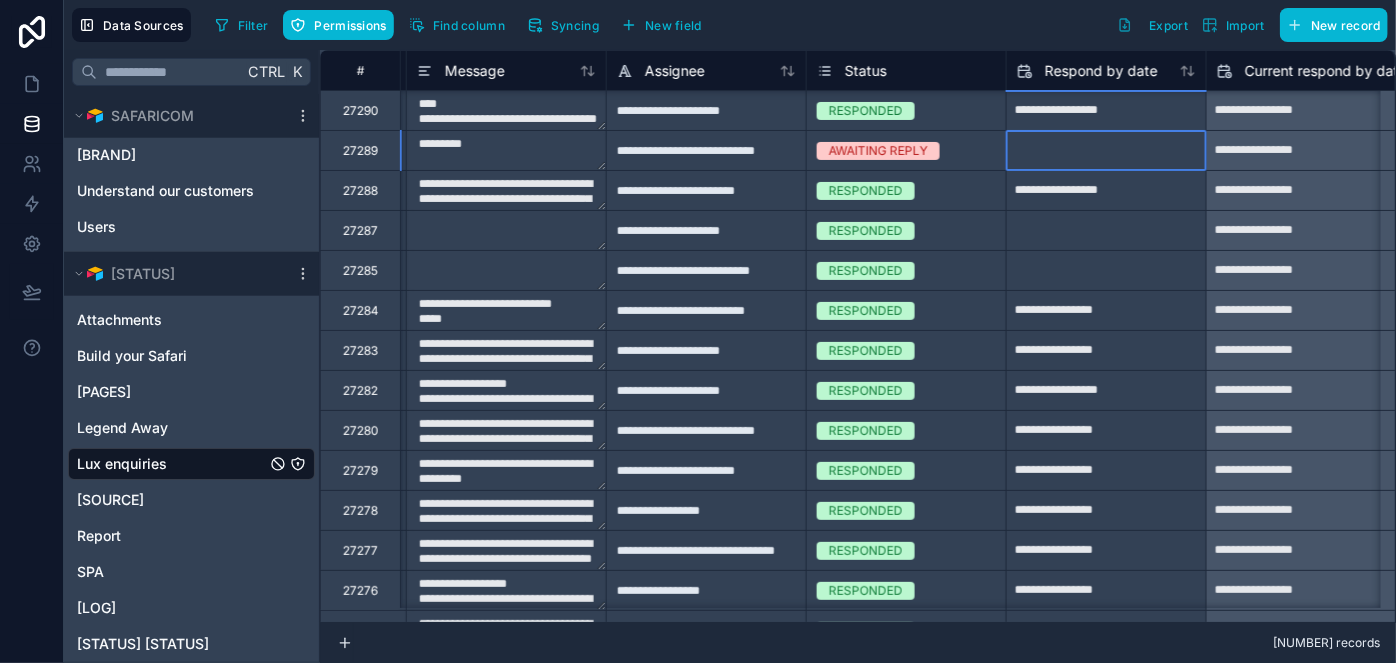 click at bounding box center (1106, -129) 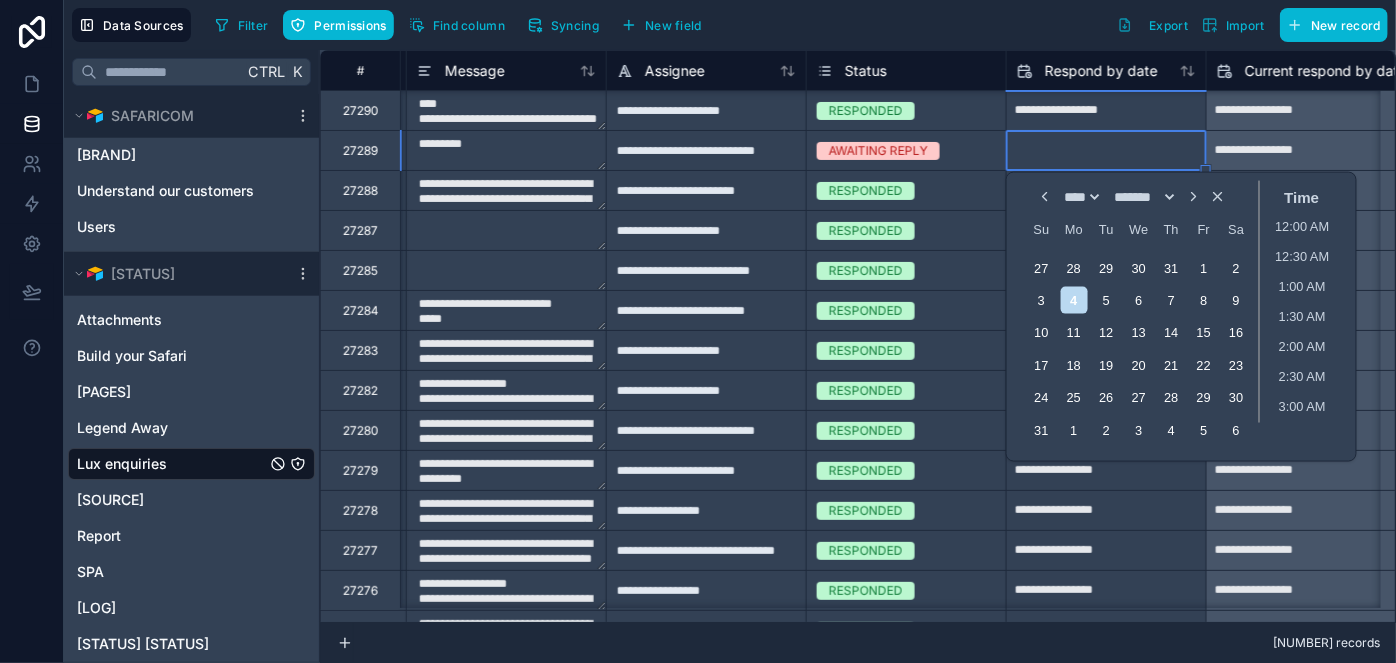 scroll, scrollTop: 735, scrollLeft: 0, axis: vertical 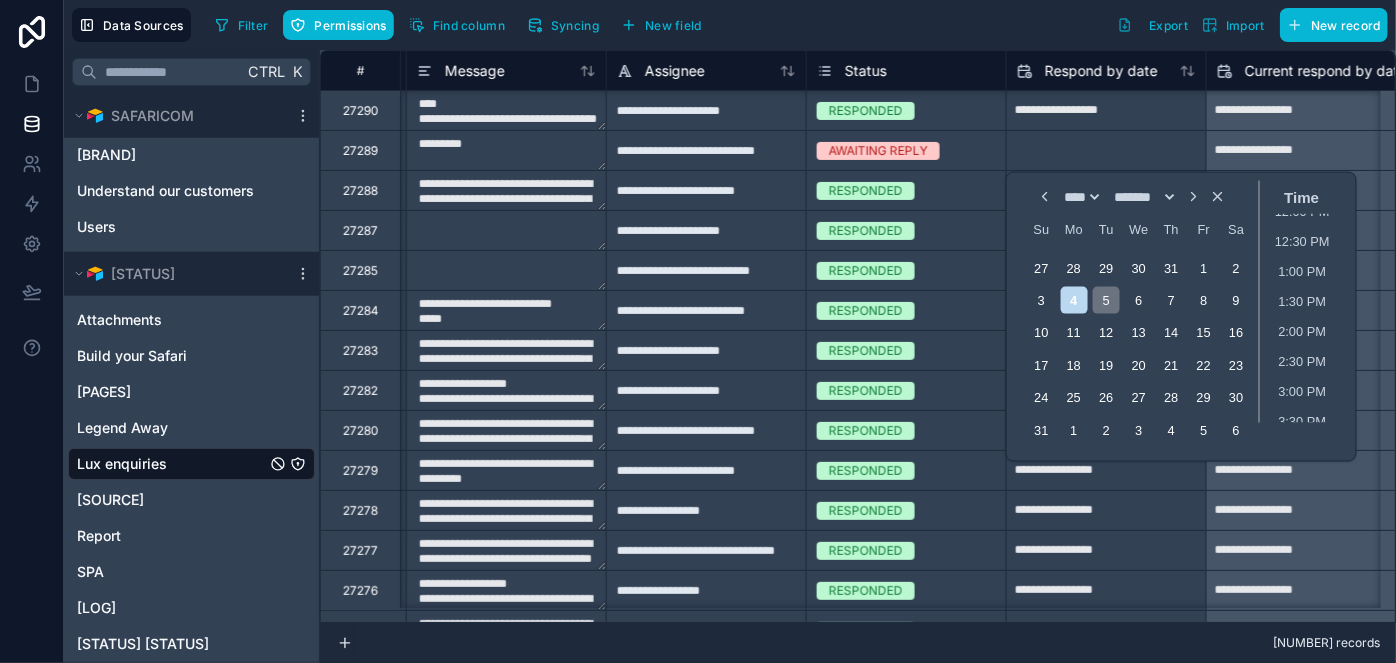 click on "5" at bounding box center [1106, 300] 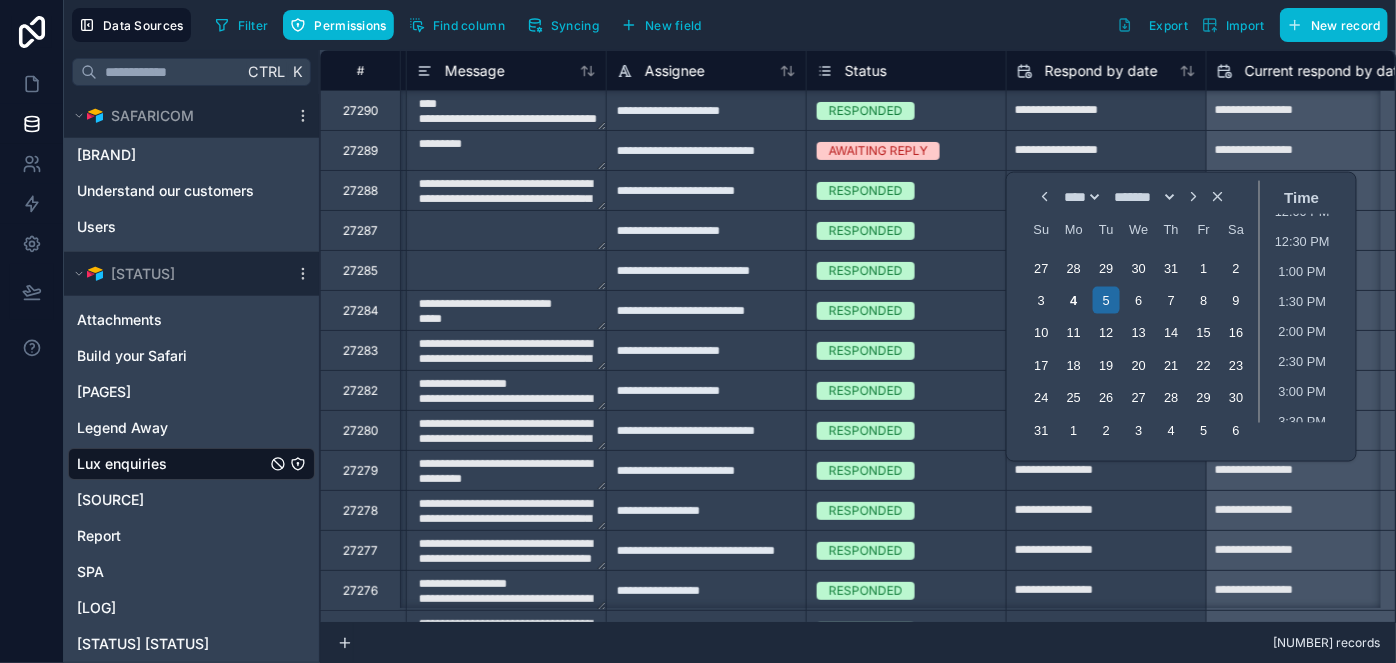 click on "RESPONDED" at bounding box center (906, 271) 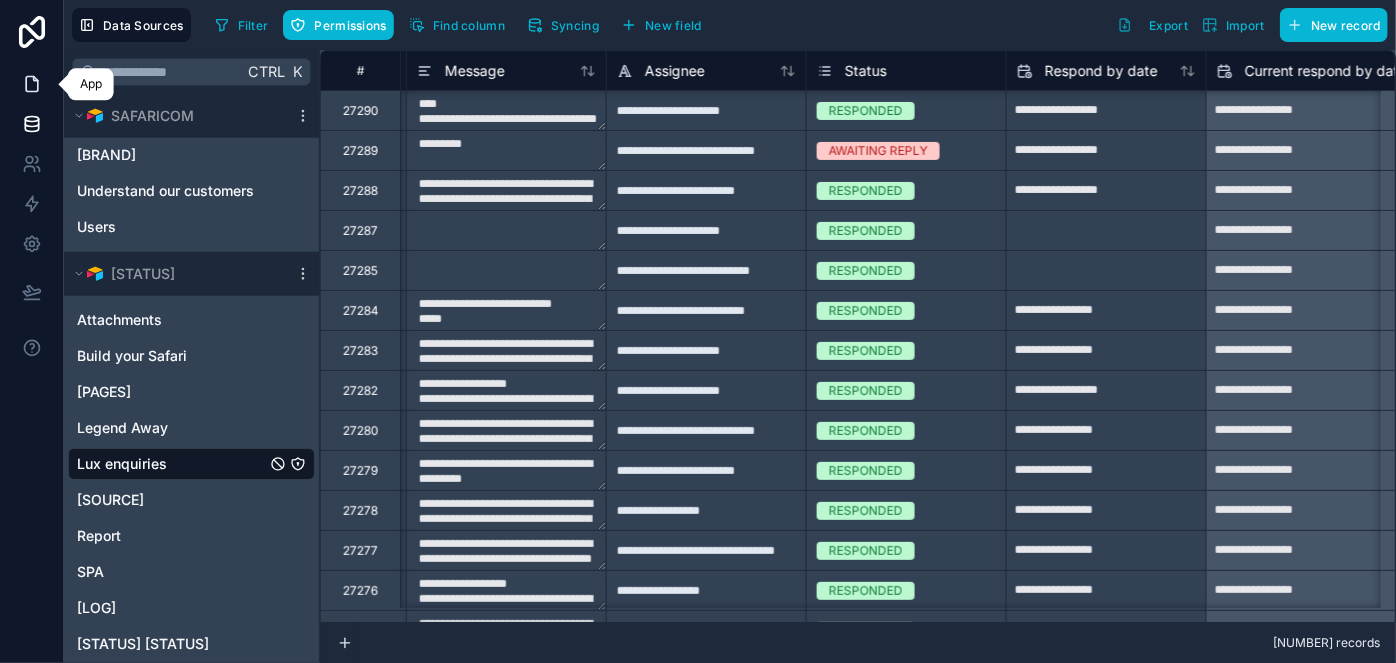 click 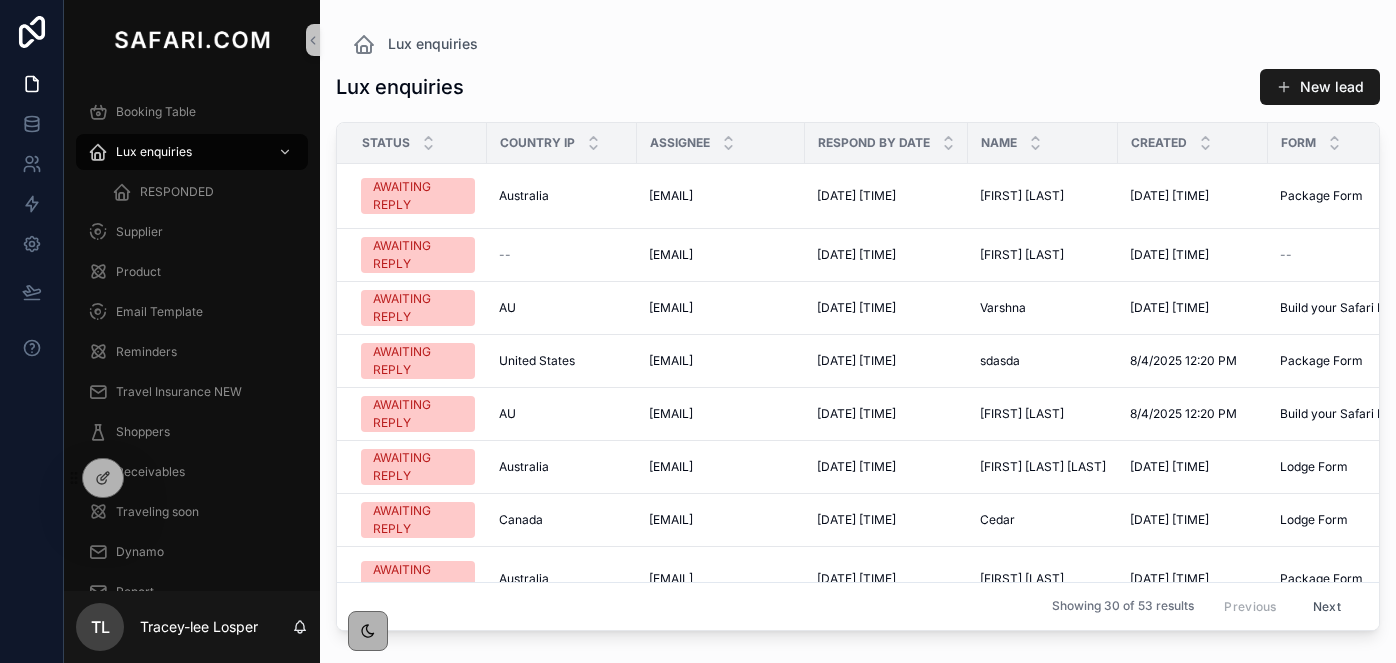 scroll, scrollTop: 0, scrollLeft: 0, axis: both 